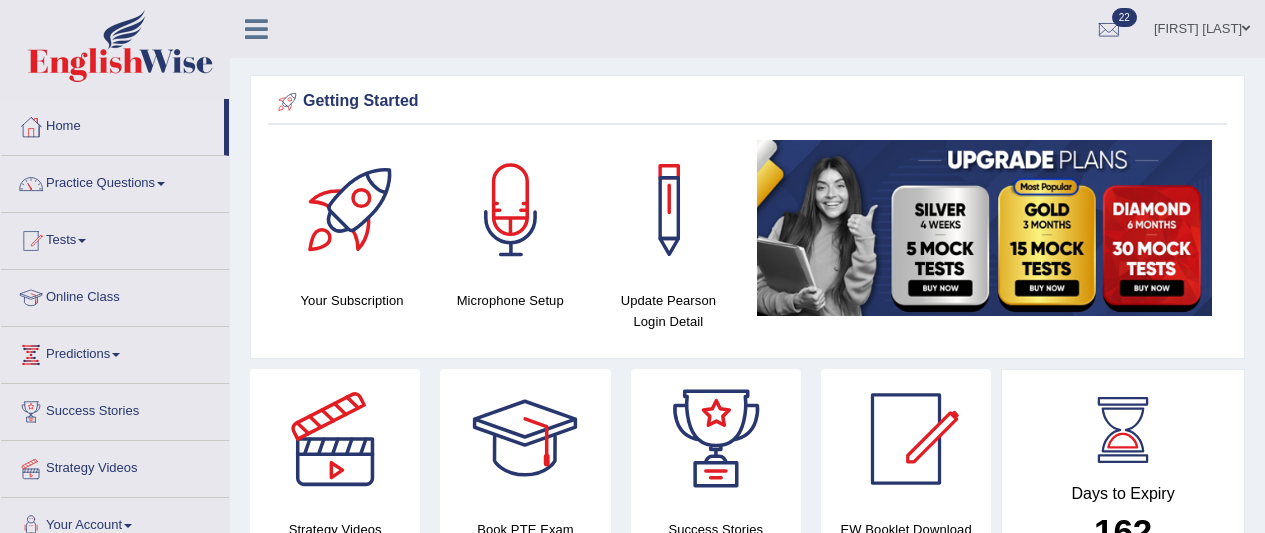scroll, scrollTop: 0, scrollLeft: 0, axis: both 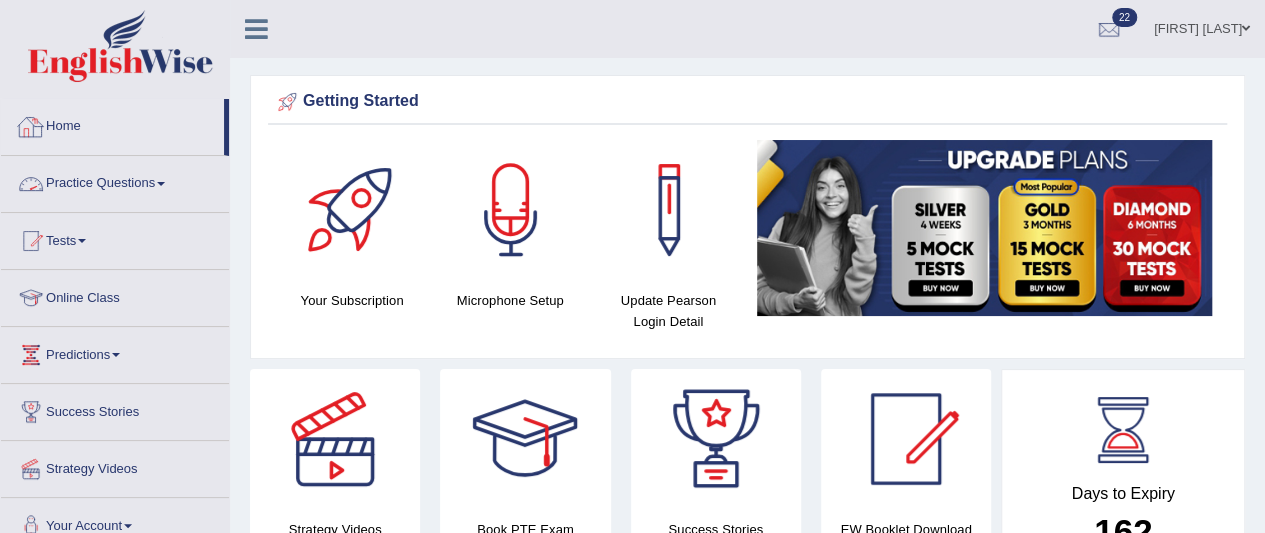 click on "Practice Questions" at bounding box center [115, 181] 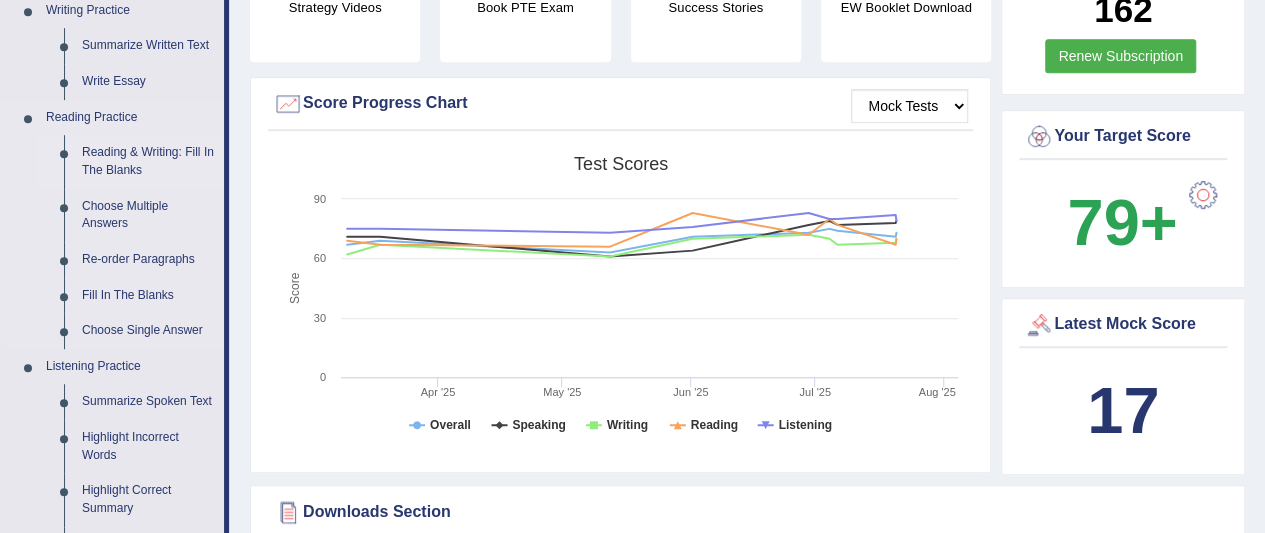 scroll, scrollTop: 530, scrollLeft: 0, axis: vertical 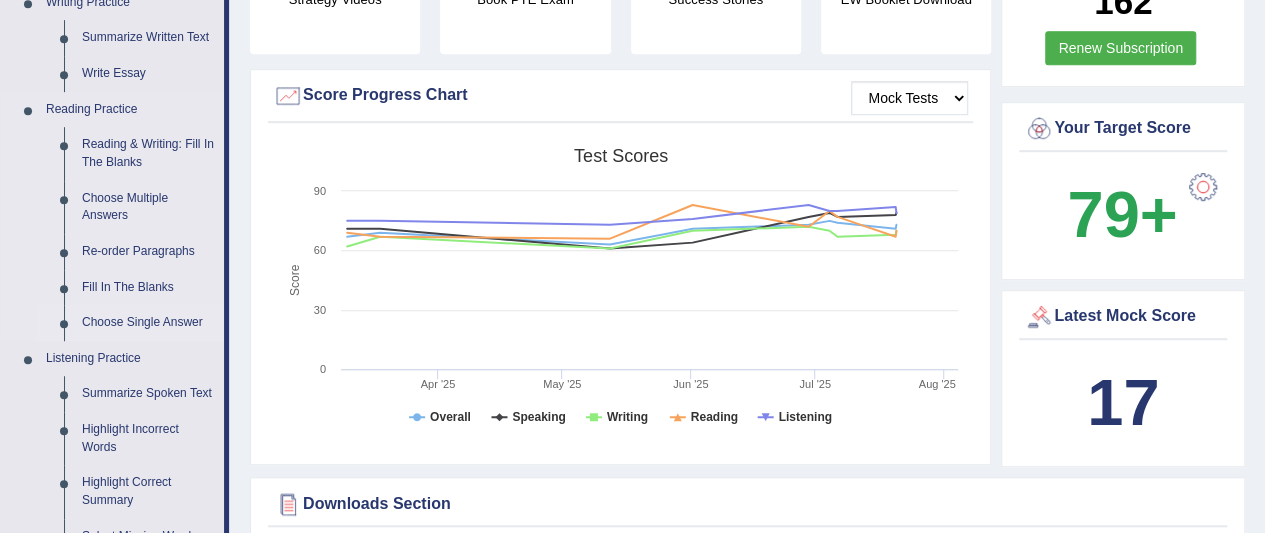 click on "Choose Single Answer" at bounding box center [148, 323] 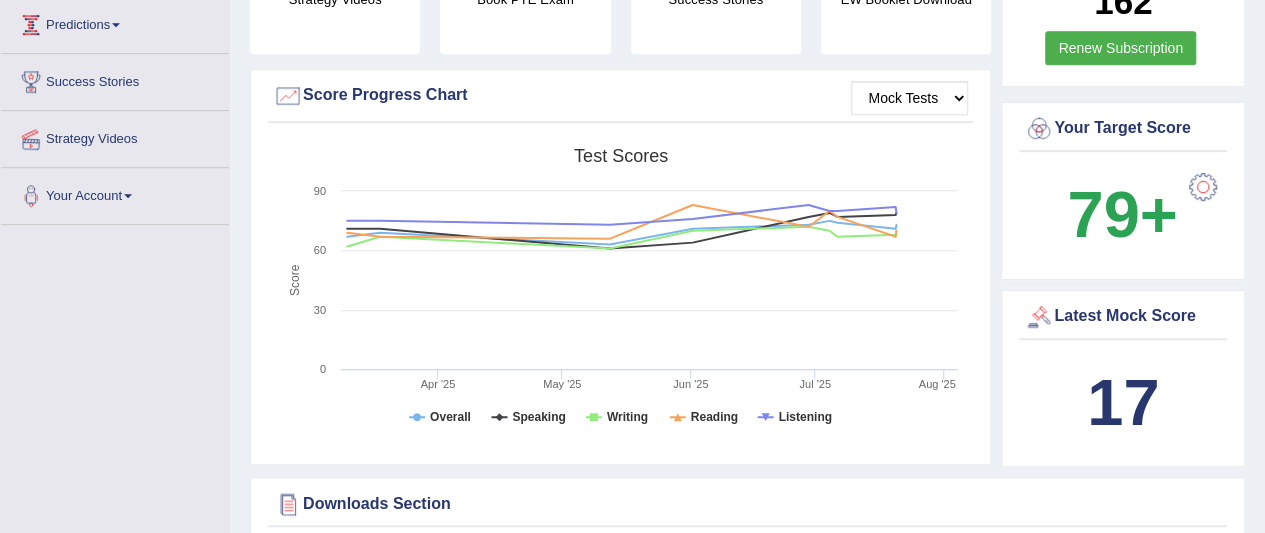 scroll, scrollTop: 280, scrollLeft: 0, axis: vertical 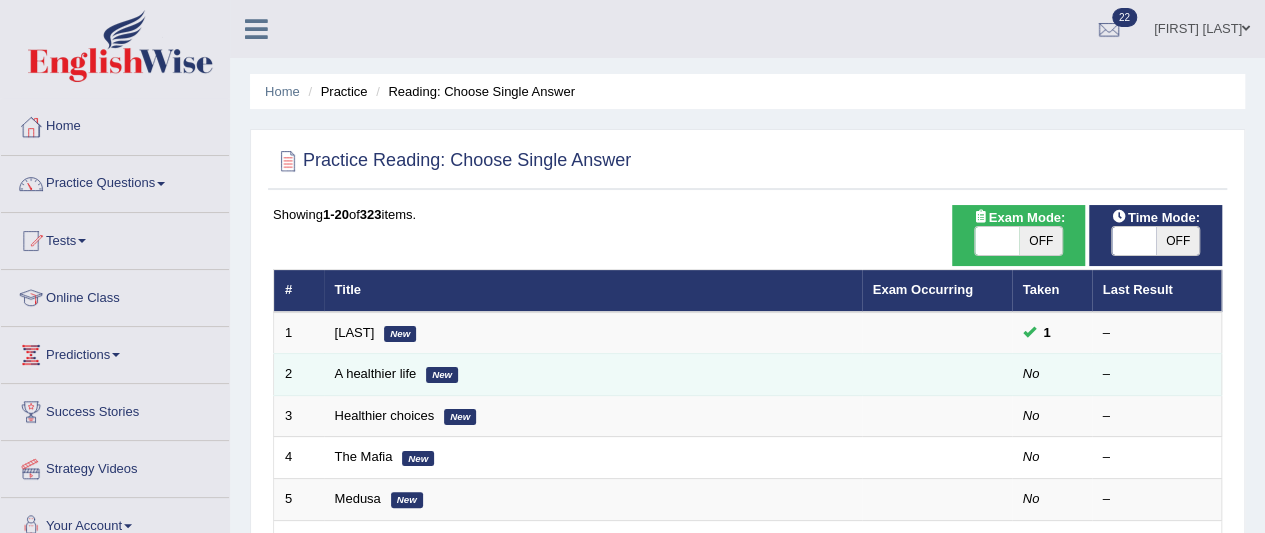 click on "A healthier life New" at bounding box center (593, 375) 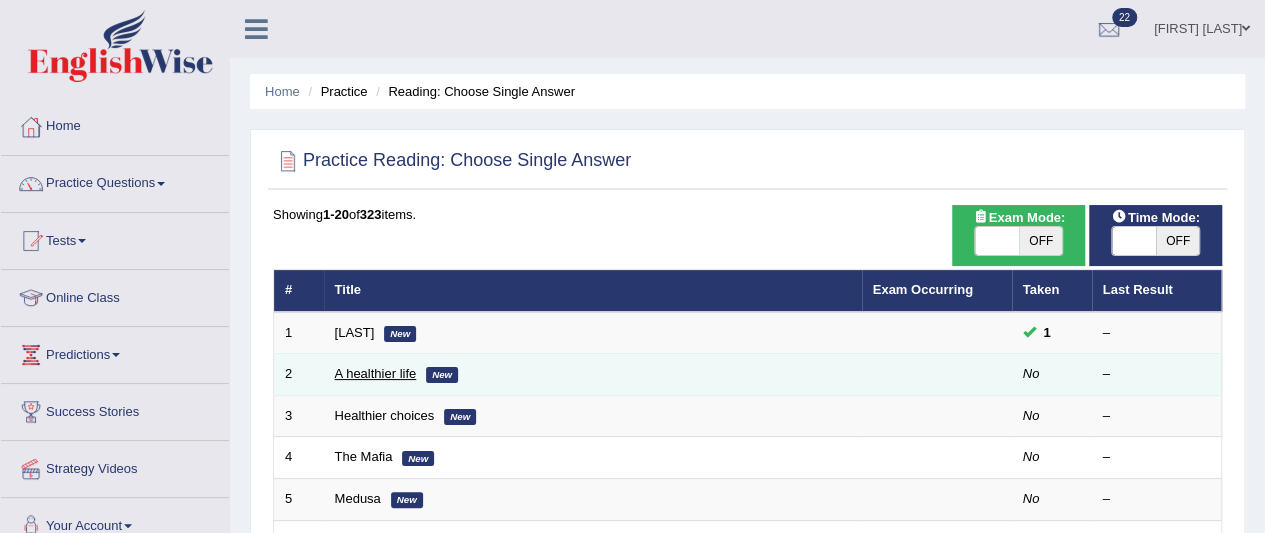 click on "A healthier life" at bounding box center [376, 373] 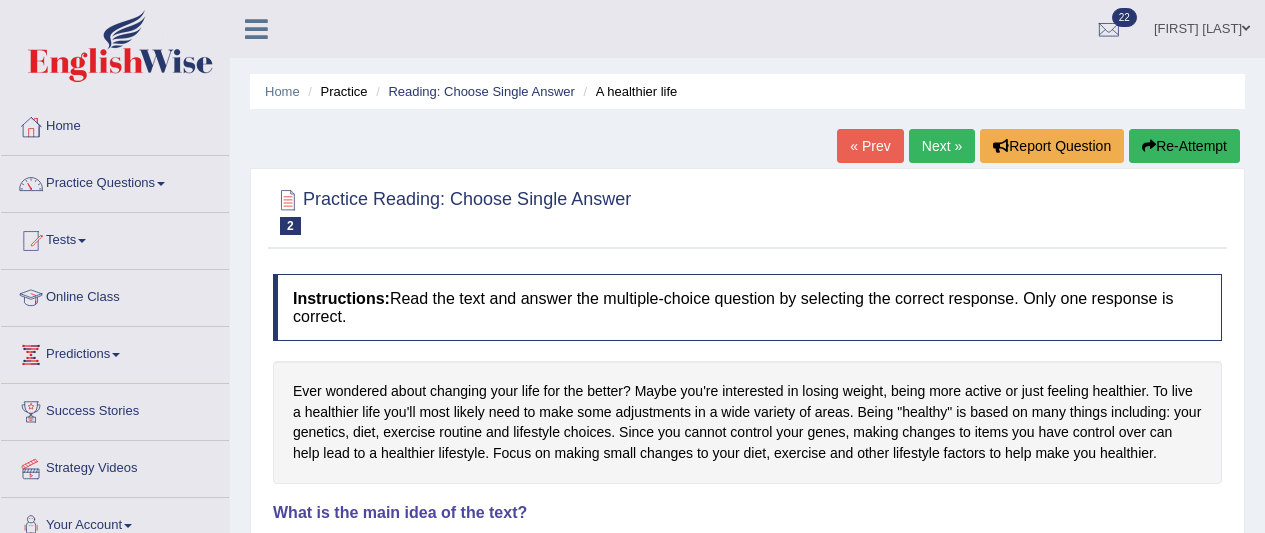 scroll, scrollTop: 0, scrollLeft: 0, axis: both 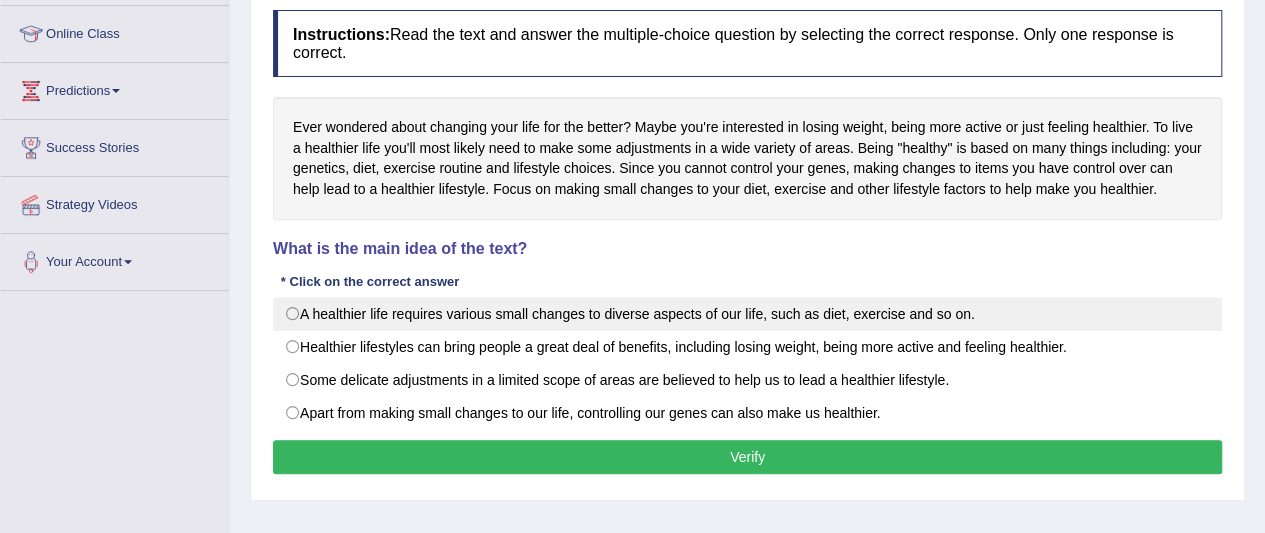 click on "A healthier life requires various small changes to diverse aspects of our life, such as diet, exercise and so on." at bounding box center (747, 314) 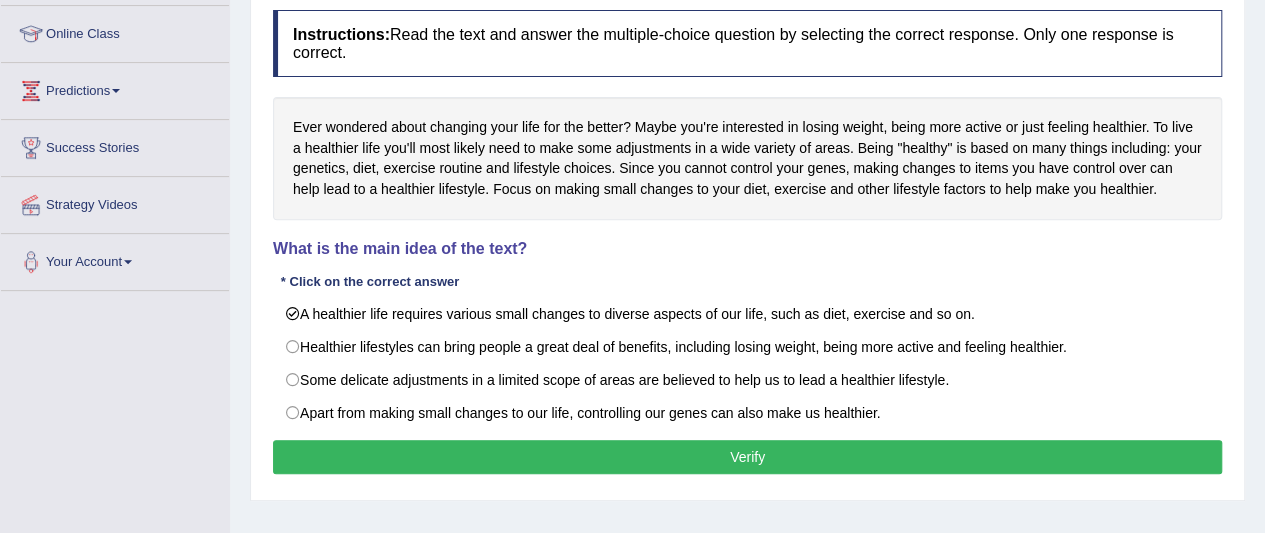 click on "Verify" at bounding box center (747, 457) 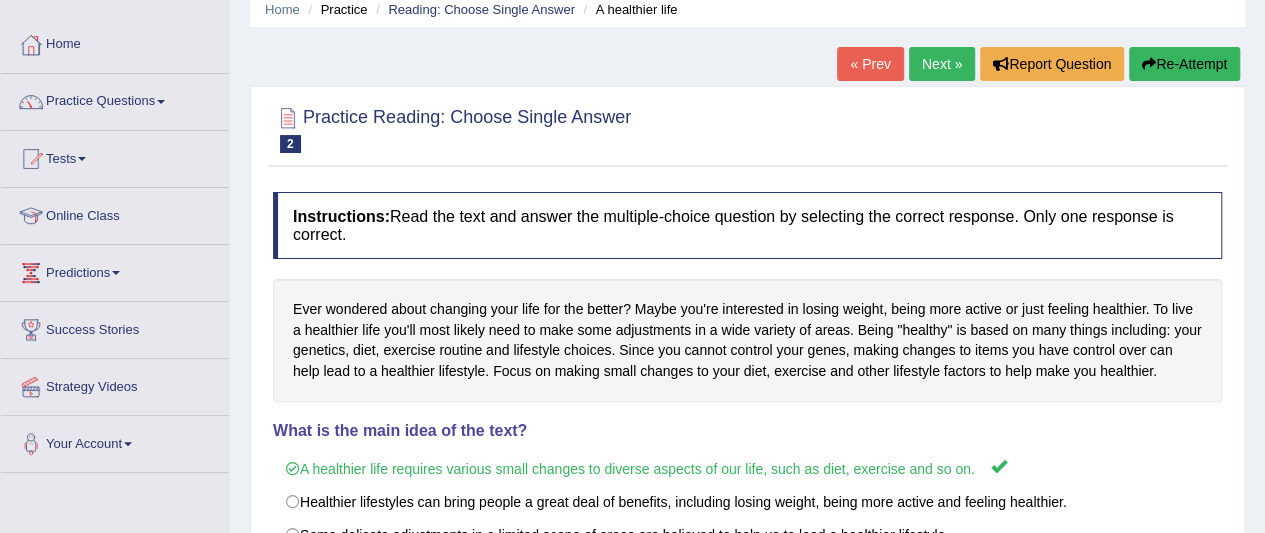scroll, scrollTop: 55, scrollLeft: 0, axis: vertical 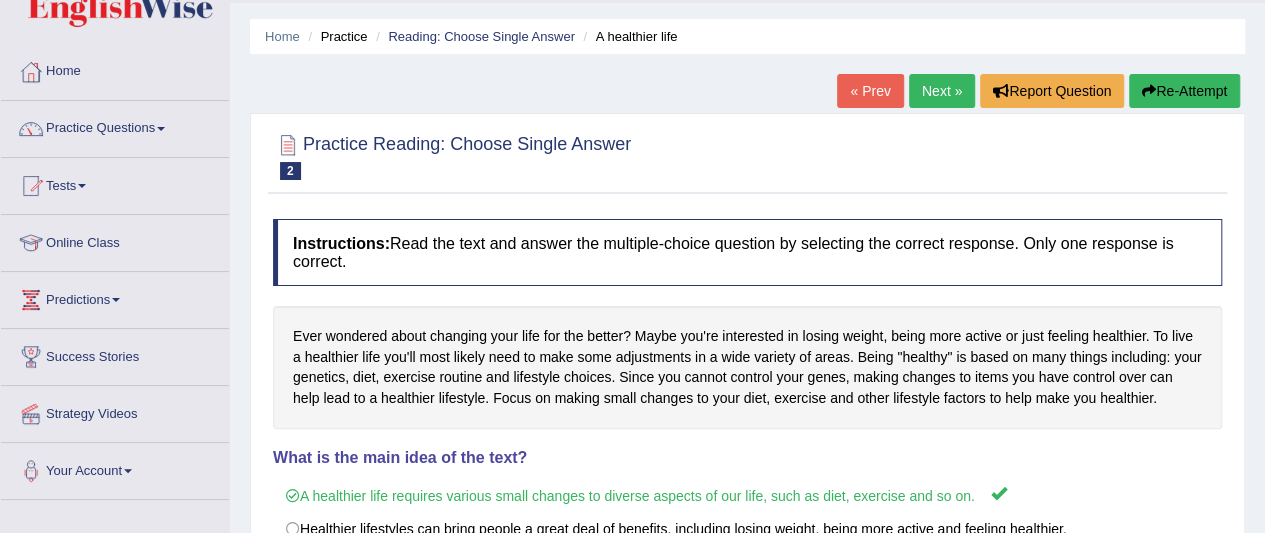 click on "Next »" at bounding box center [942, 91] 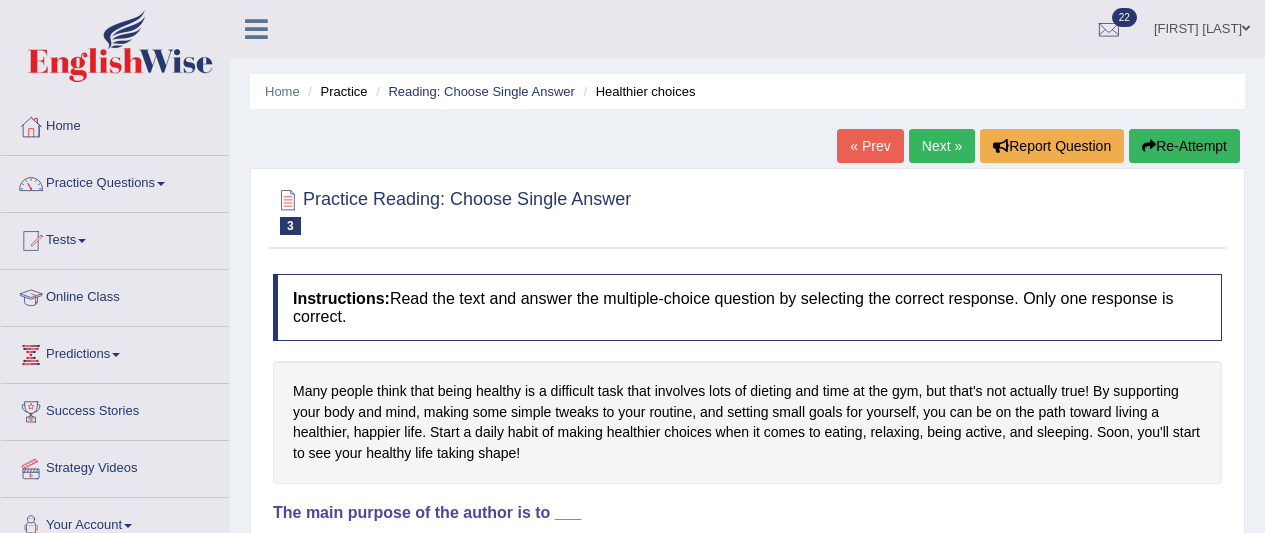 scroll, scrollTop: 246, scrollLeft: 0, axis: vertical 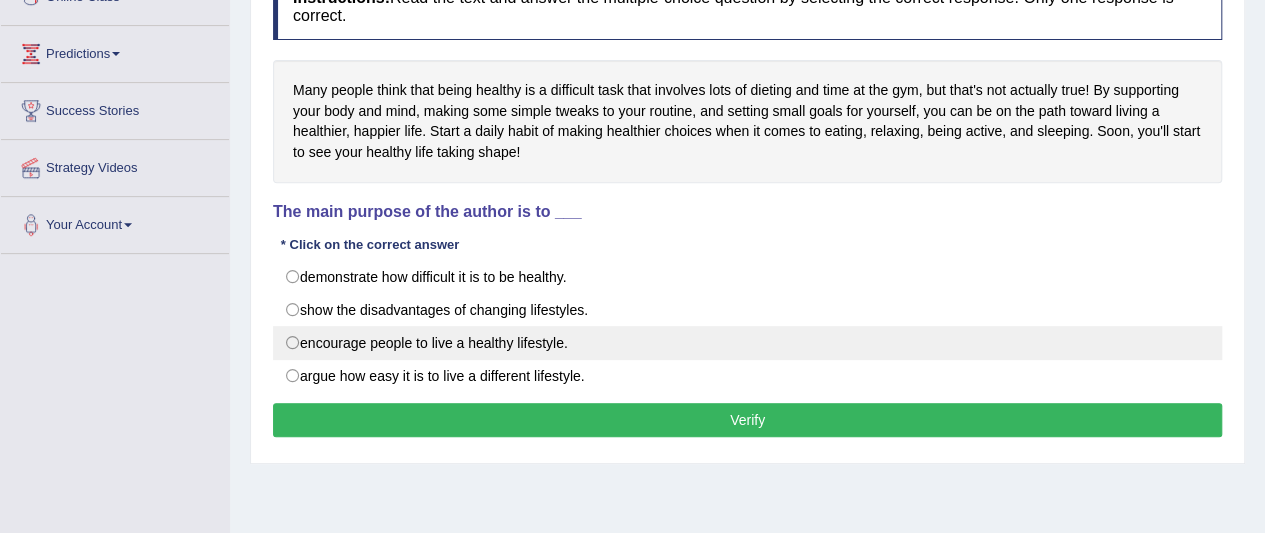 click on "encourage people to live a healthy lifestyle." at bounding box center [747, 343] 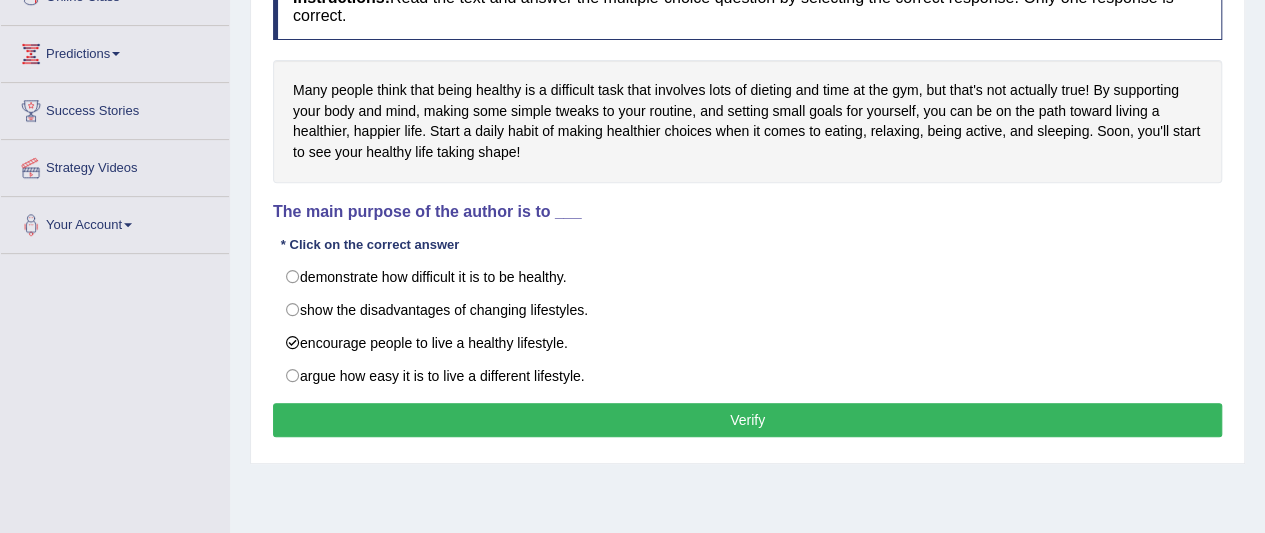 click on "Verify" at bounding box center [747, 420] 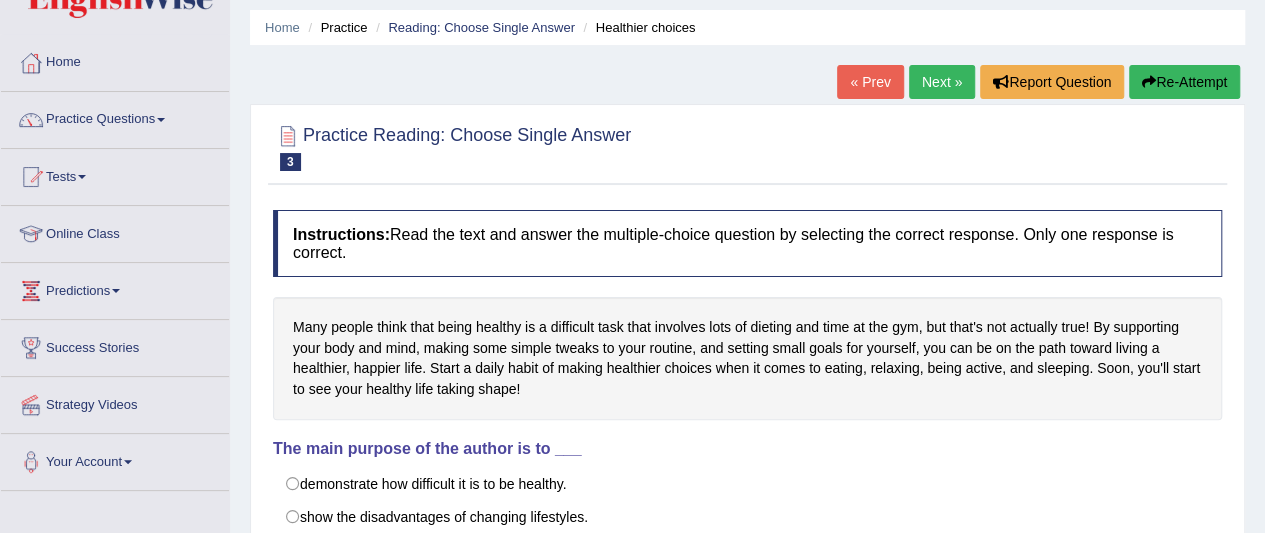 scroll, scrollTop: 60, scrollLeft: 0, axis: vertical 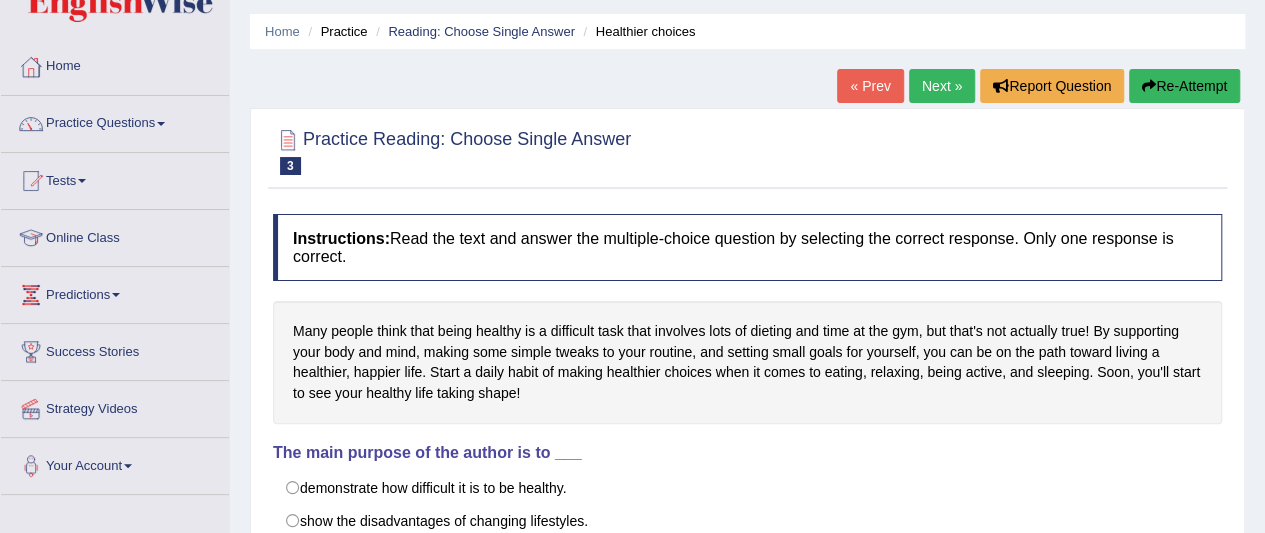 click on "Next »" at bounding box center (942, 86) 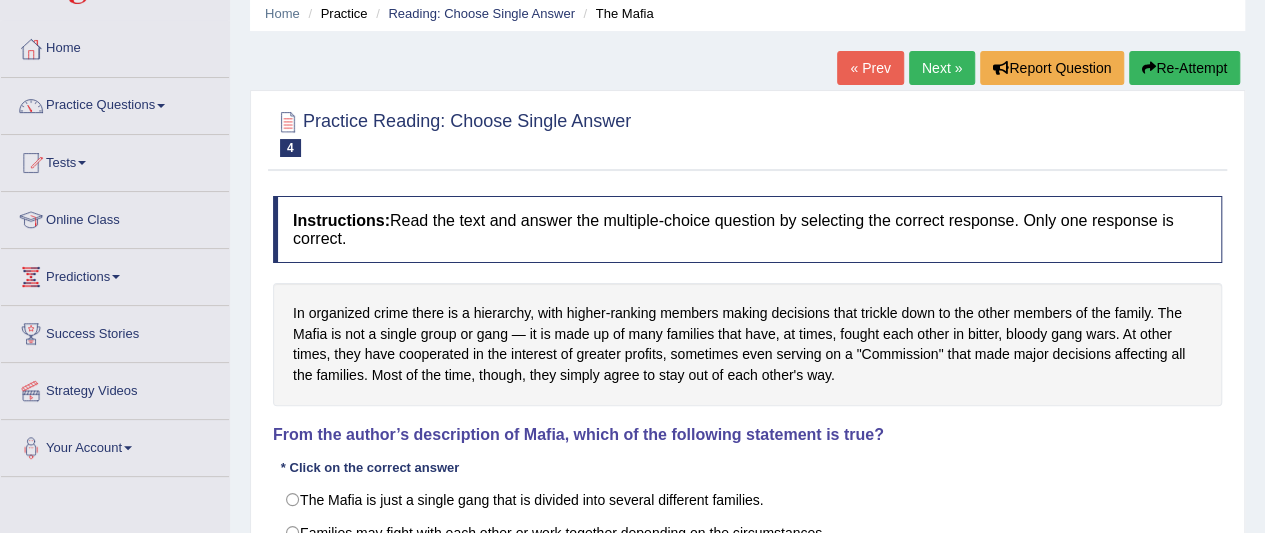 scroll, scrollTop: 0, scrollLeft: 0, axis: both 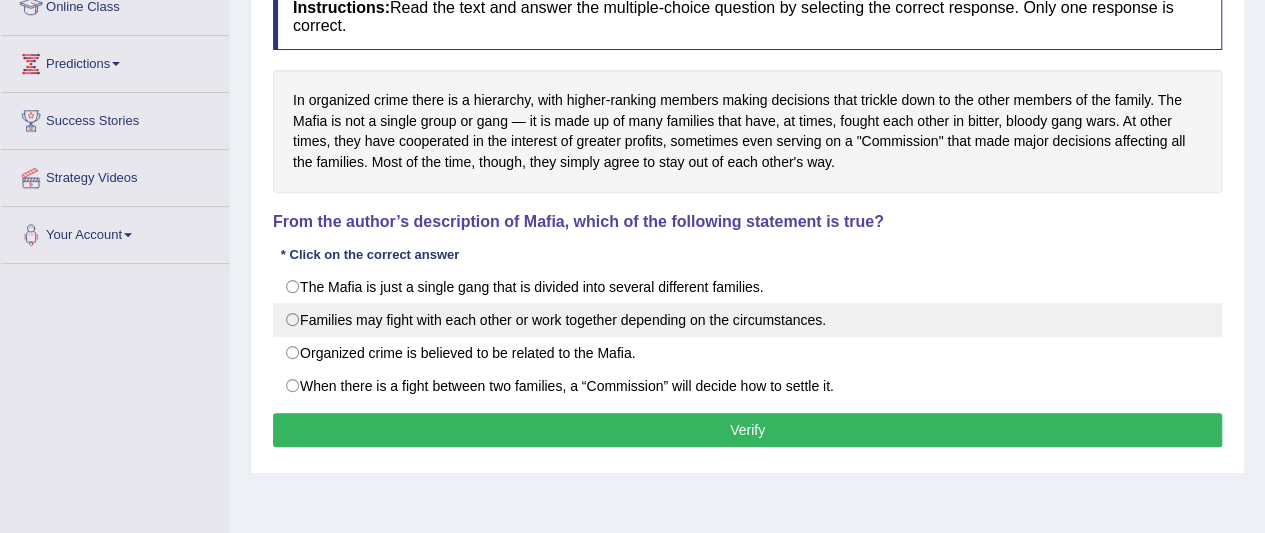 click on "Families may fight with each other or work together depending on the circumstances." at bounding box center [747, 320] 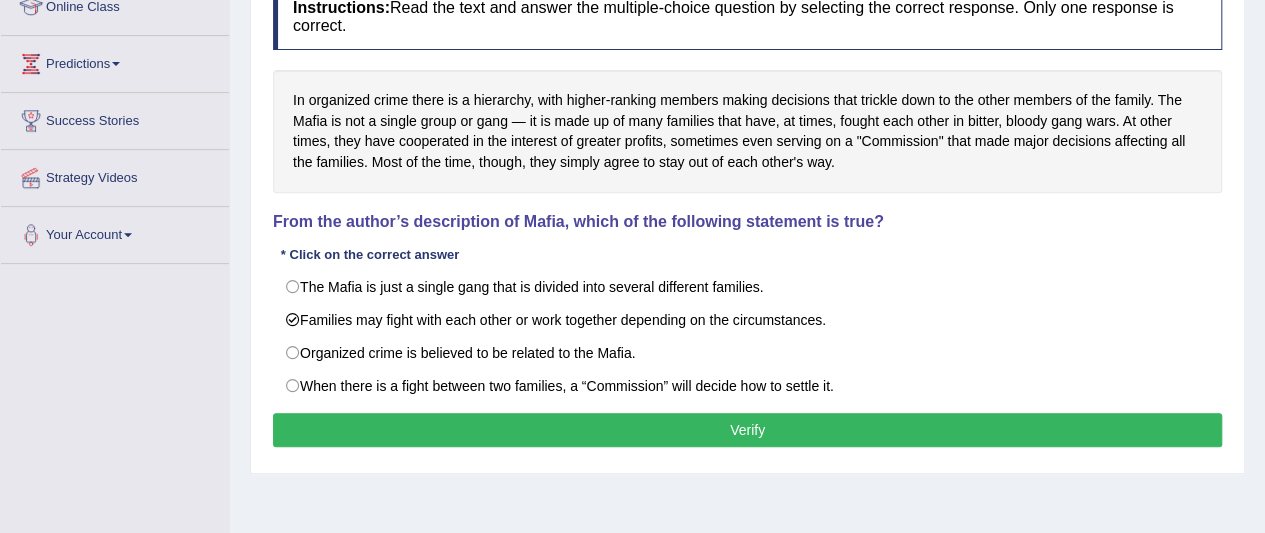 click on "Verify" at bounding box center [747, 430] 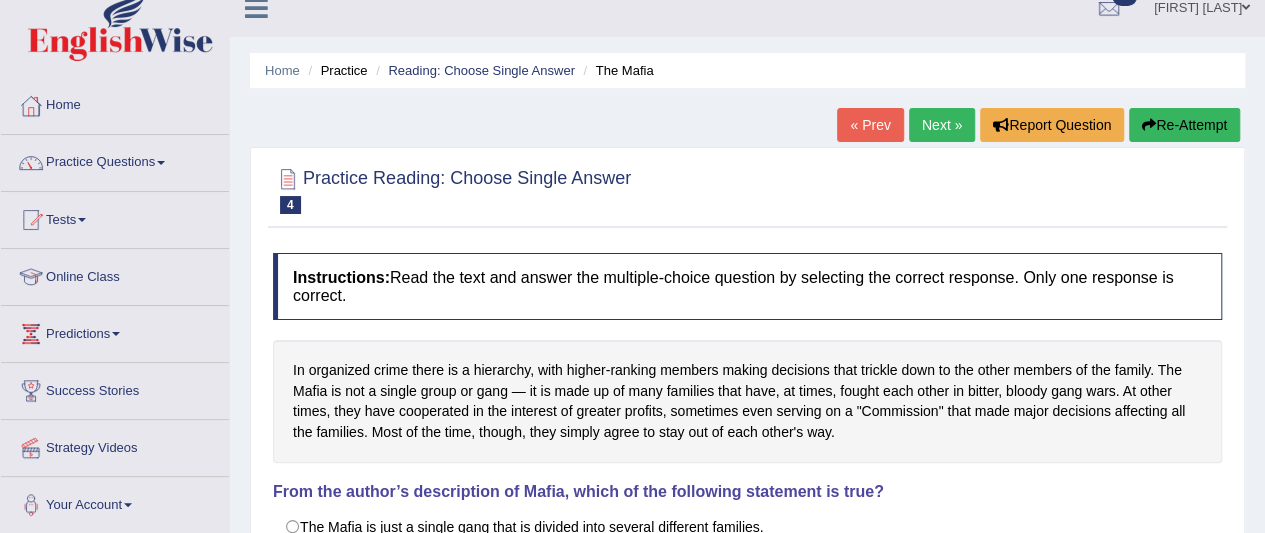 scroll, scrollTop: 14, scrollLeft: 0, axis: vertical 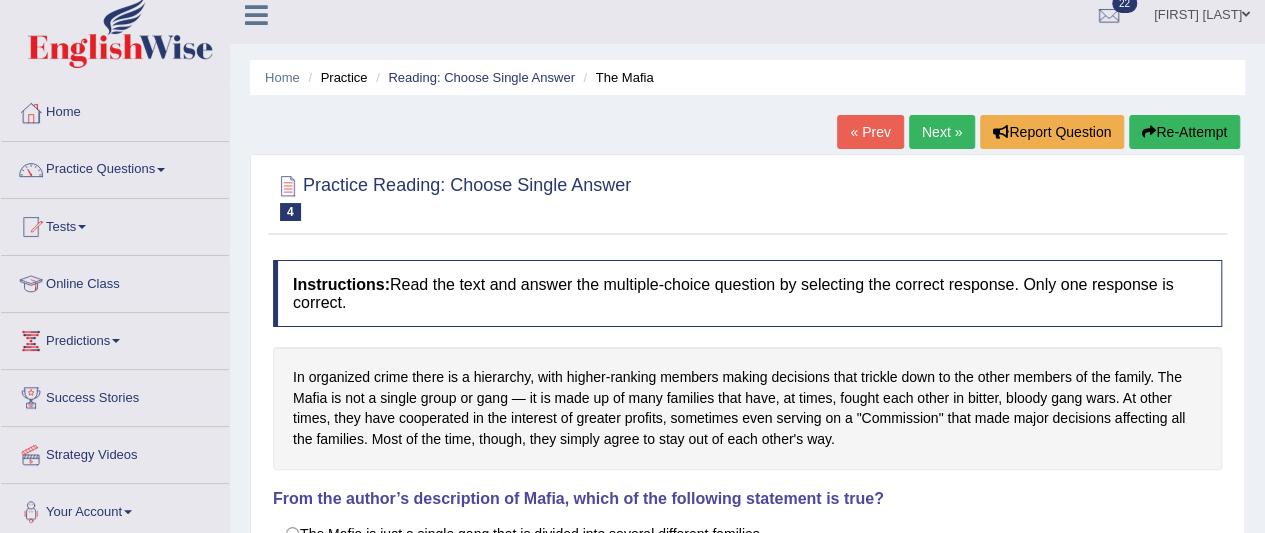 click on "Next »" at bounding box center (942, 132) 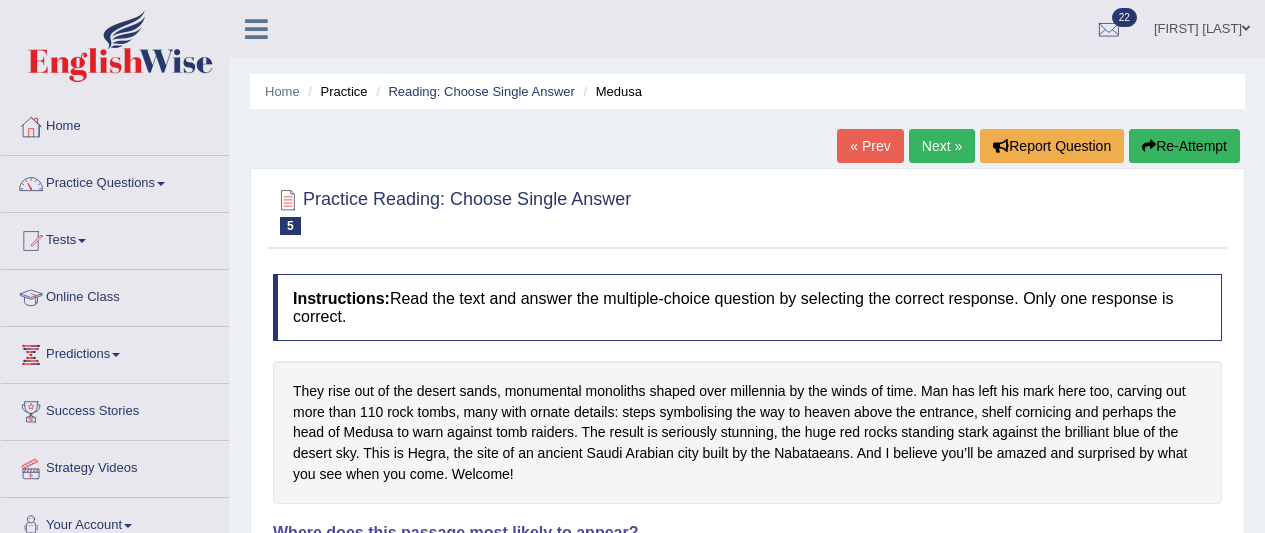 scroll, scrollTop: 196, scrollLeft: 0, axis: vertical 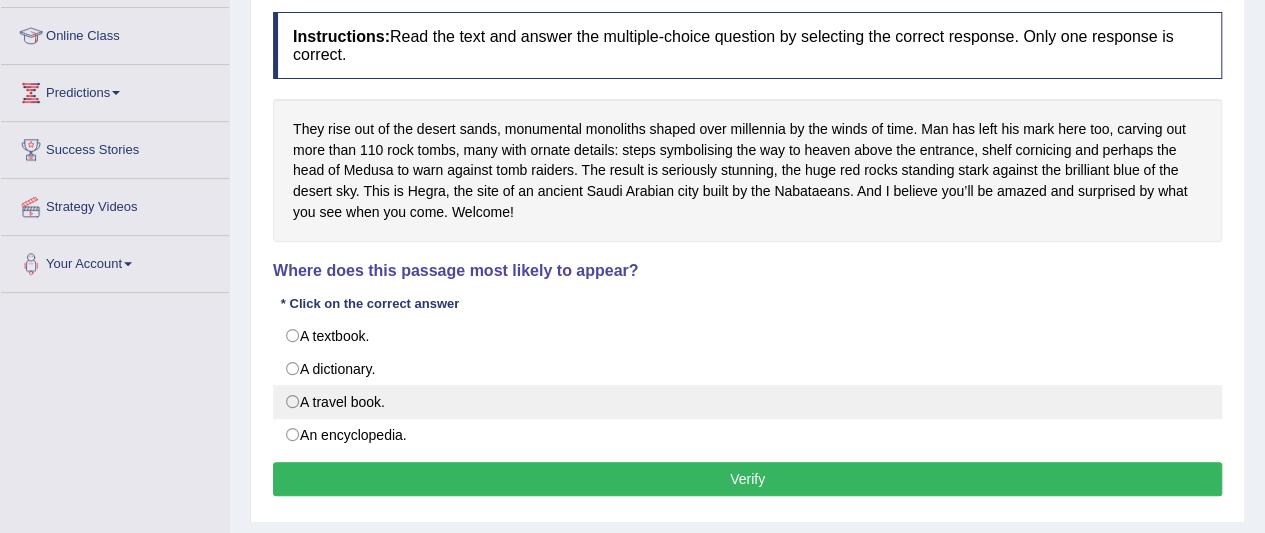 click on "A travel book." at bounding box center (747, 402) 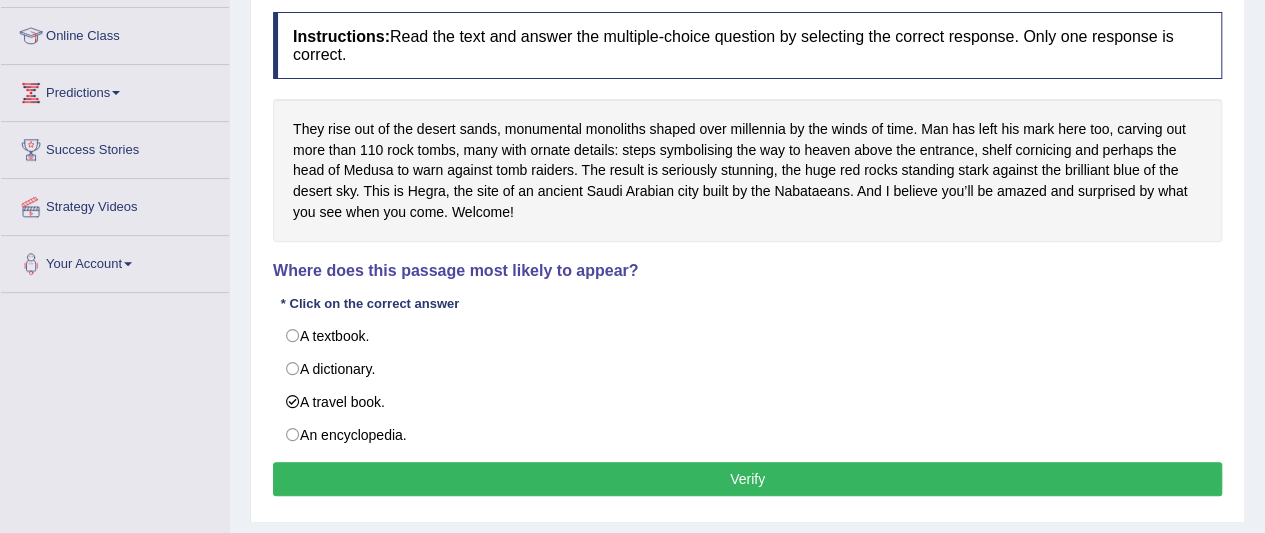 click on "Verify" at bounding box center [747, 479] 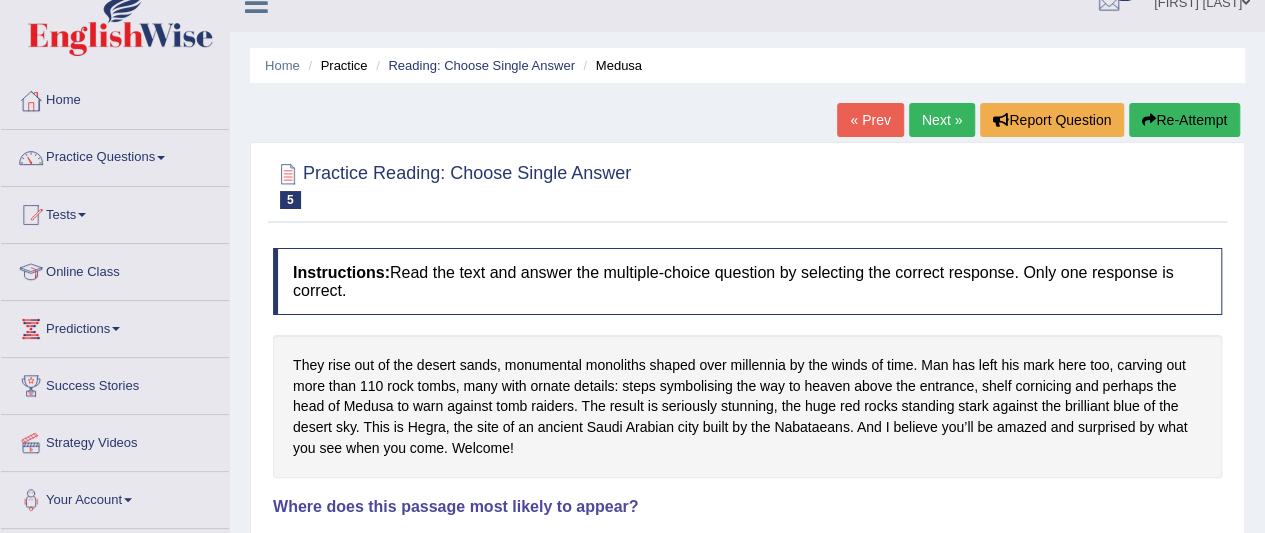 scroll, scrollTop: 0, scrollLeft: 0, axis: both 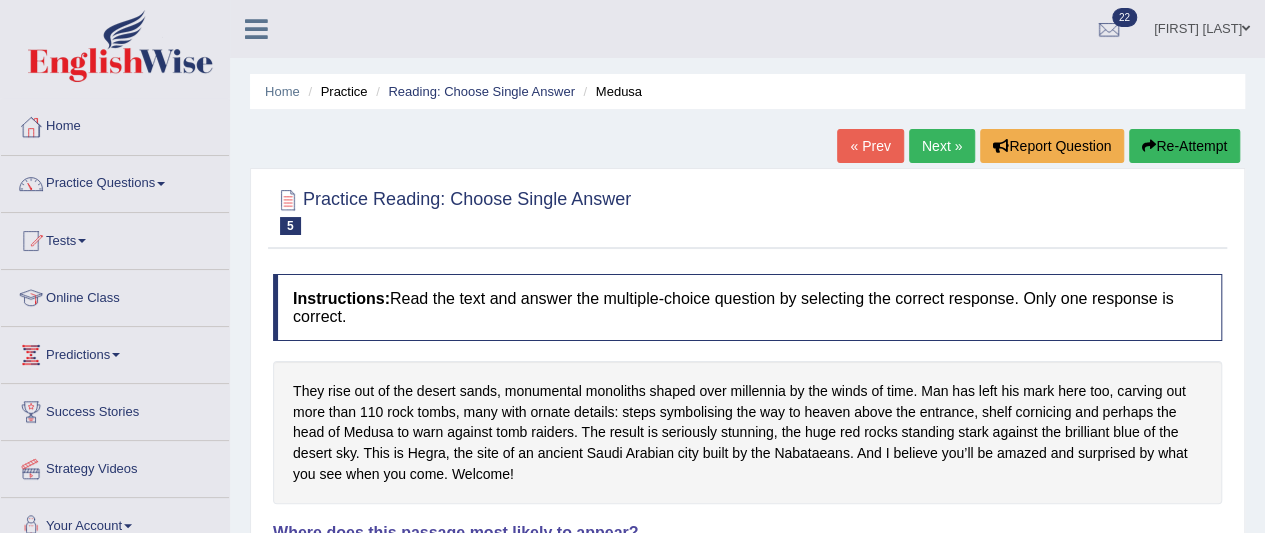 click at bounding box center (161, 184) 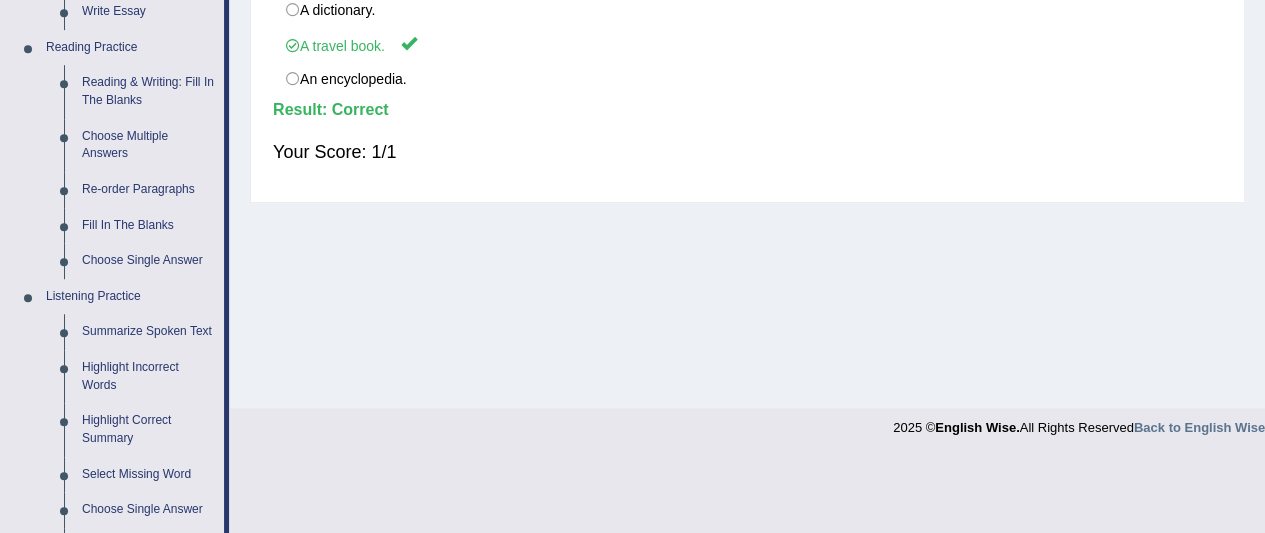 scroll, scrollTop: 597, scrollLeft: 0, axis: vertical 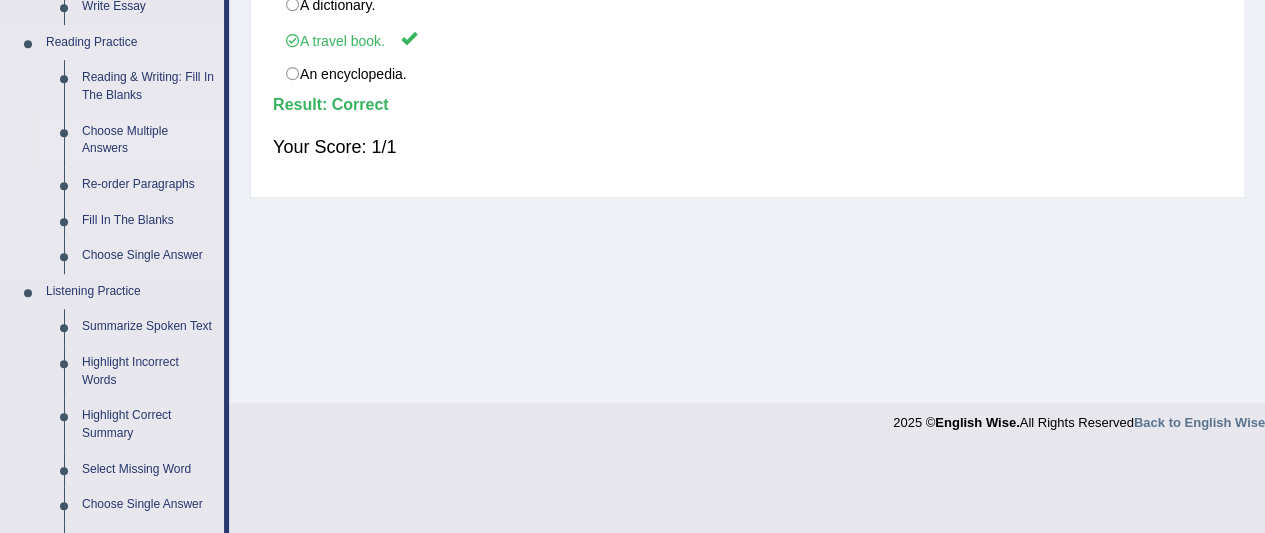click on "Choose Multiple Answers" at bounding box center [148, 140] 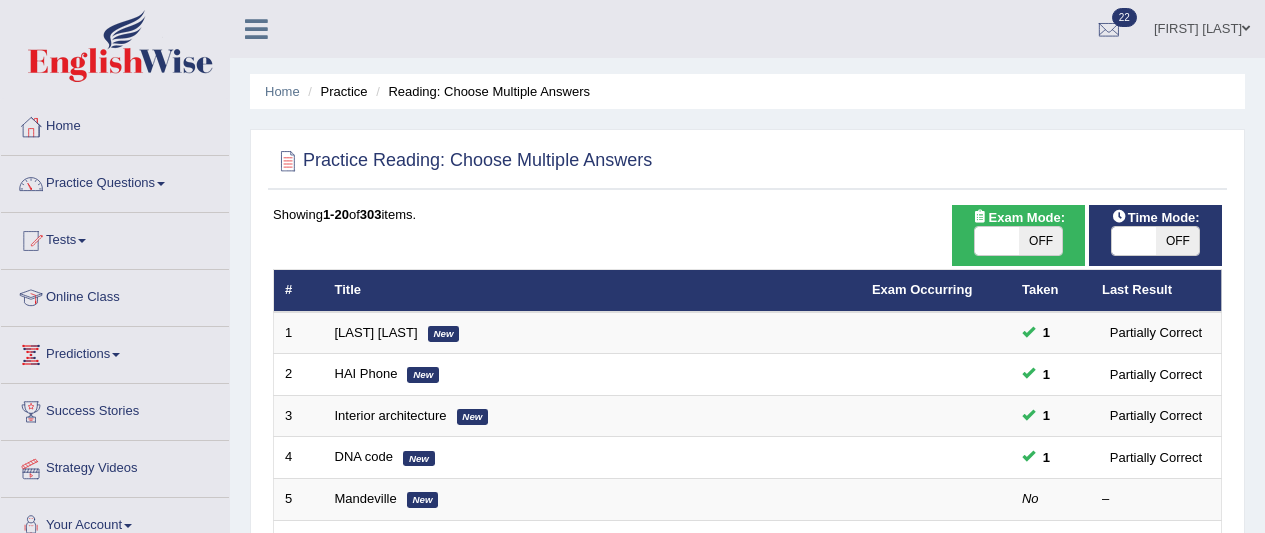 scroll, scrollTop: 0, scrollLeft: 0, axis: both 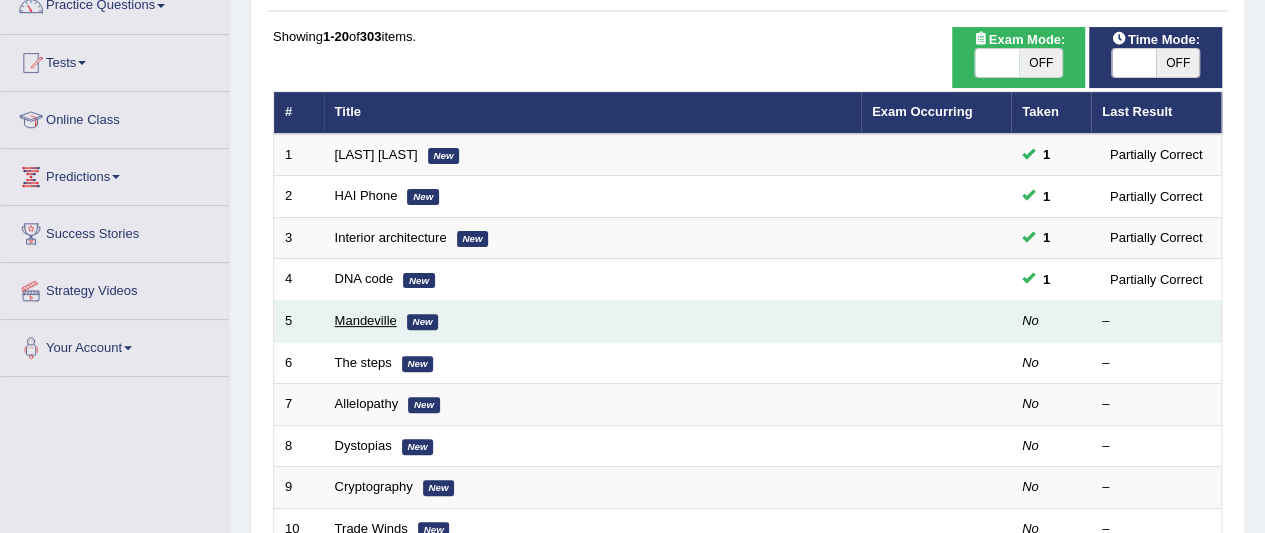 click on "Mandeville" at bounding box center [366, 320] 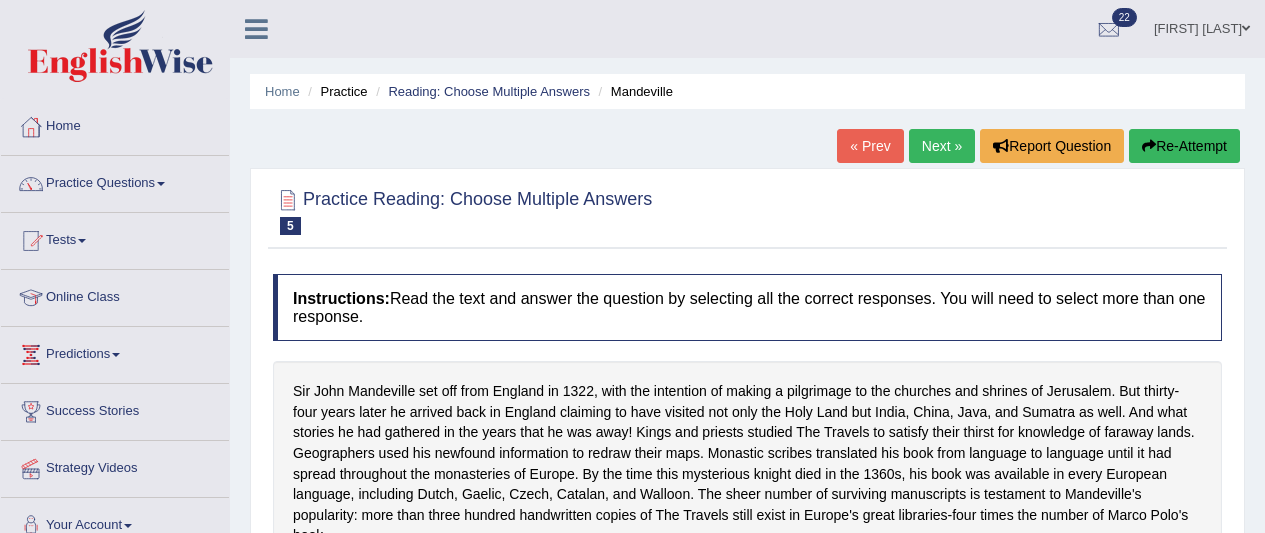 scroll, scrollTop: 0, scrollLeft: 0, axis: both 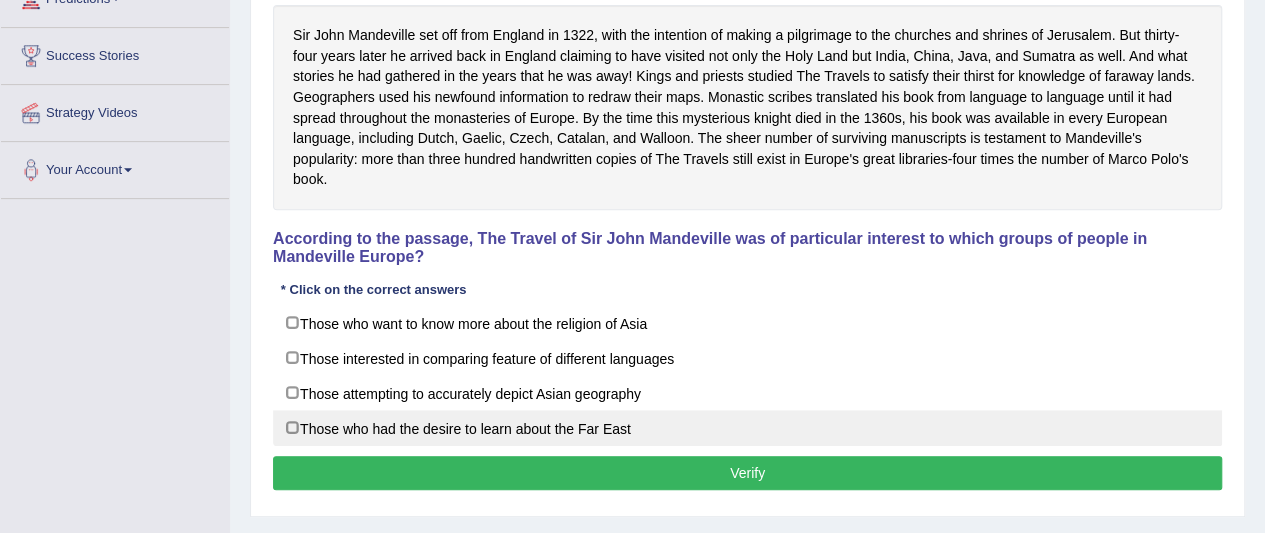 click on "Those who had the desire to learn about the Far East" at bounding box center (747, 428) 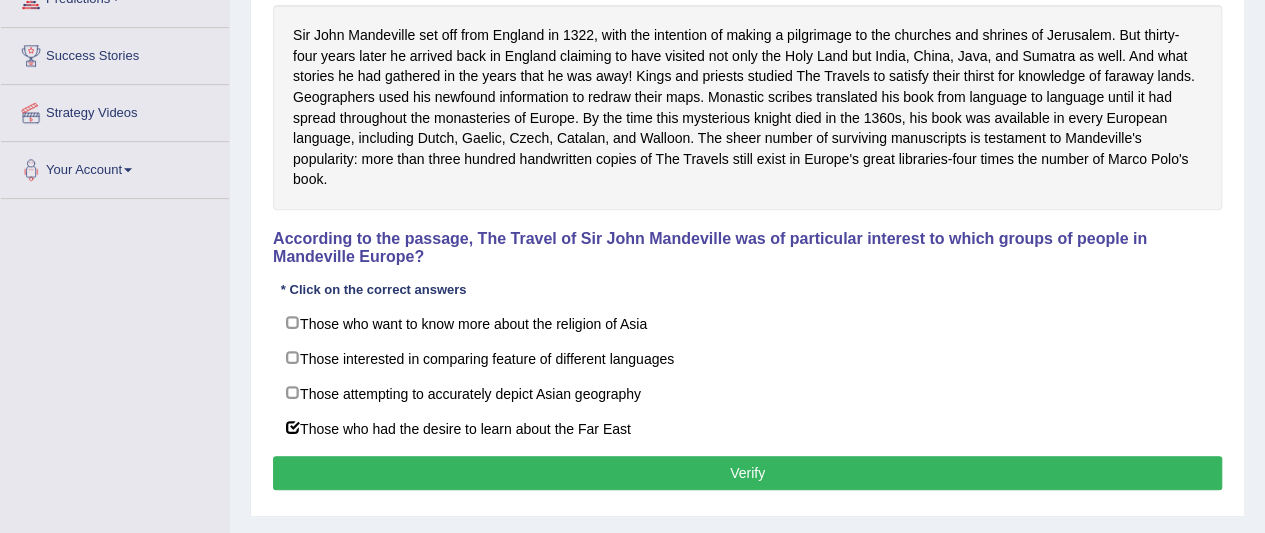 click on "Instructions:  Read the text and answer the question by selecting all the correct responses. You will need to select more than one response.
According to the passage, The Travel of Sir John Mandeville was of particular interest to which groups of people in Mandeville Europe? * Click on the correct answers  Those who want to know more about the religion of Asia  Those interested in comparing feature of different languages  Those attempting to accurately depict Asian geography  Those who had the desire to learn about the Far East Result:  Verify" at bounding box center (747, 207) 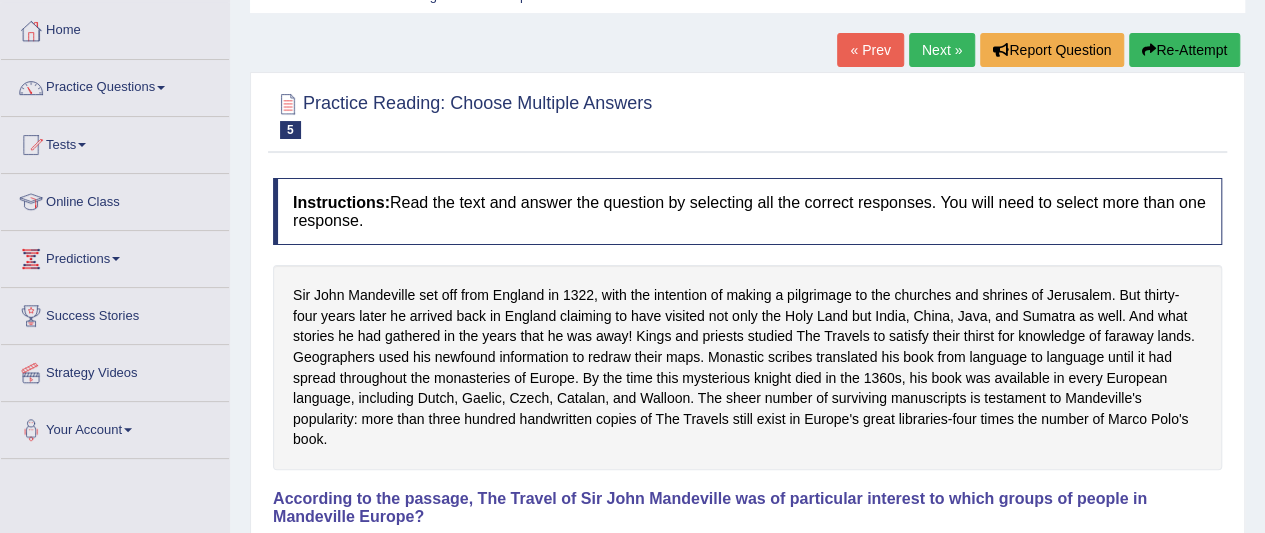 scroll, scrollTop: 0, scrollLeft: 0, axis: both 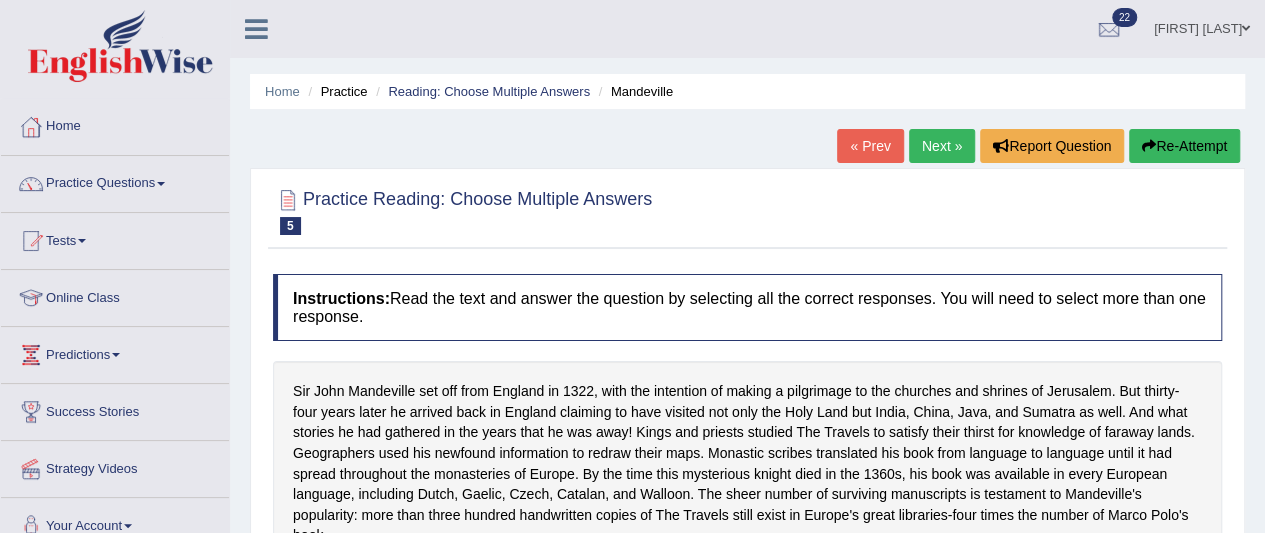 click on "Next »" at bounding box center (942, 146) 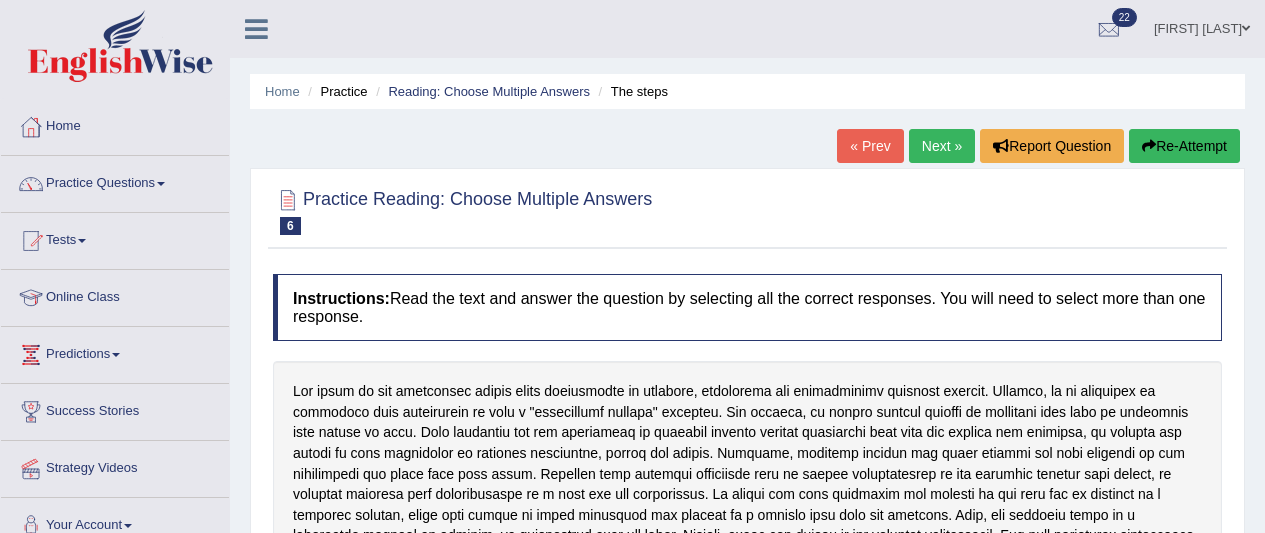 scroll, scrollTop: 287, scrollLeft: 0, axis: vertical 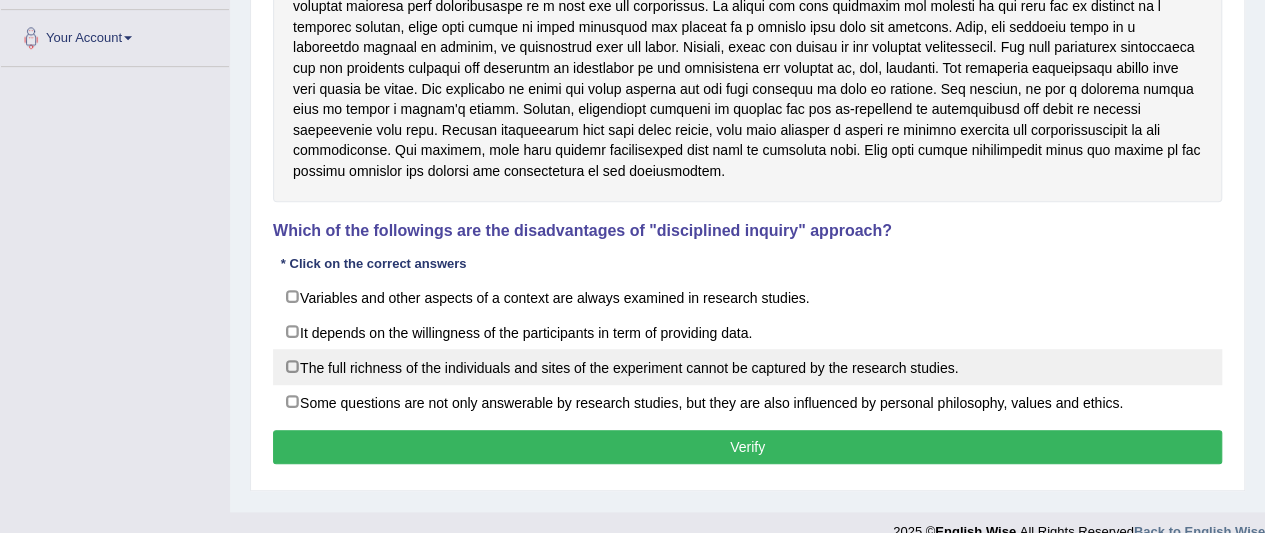 click on "The full richness of the individuals and sites of the experiment cannot be captured by the research studies." at bounding box center [747, 367] 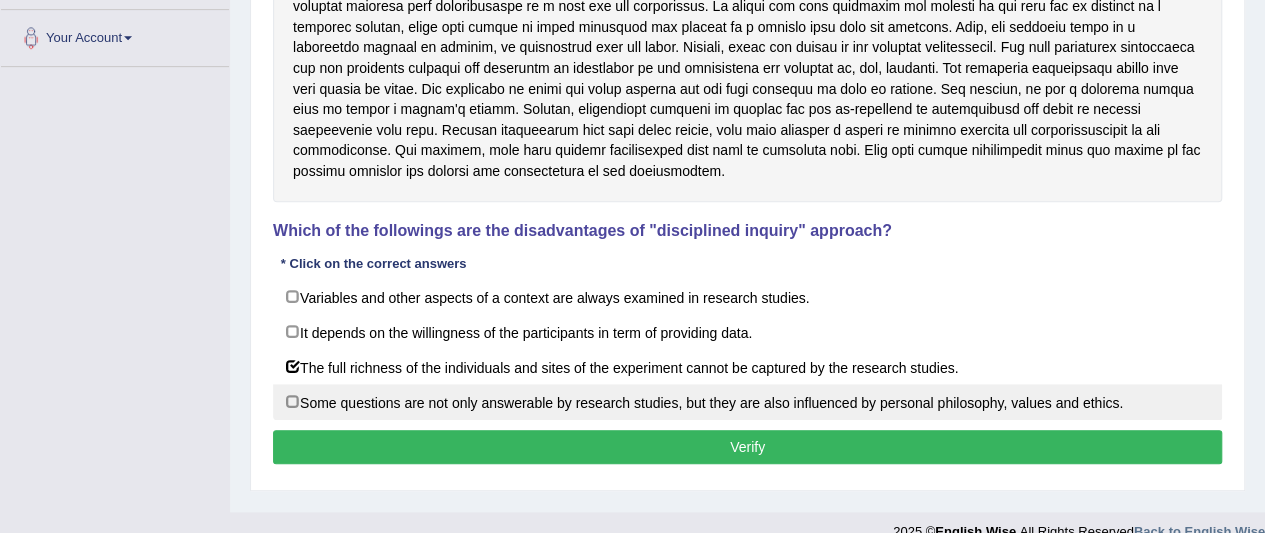click on "Some questions are not only answerable by research studies, but they are also influenced by personal philosophy, values and ethics." at bounding box center [747, 402] 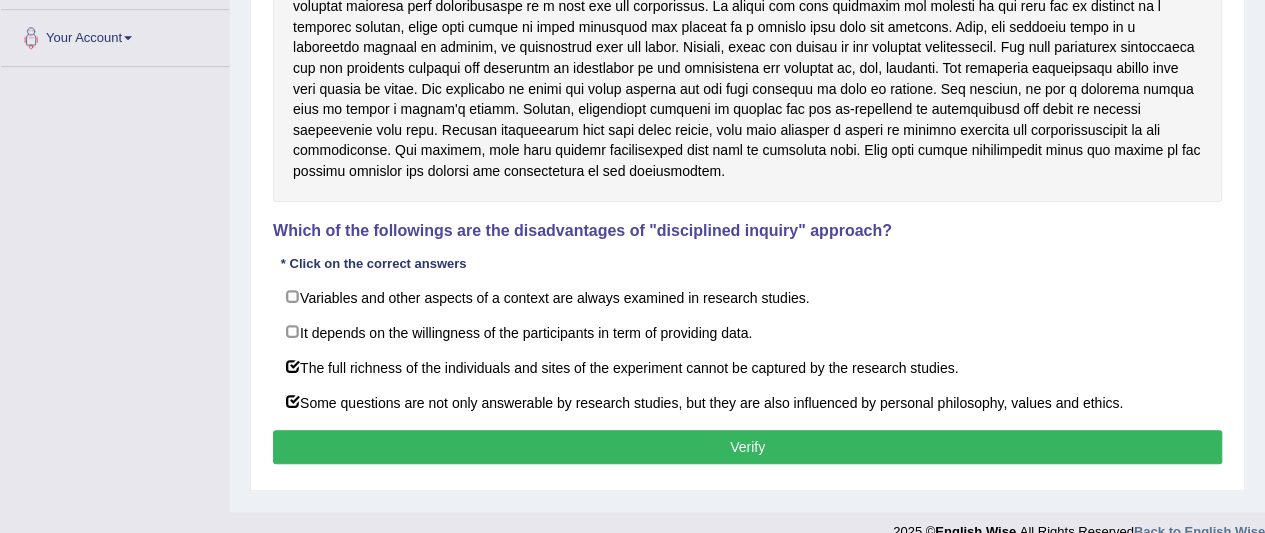 click on "Verify" at bounding box center (747, 447) 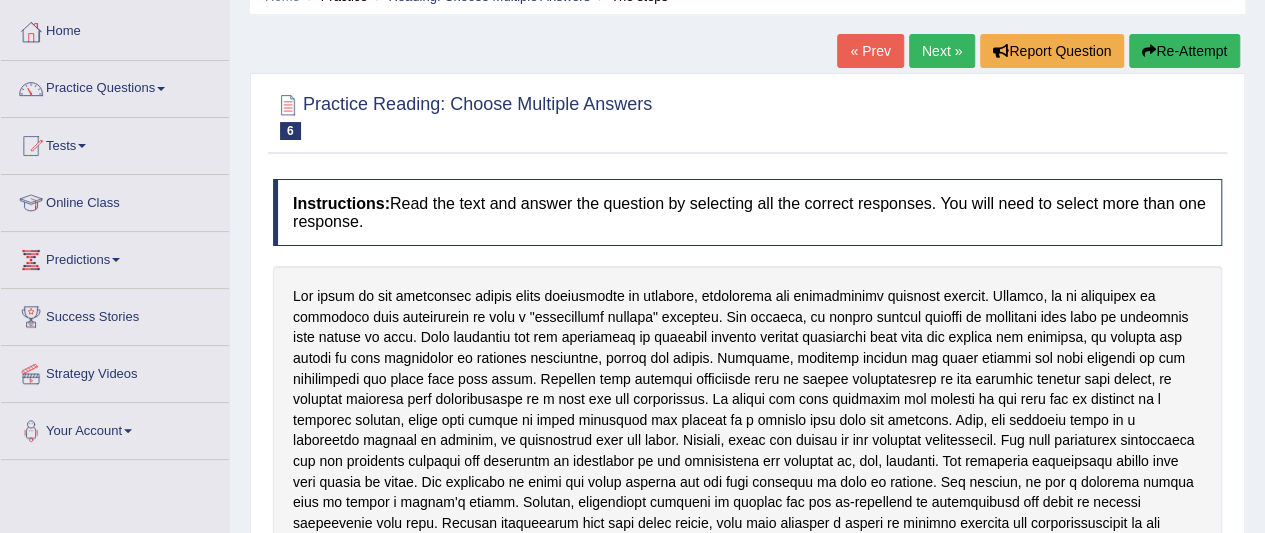 scroll, scrollTop: 82, scrollLeft: 0, axis: vertical 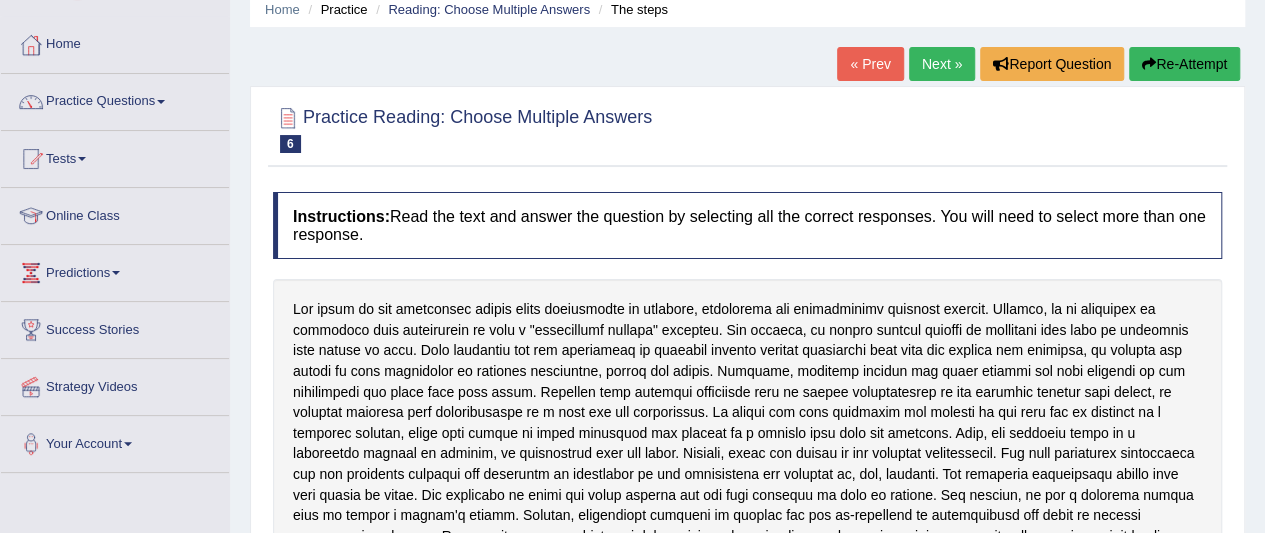 click on "Next »" at bounding box center (942, 64) 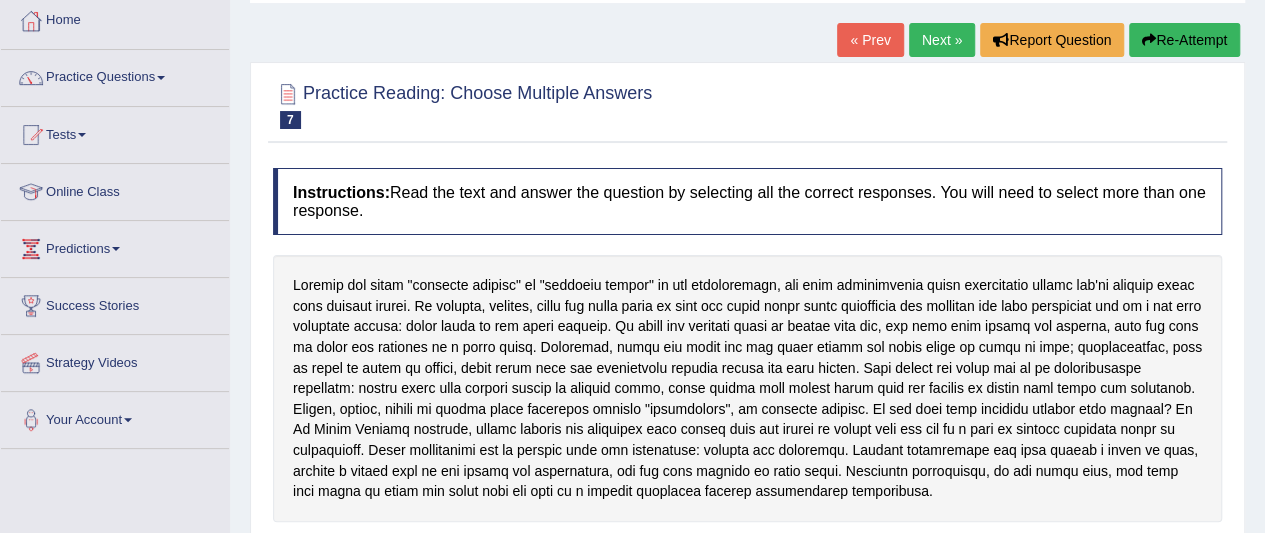 scroll, scrollTop: 0, scrollLeft: 0, axis: both 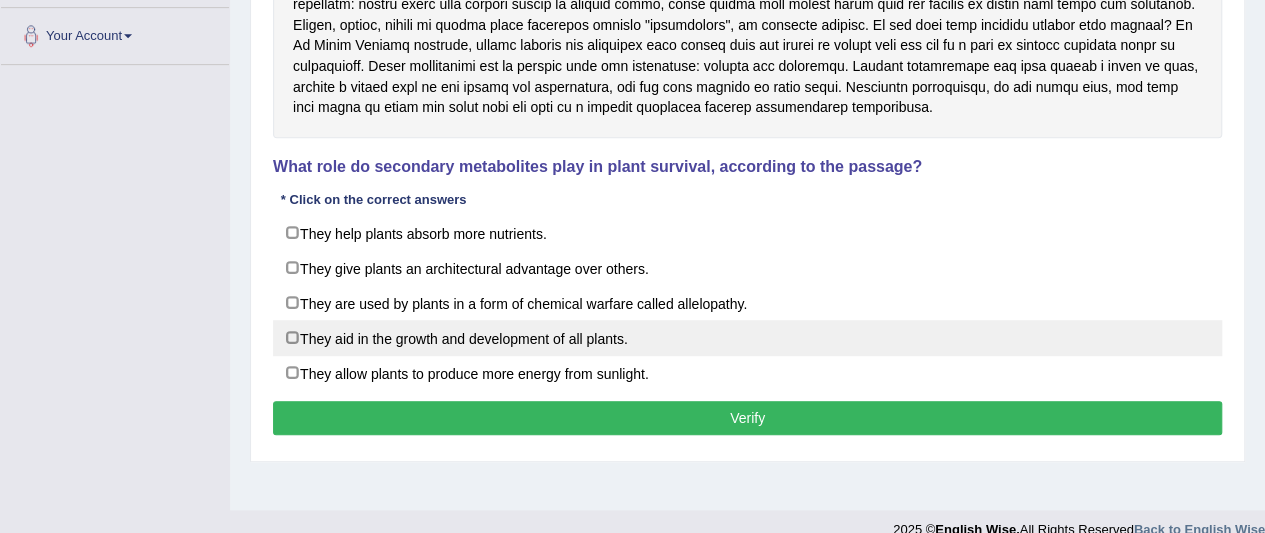 click on "They aid in the growth and development of all plants." at bounding box center [747, 338] 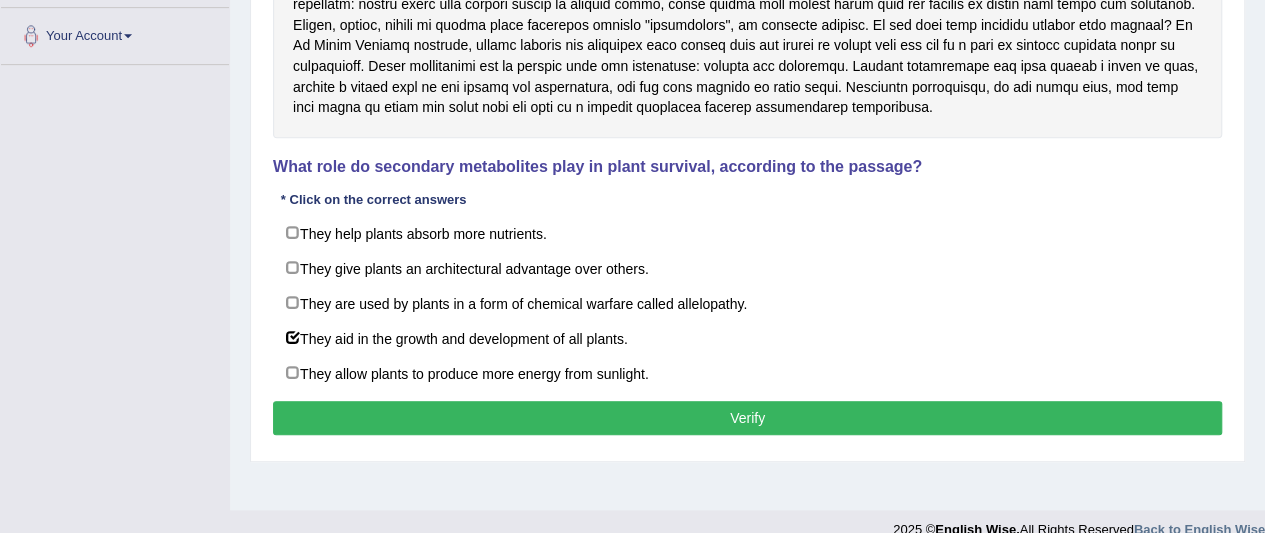 click on "Verify" at bounding box center (747, 418) 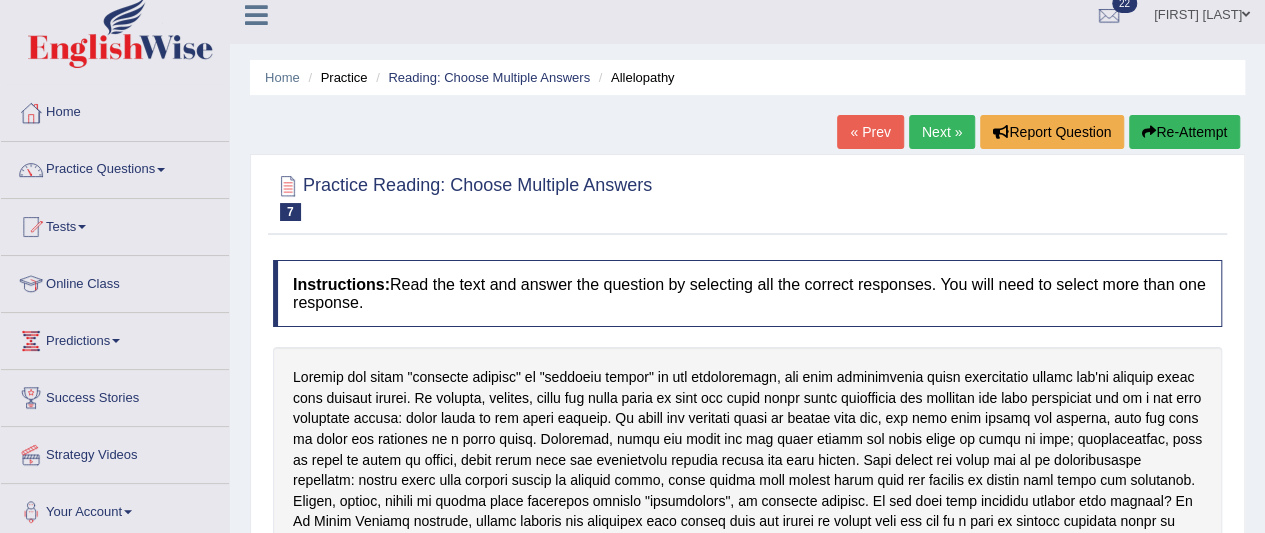 scroll, scrollTop: 0, scrollLeft: 0, axis: both 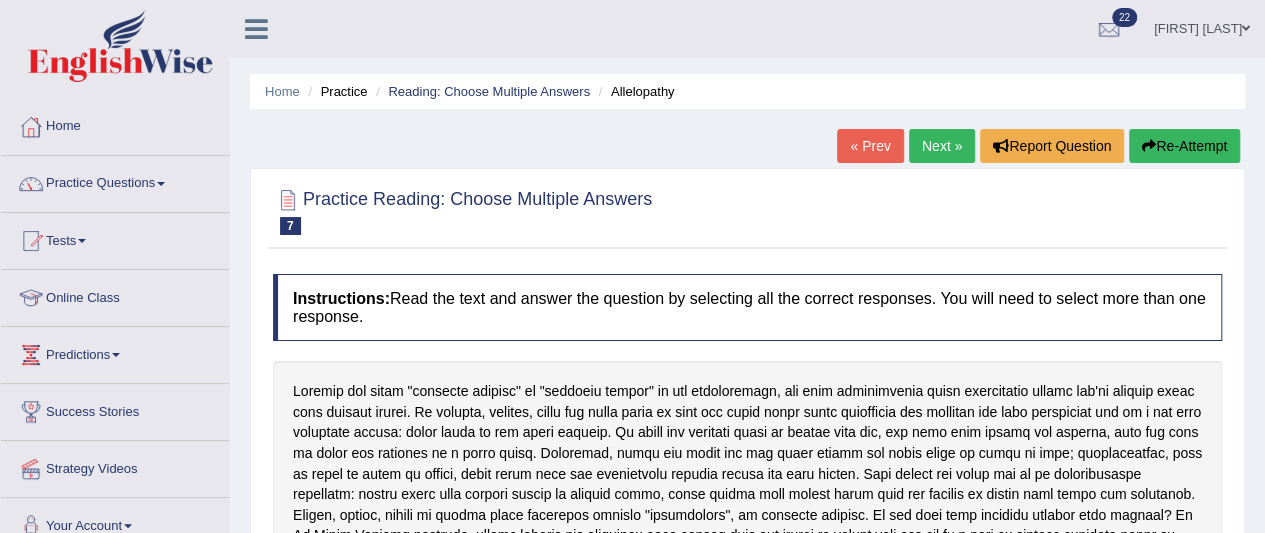 click on "Next »" at bounding box center [942, 146] 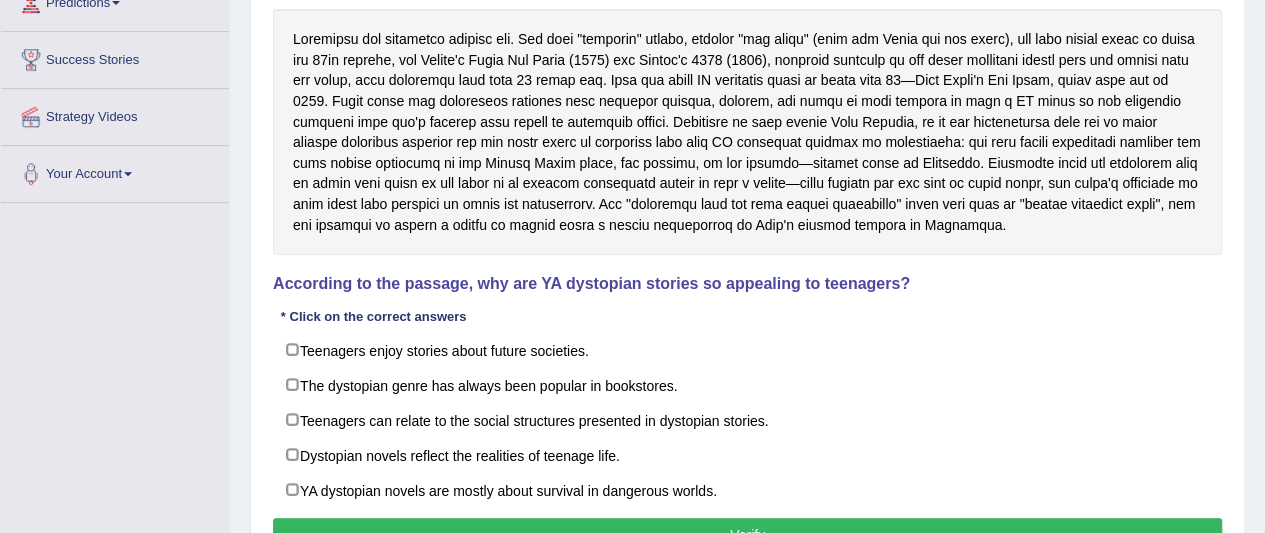 scroll, scrollTop: 0, scrollLeft: 0, axis: both 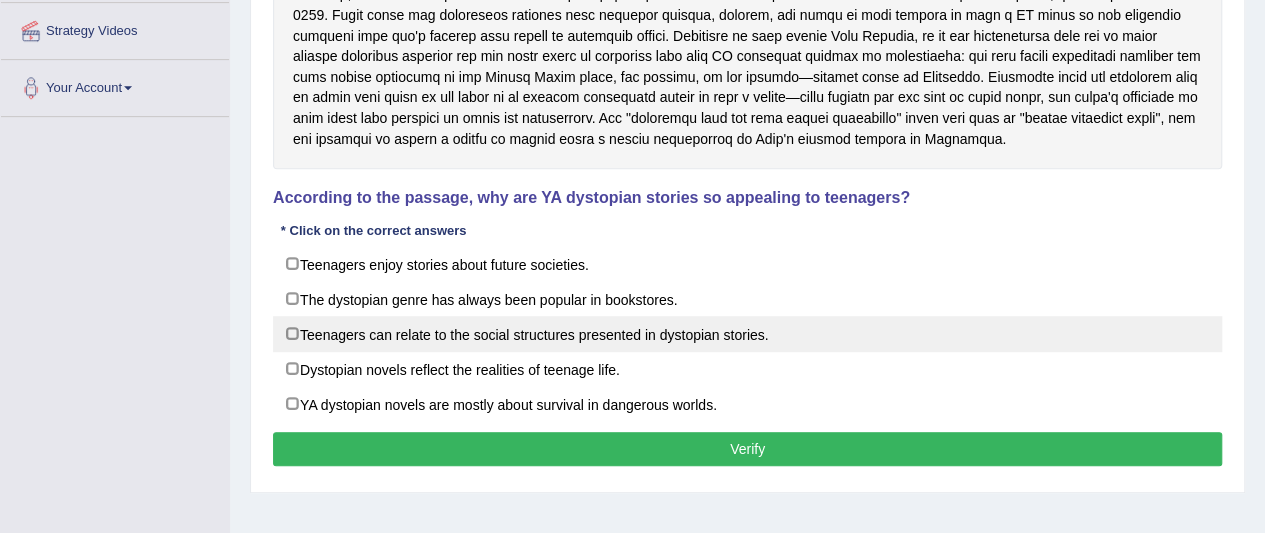 click on "Teenagers can relate to the social structures presented in dystopian stories." at bounding box center [747, 334] 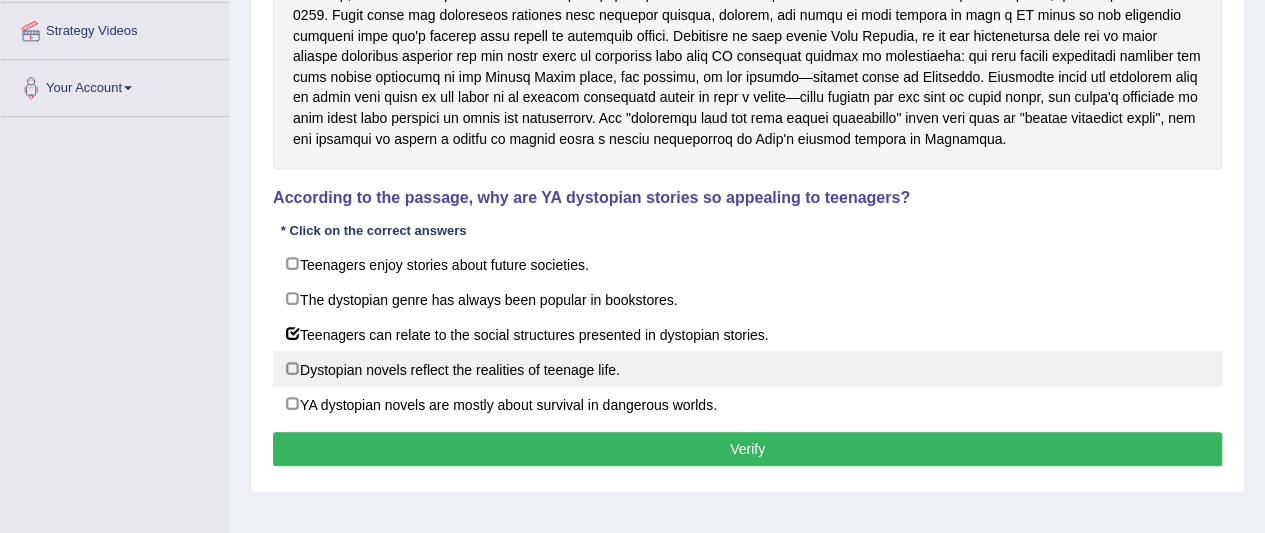 click on "Dystopian novels reflect the realities of teenage life." at bounding box center (747, 369) 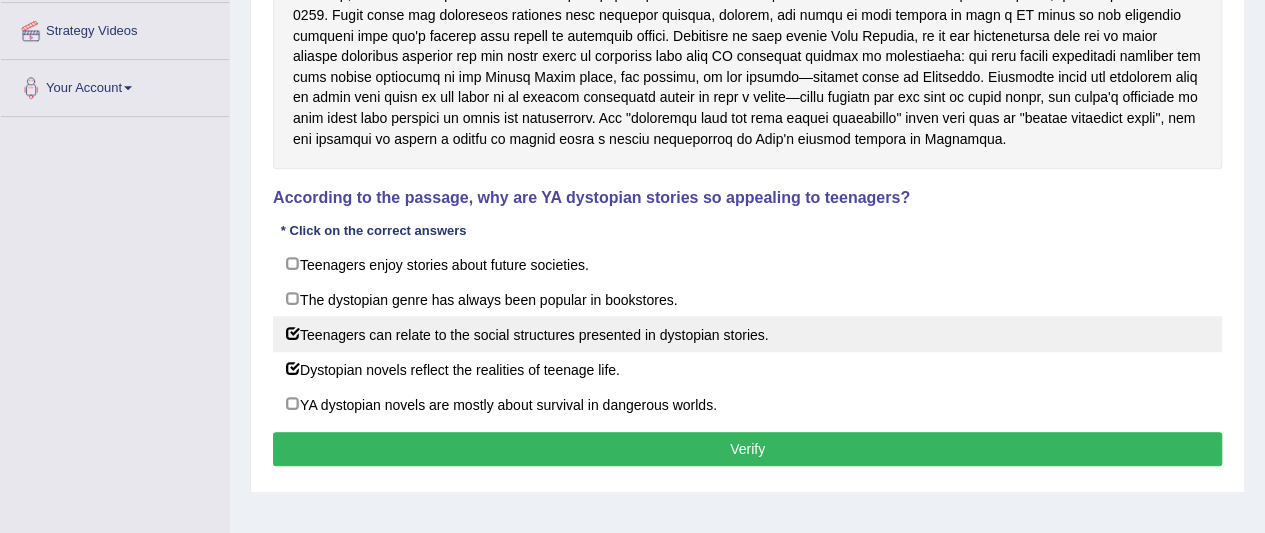 click on "Teenagers can relate to the social structures presented in dystopian stories." at bounding box center [747, 334] 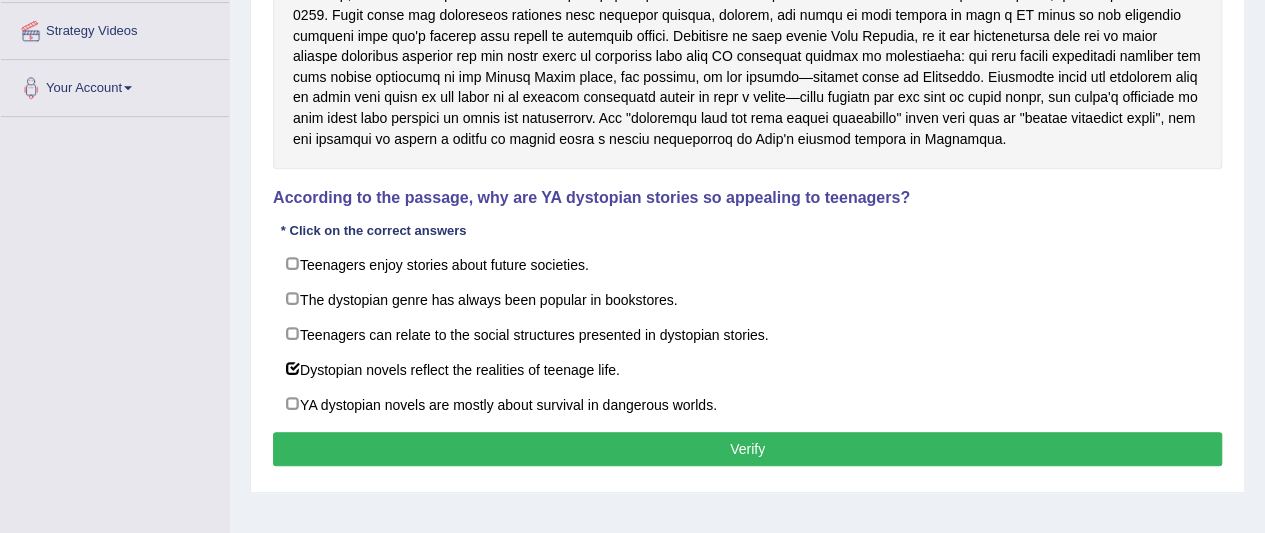click on "Verify" at bounding box center (747, 449) 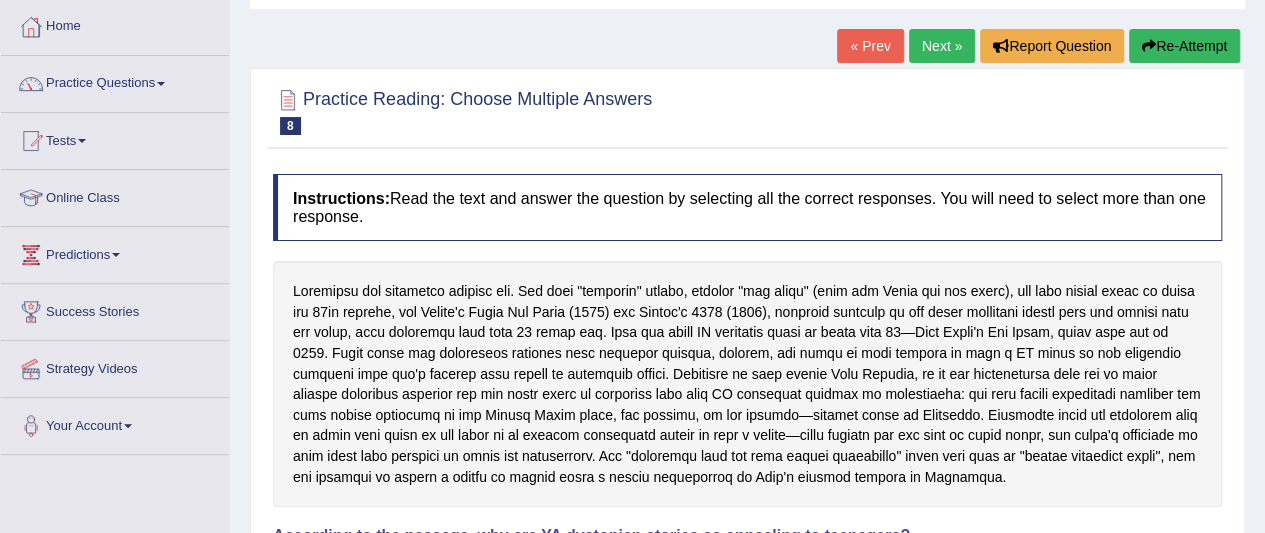 scroll, scrollTop: 0, scrollLeft: 0, axis: both 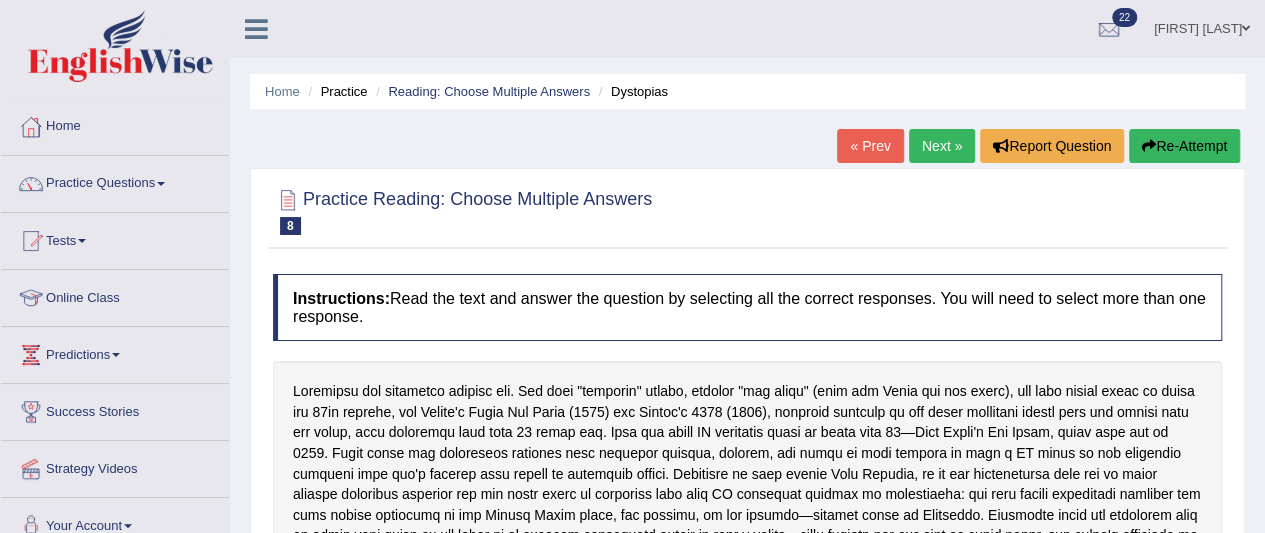 click on "Next »" at bounding box center [942, 146] 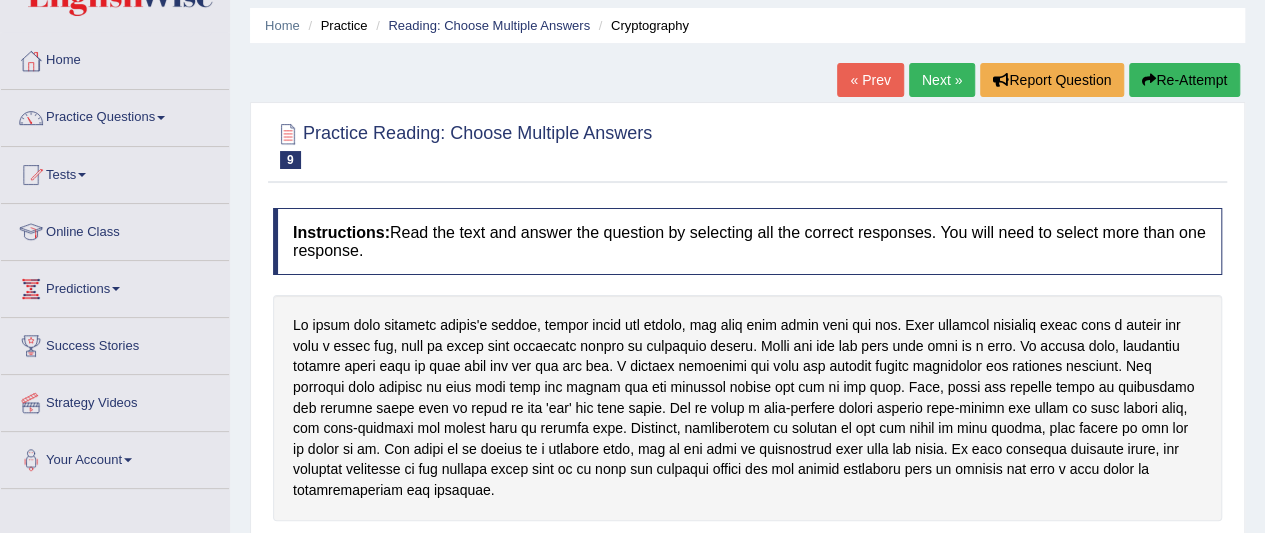 scroll, scrollTop: 0, scrollLeft: 0, axis: both 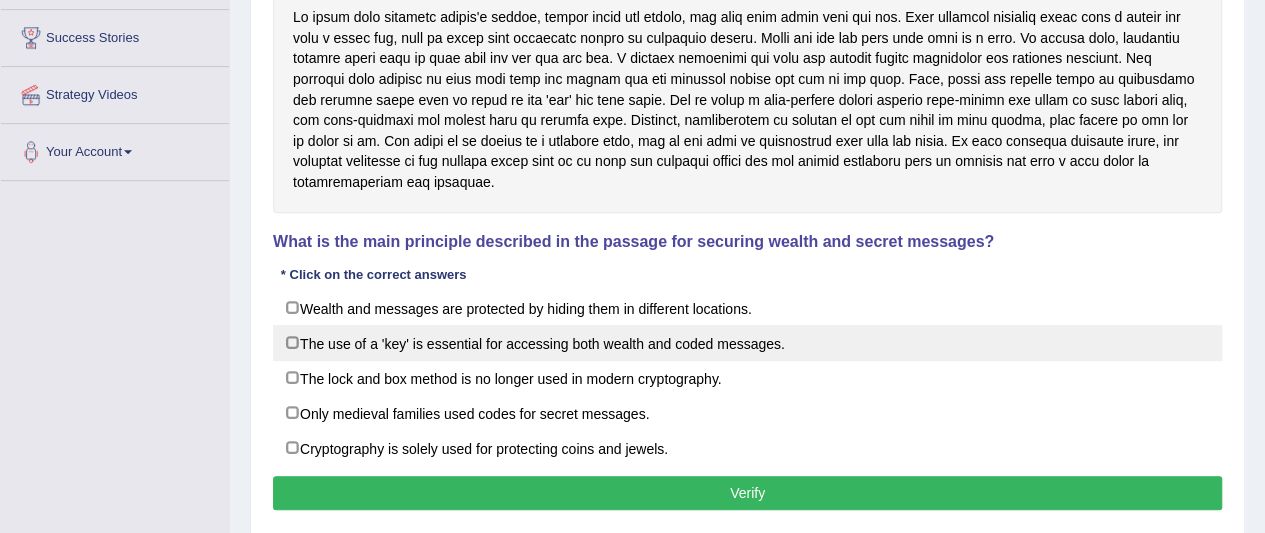 click on "The use of a 'key' is essential for accessing both wealth and coded messages." at bounding box center (747, 343) 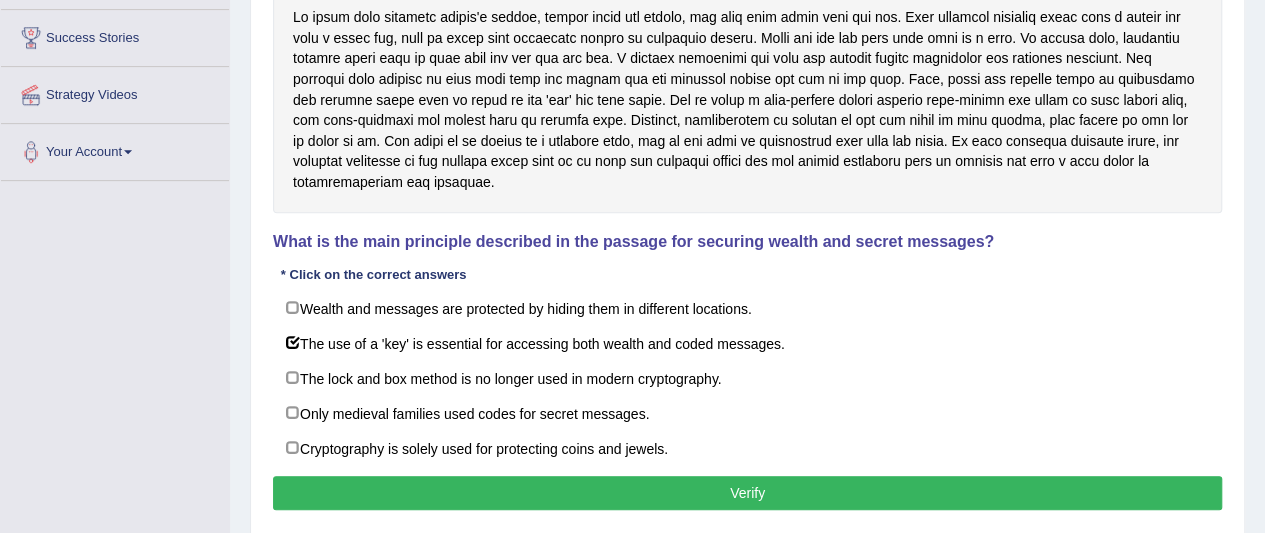 click on "Verify" at bounding box center [747, 493] 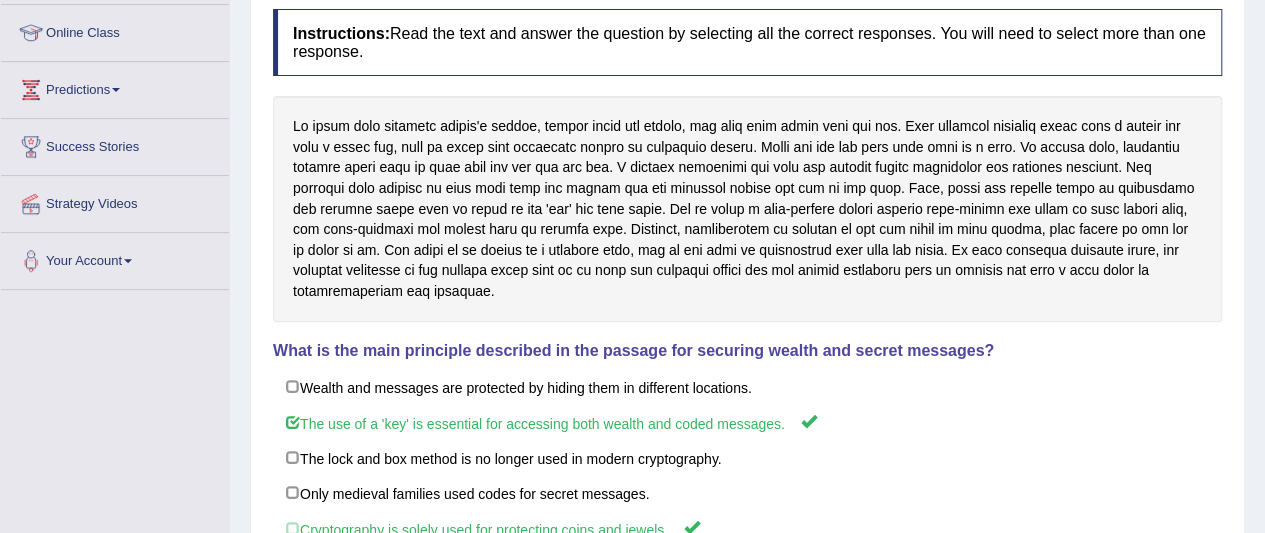 scroll, scrollTop: 0, scrollLeft: 0, axis: both 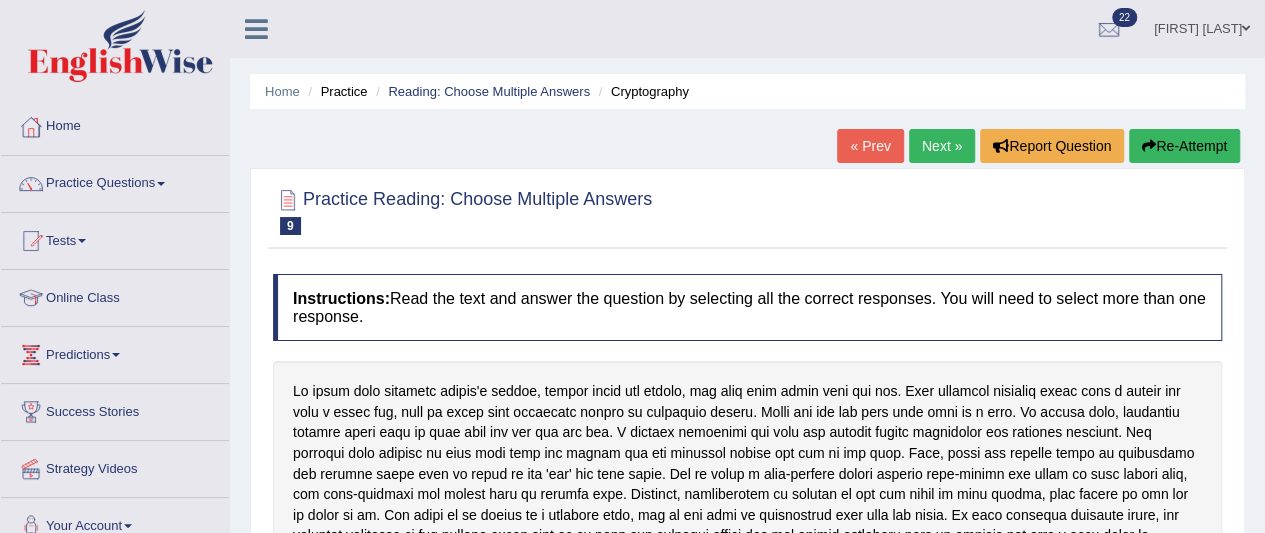 click on "Next »" at bounding box center (942, 146) 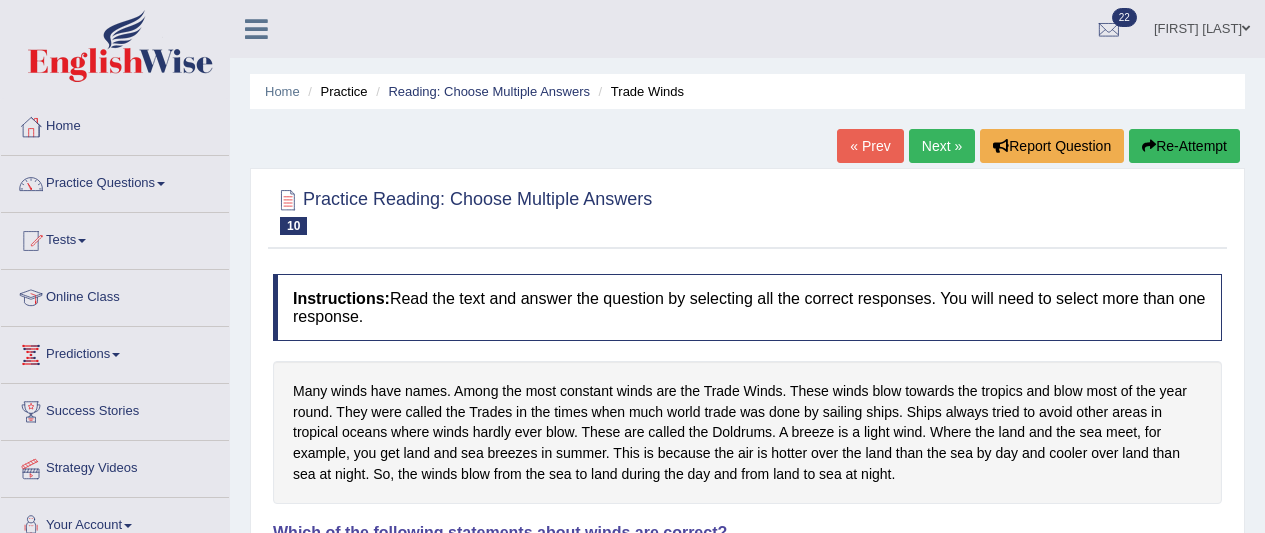 scroll, scrollTop: 181, scrollLeft: 0, axis: vertical 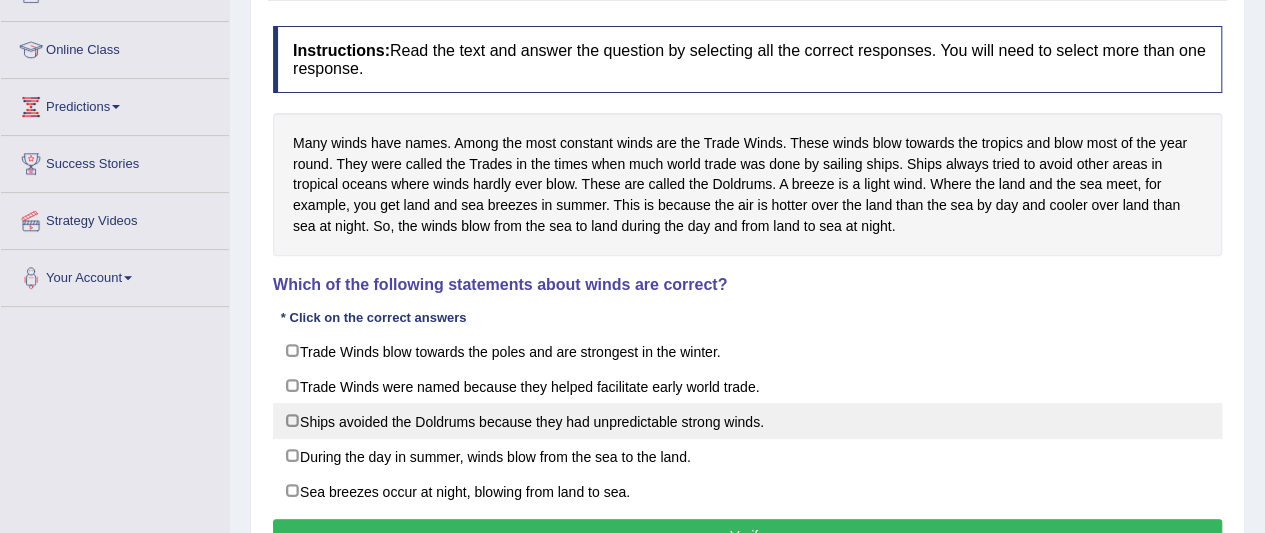 click on "Ships avoided the Doldrums because they had unpredictable strong winds." at bounding box center [747, 421] 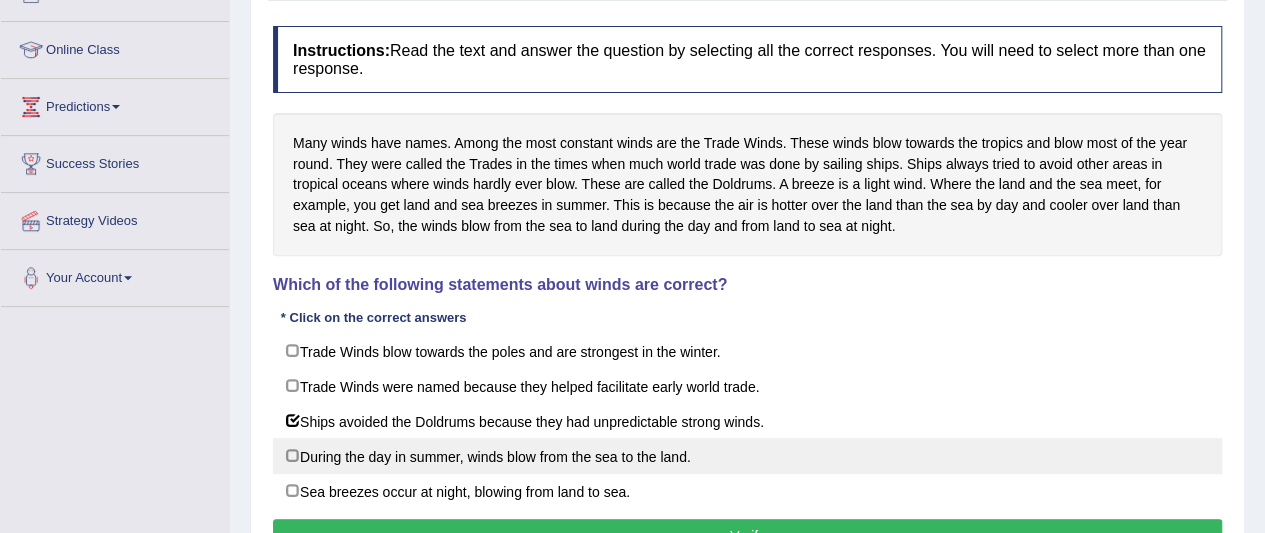click on "During the day in summer, winds blow from the sea to the land." at bounding box center [747, 456] 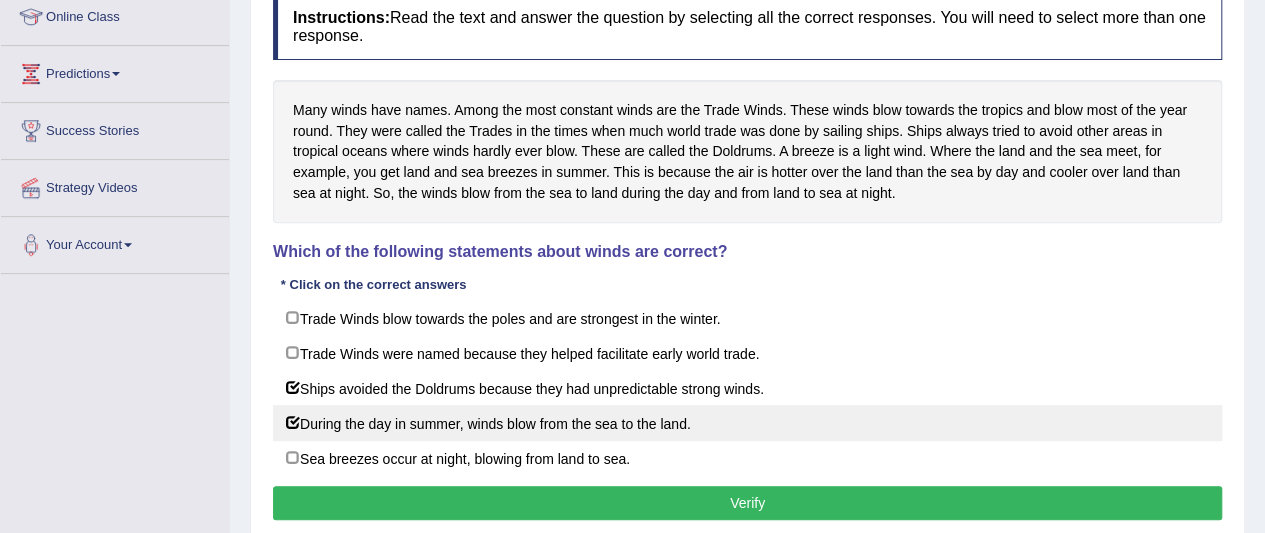 scroll, scrollTop: 288, scrollLeft: 0, axis: vertical 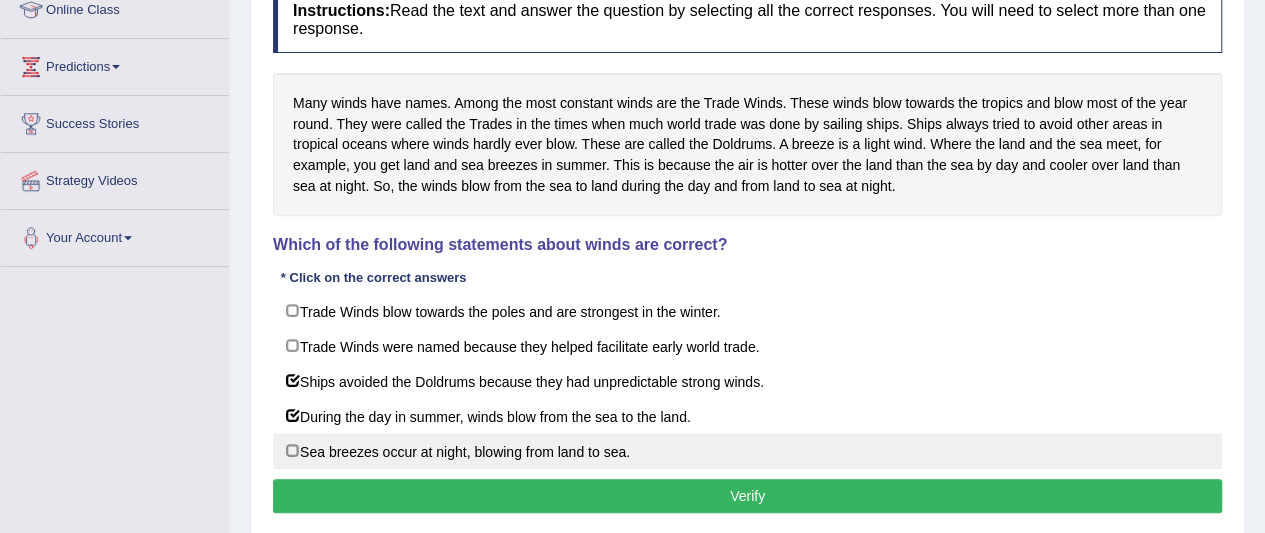 click on "Sea breezes occur at night, blowing from land to sea." at bounding box center (747, 451) 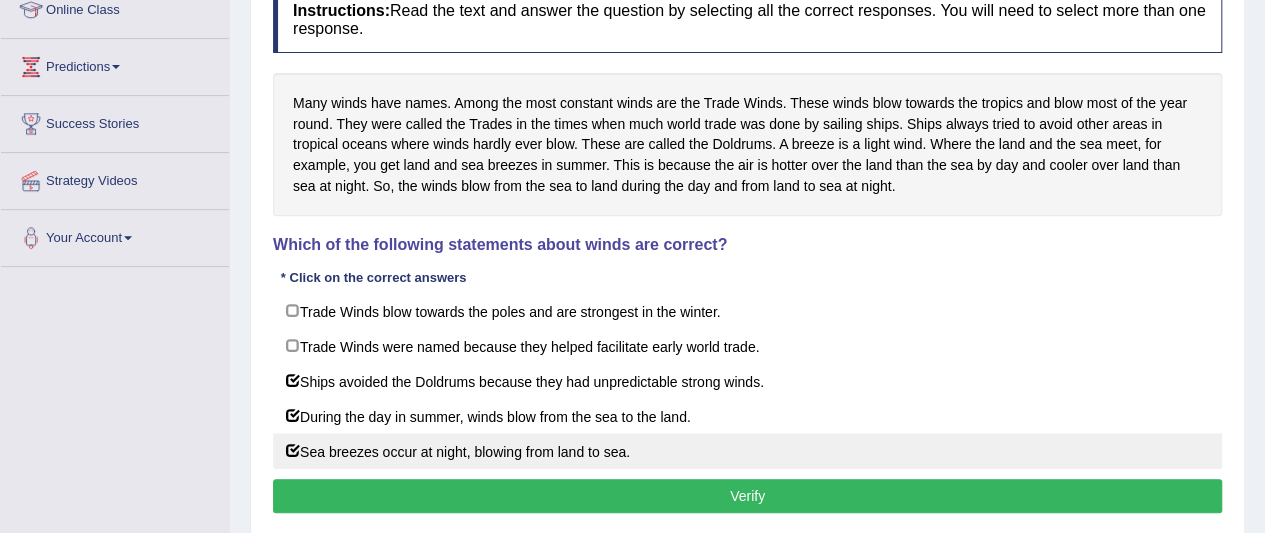 checkbox on "true" 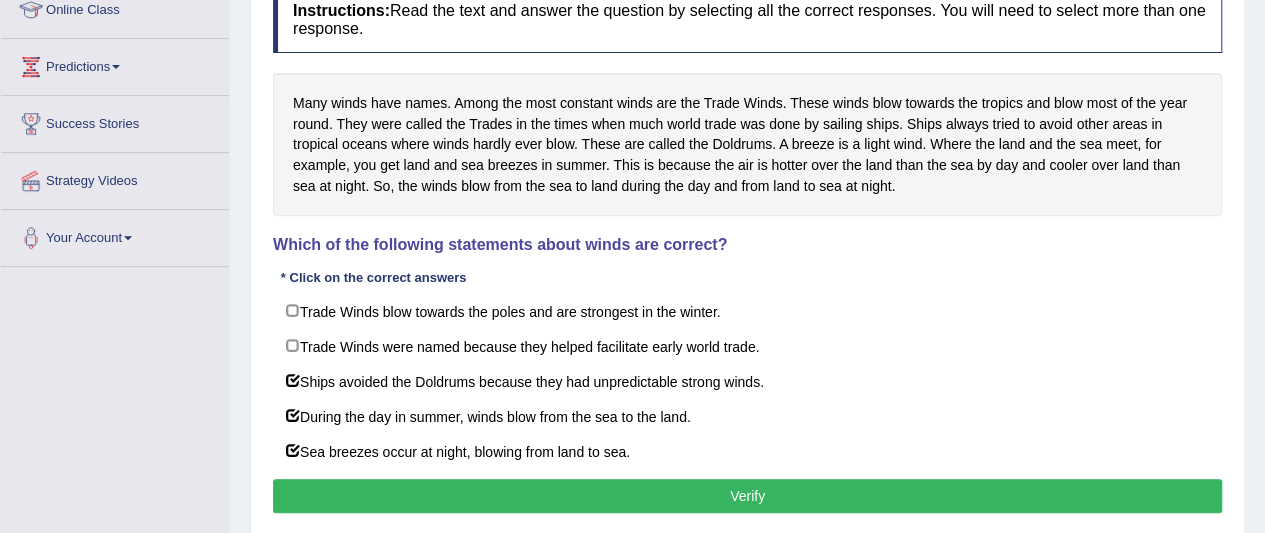 click on "Verify" at bounding box center (747, 496) 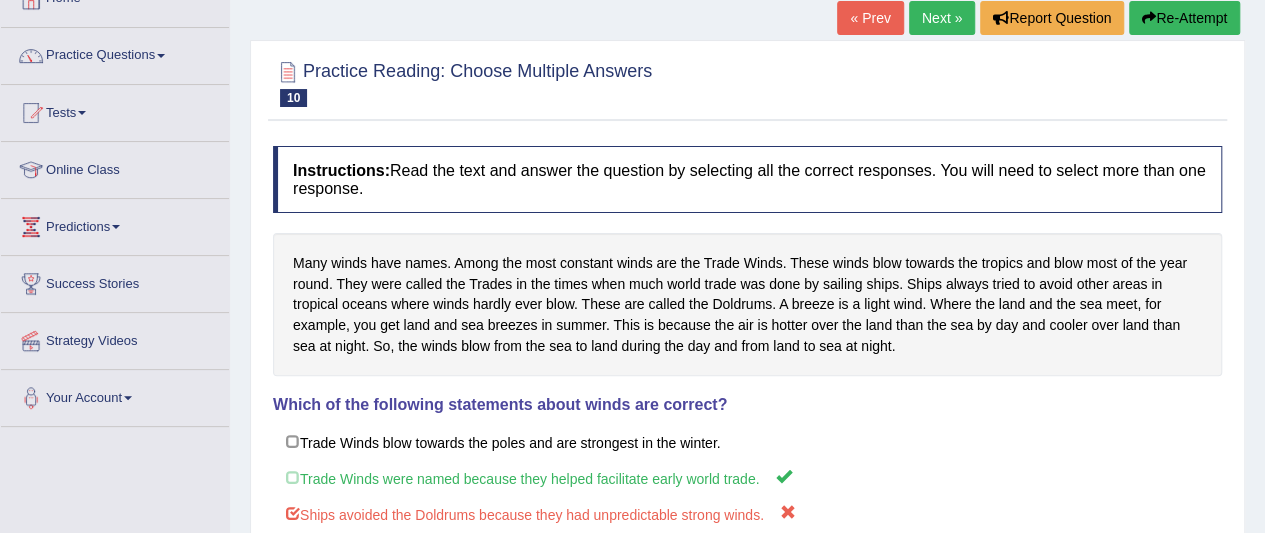 scroll, scrollTop: 0, scrollLeft: 0, axis: both 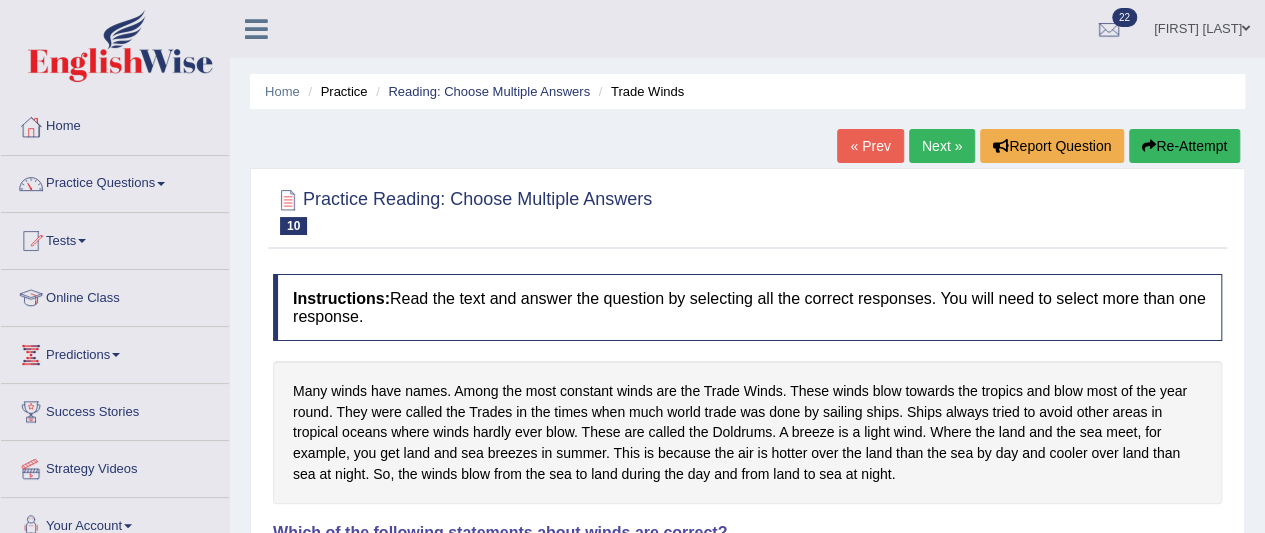 click on "Next »" at bounding box center [942, 146] 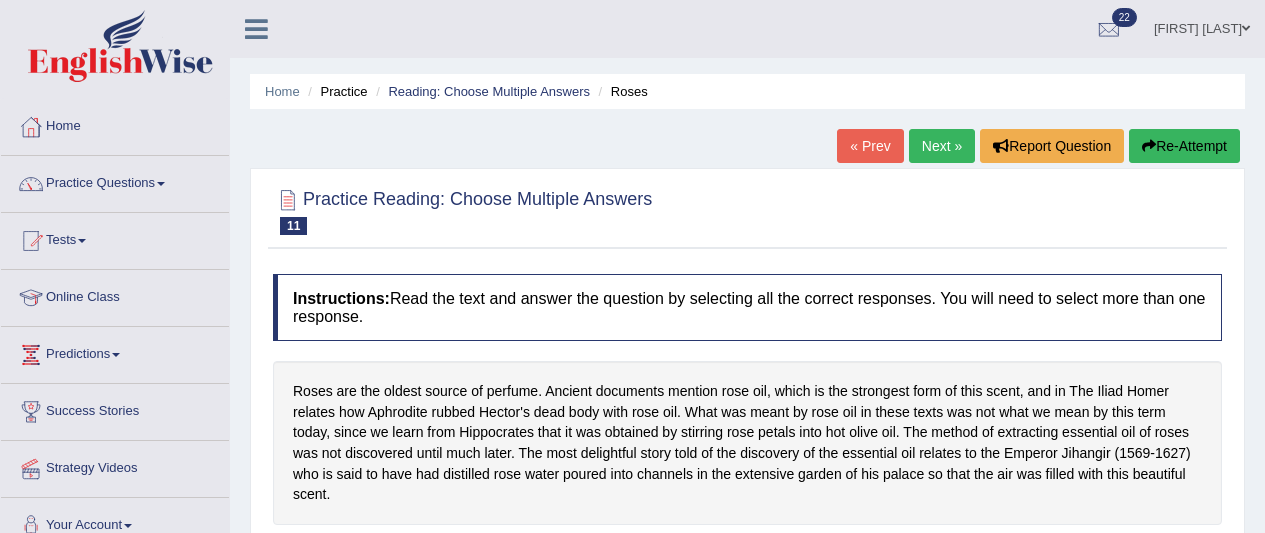 scroll, scrollTop: 0, scrollLeft: 0, axis: both 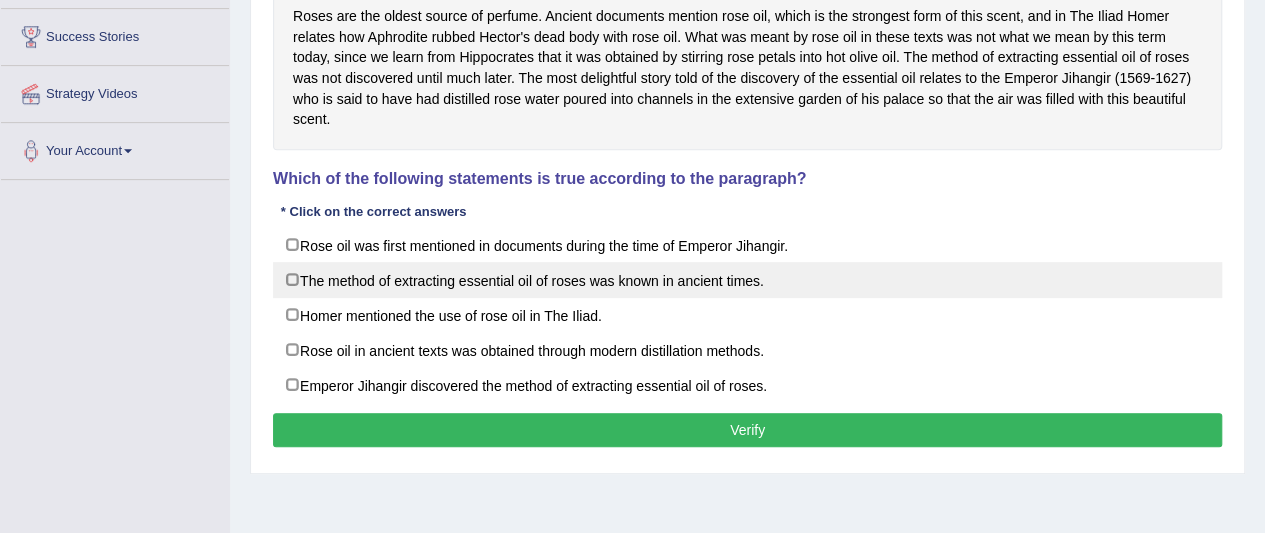 click on "The method of extracting essential oil of roses was known in ancient times." at bounding box center [747, 280] 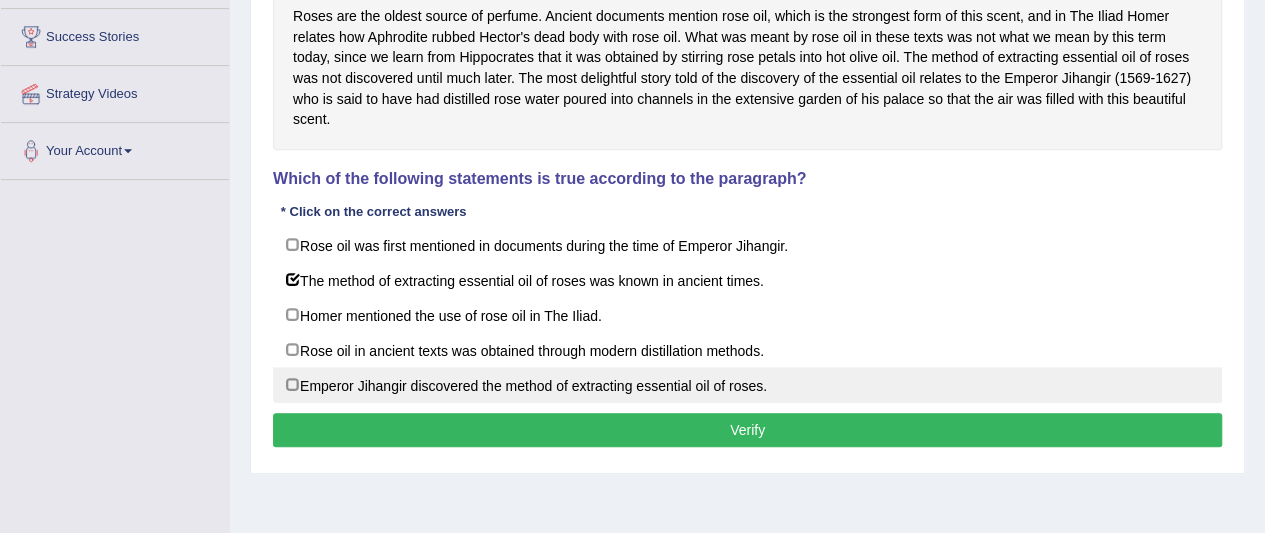 click on "Emperor Jihangir discovered the method of extracting essential oil of roses." at bounding box center [747, 385] 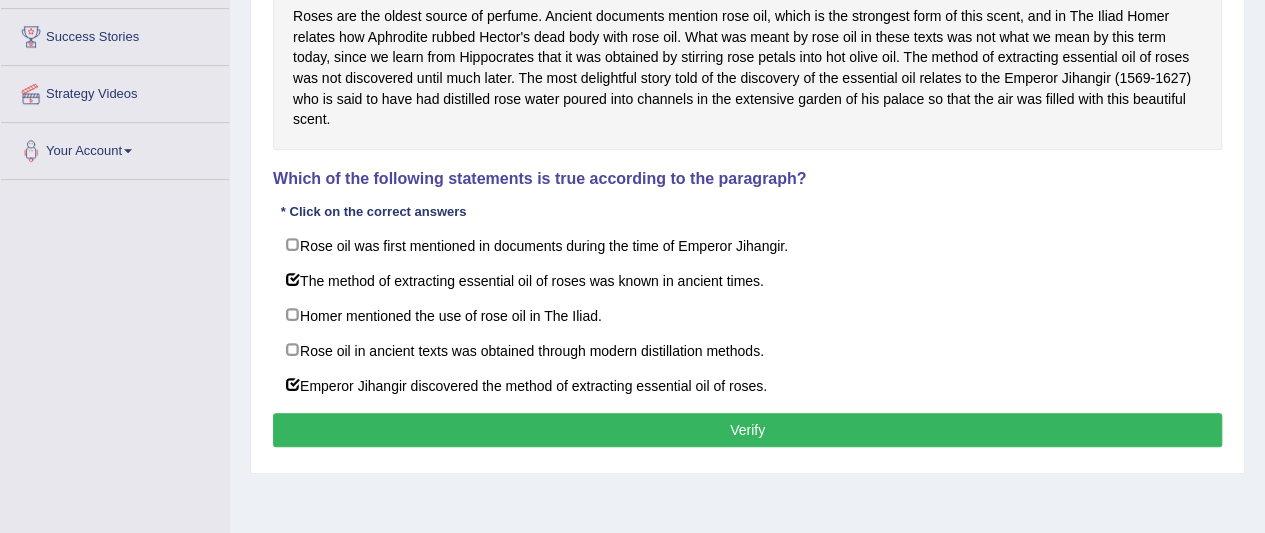 click on "Verify" at bounding box center [747, 430] 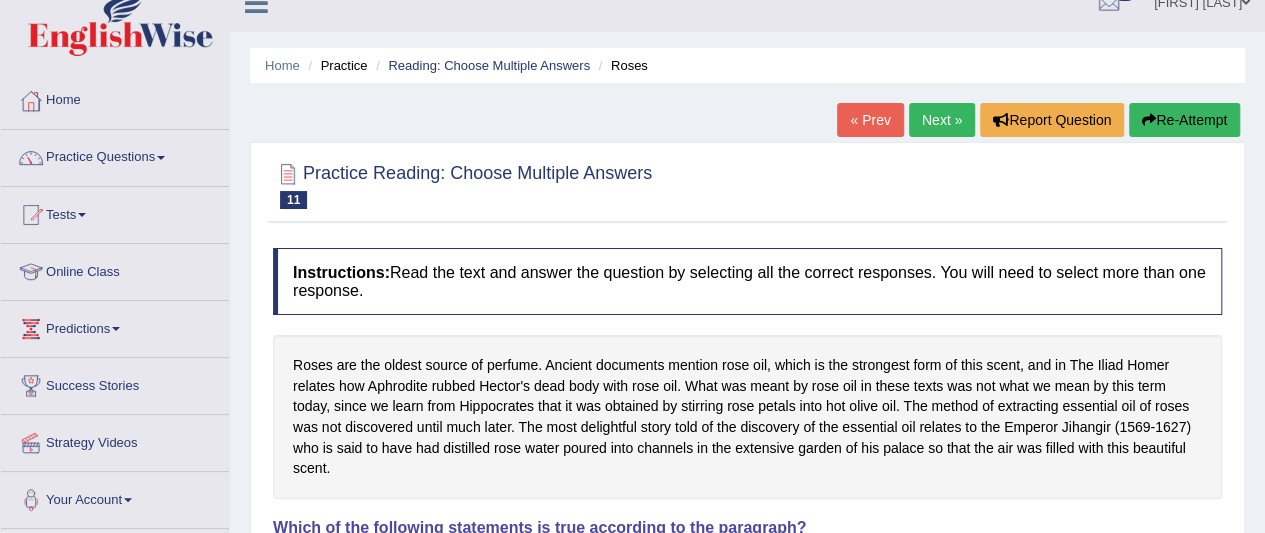 scroll, scrollTop: 0, scrollLeft: 0, axis: both 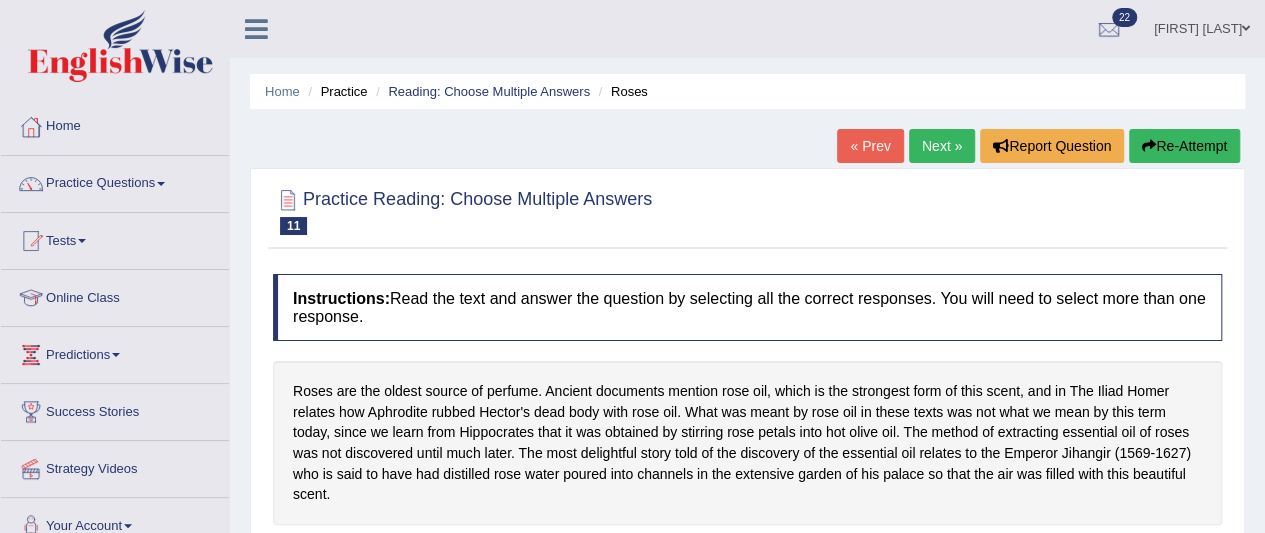 click on "Next »" at bounding box center (942, 146) 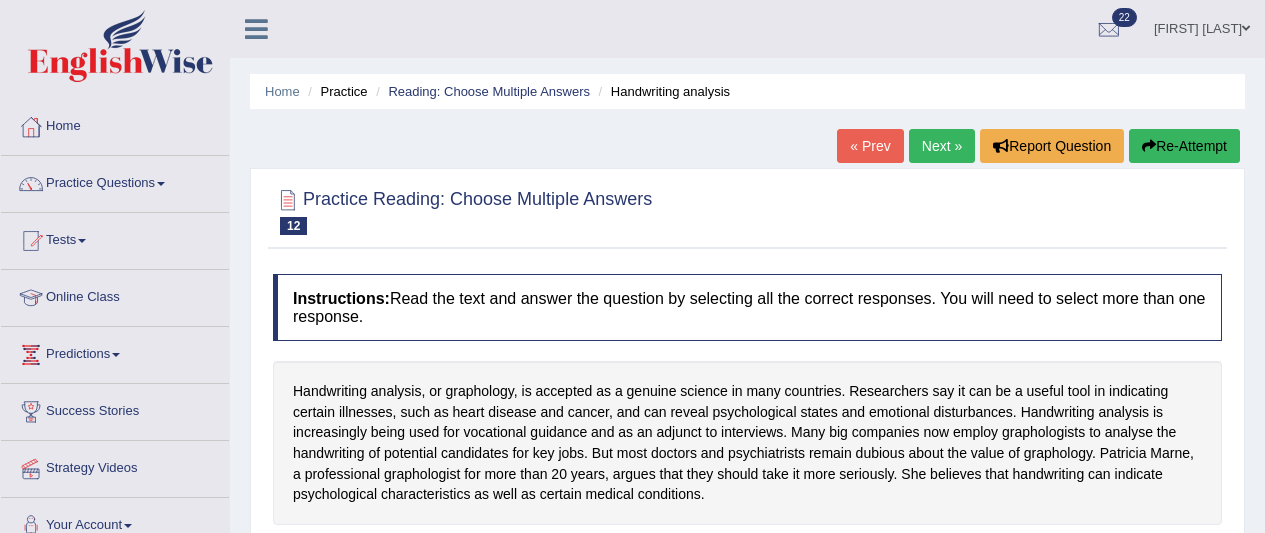 scroll, scrollTop: 159, scrollLeft: 0, axis: vertical 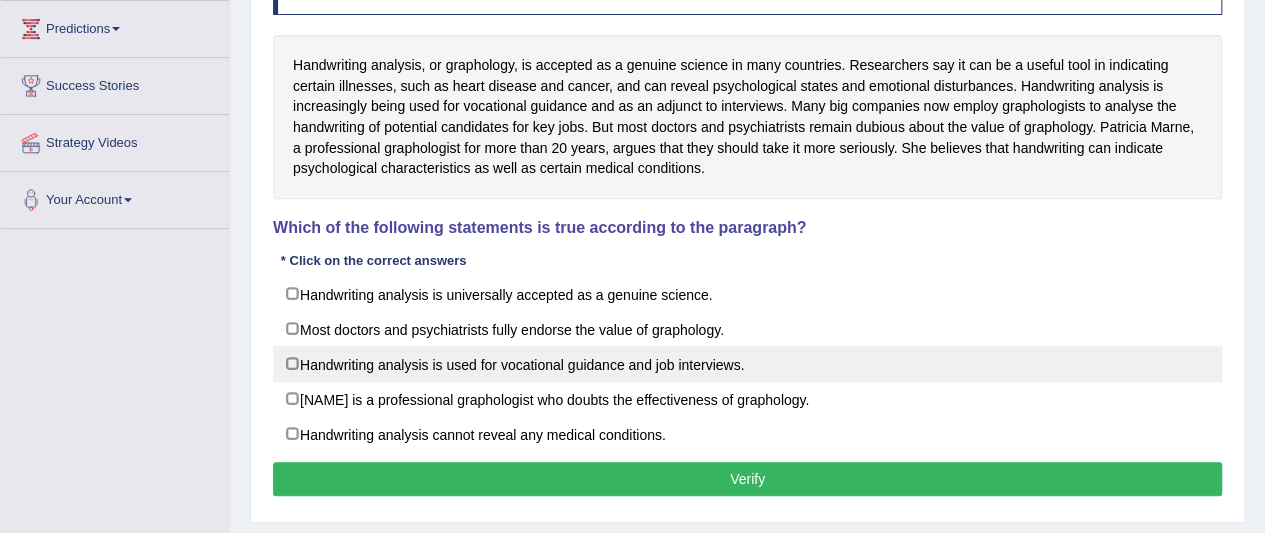click on "Handwriting analysis is used for vocational guidance and job interviews." at bounding box center (747, 364) 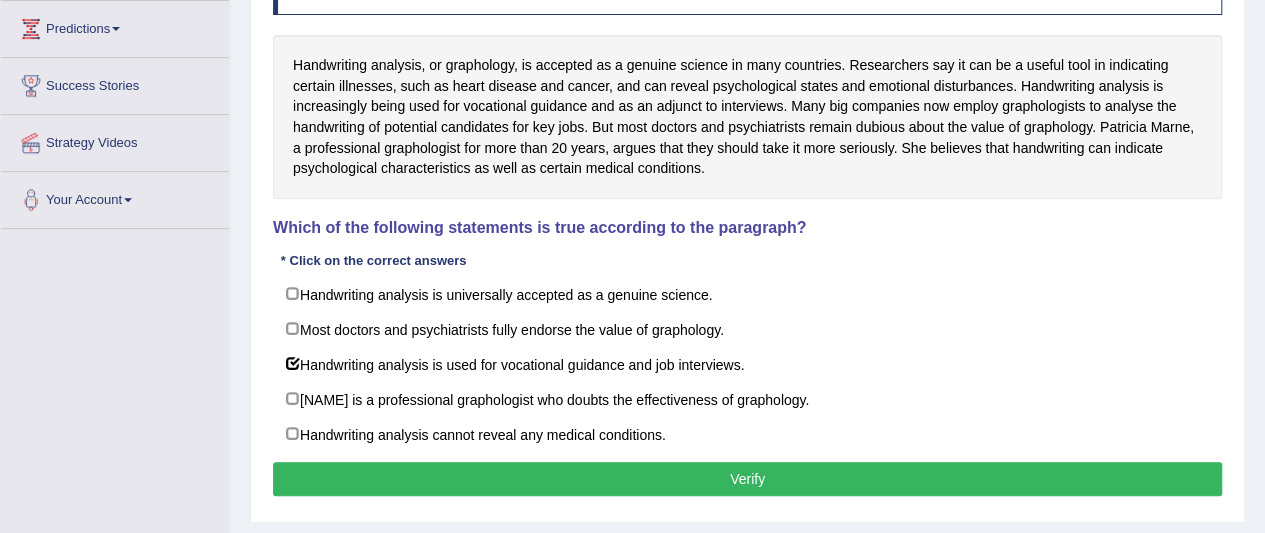 click on "Verify" at bounding box center (747, 479) 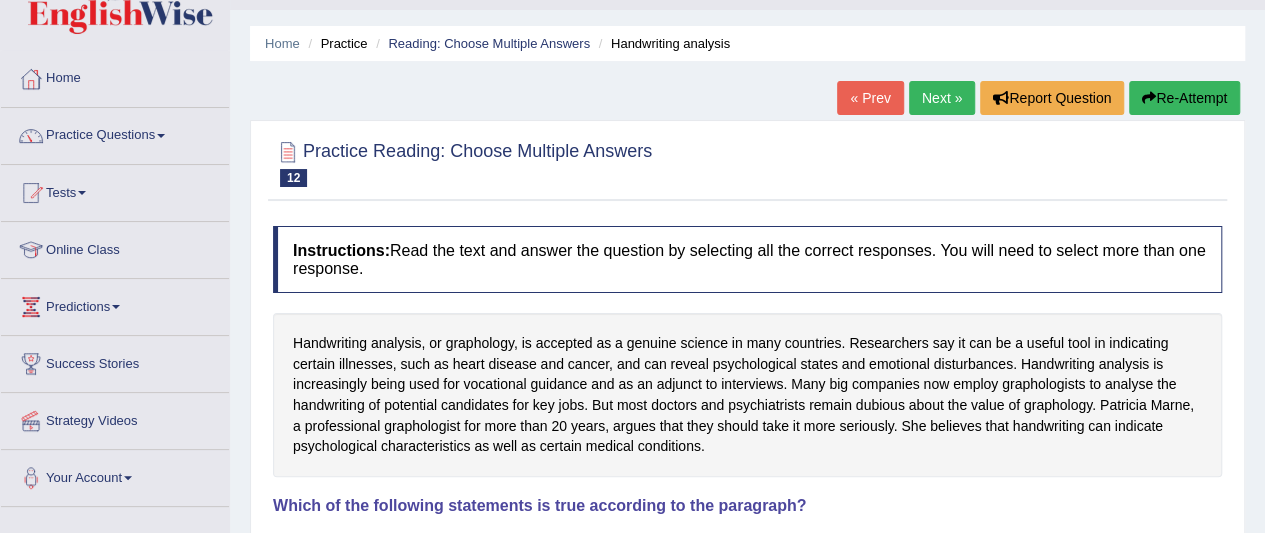 scroll, scrollTop: 0, scrollLeft: 0, axis: both 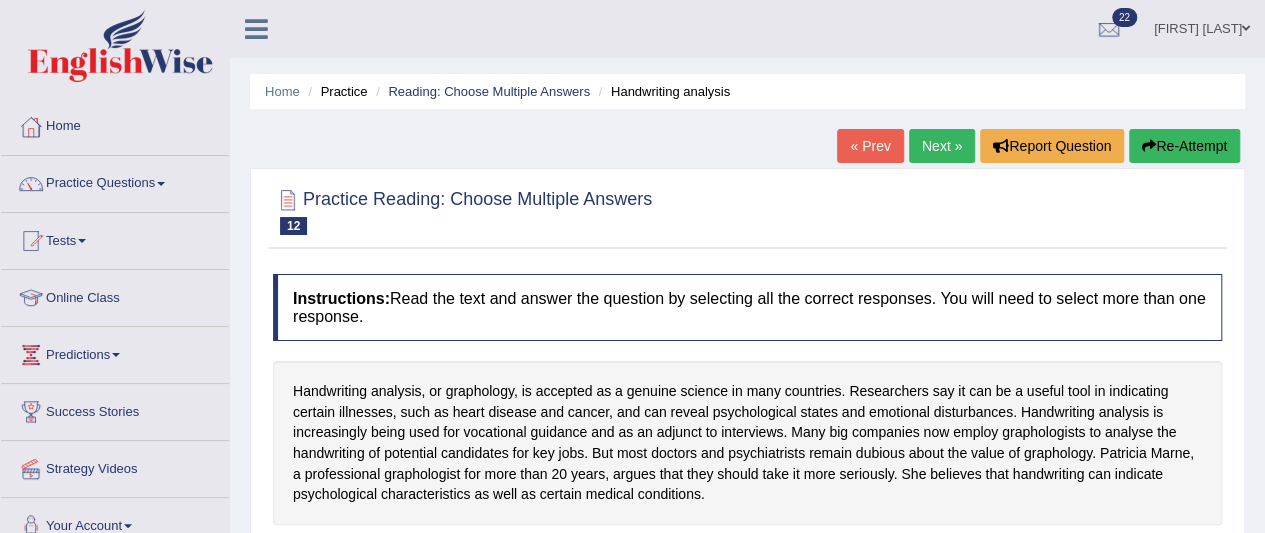 click on "Next »" at bounding box center (942, 146) 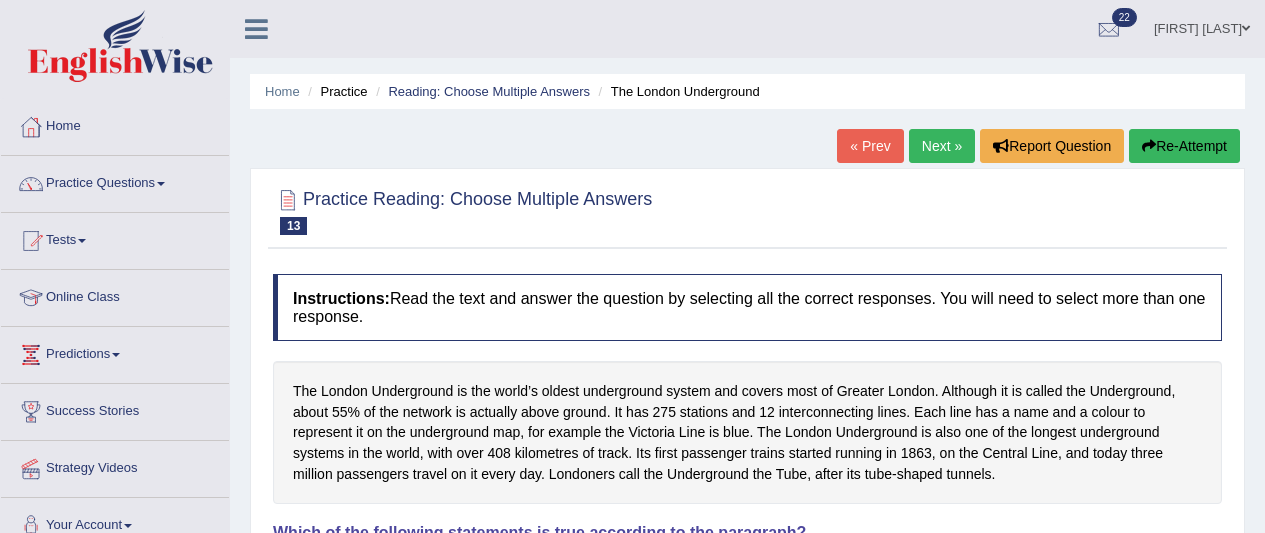 scroll, scrollTop: 0, scrollLeft: 0, axis: both 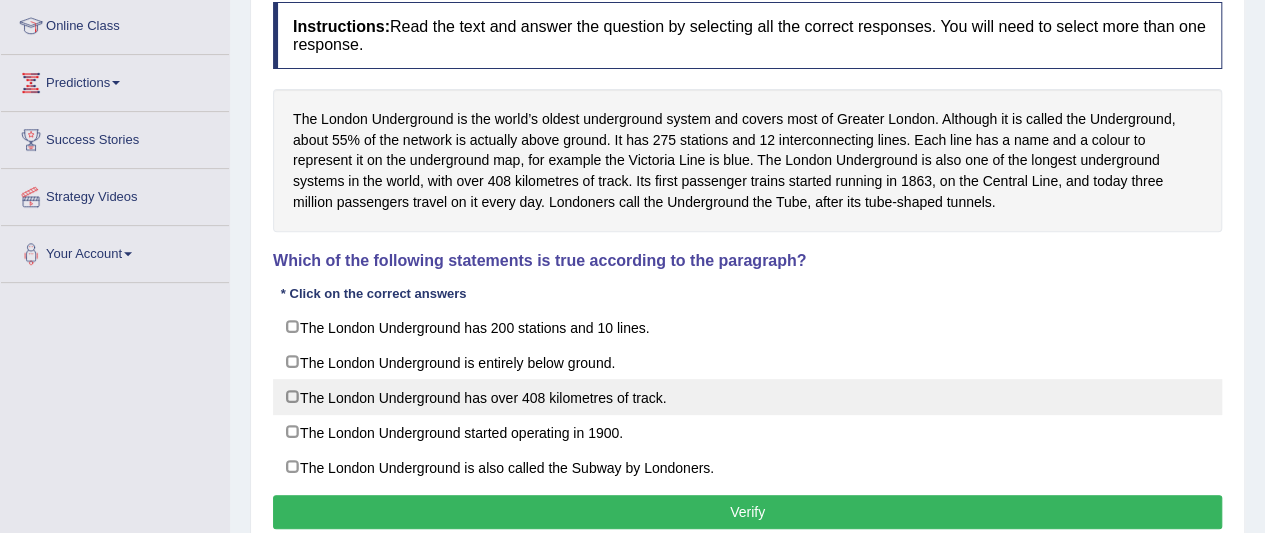 click on "The London Underground has over 408 kilometres of track." at bounding box center (747, 397) 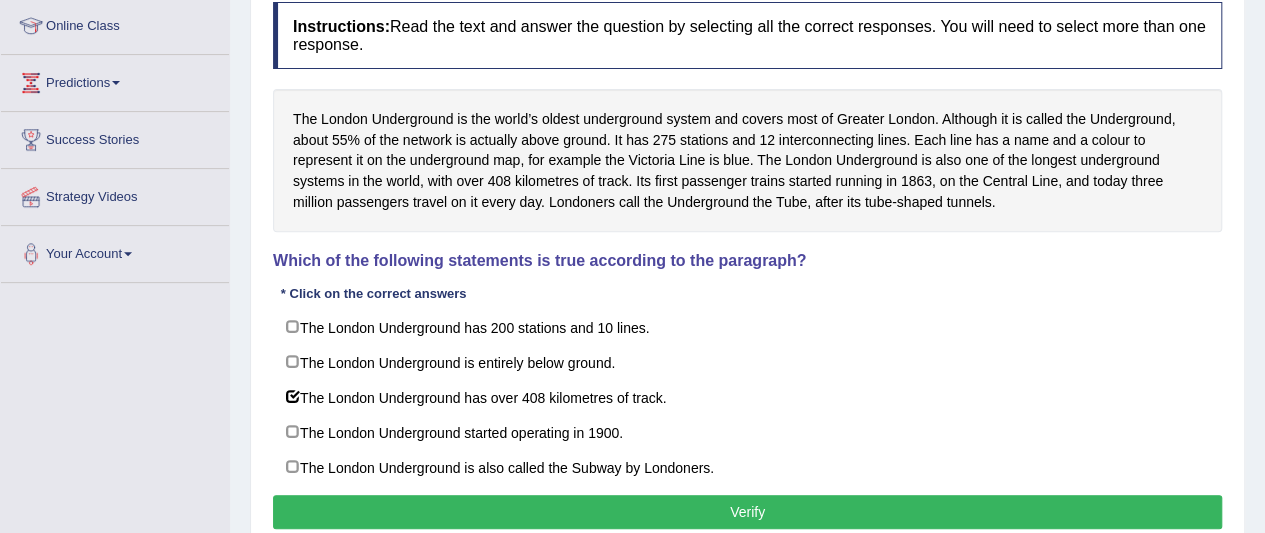 click on "Verify" at bounding box center (747, 512) 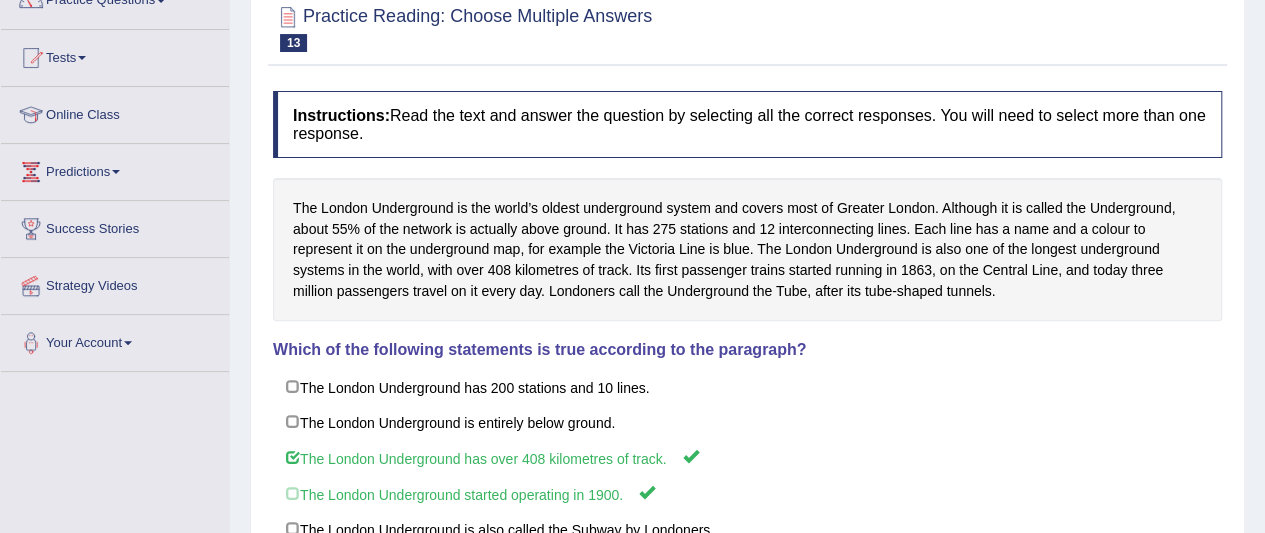 scroll, scrollTop: 0, scrollLeft: 0, axis: both 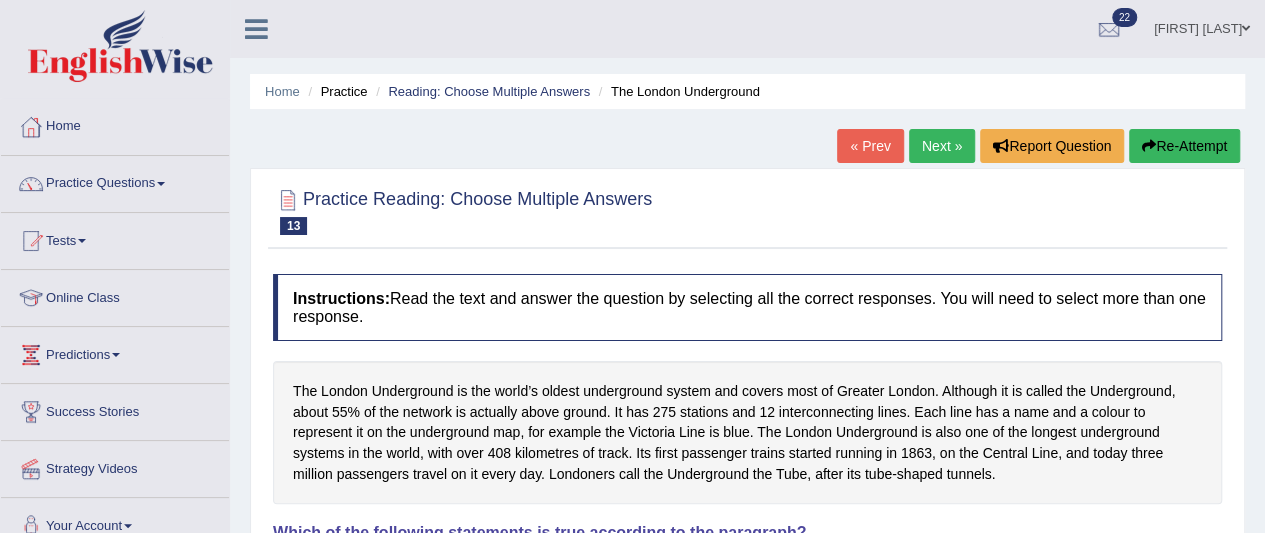 click on "Next »" at bounding box center (942, 146) 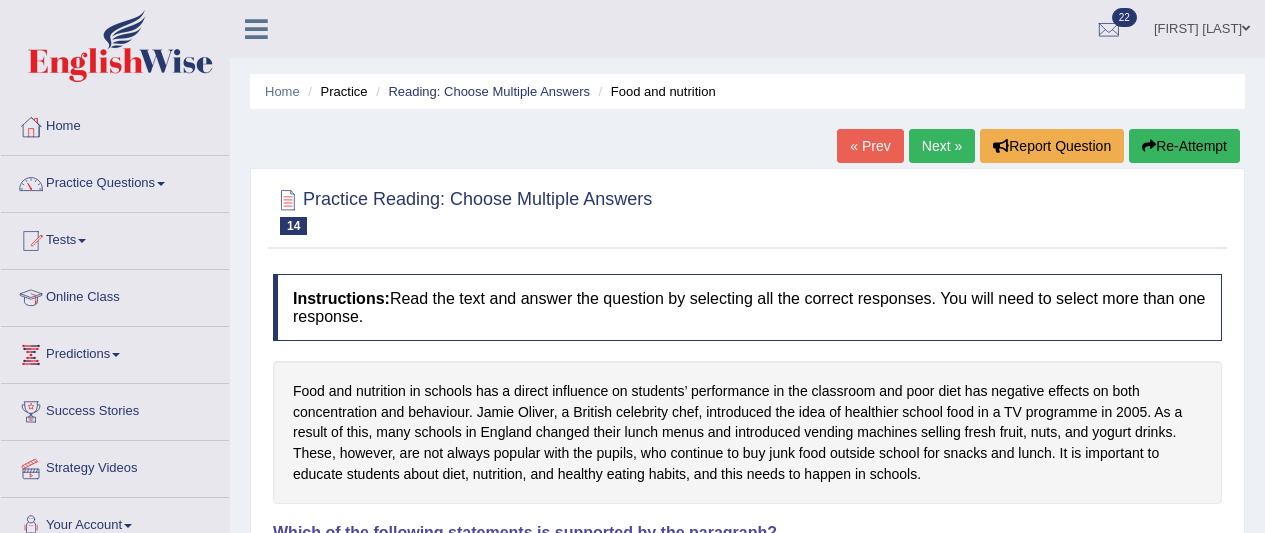scroll, scrollTop: 0, scrollLeft: 0, axis: both 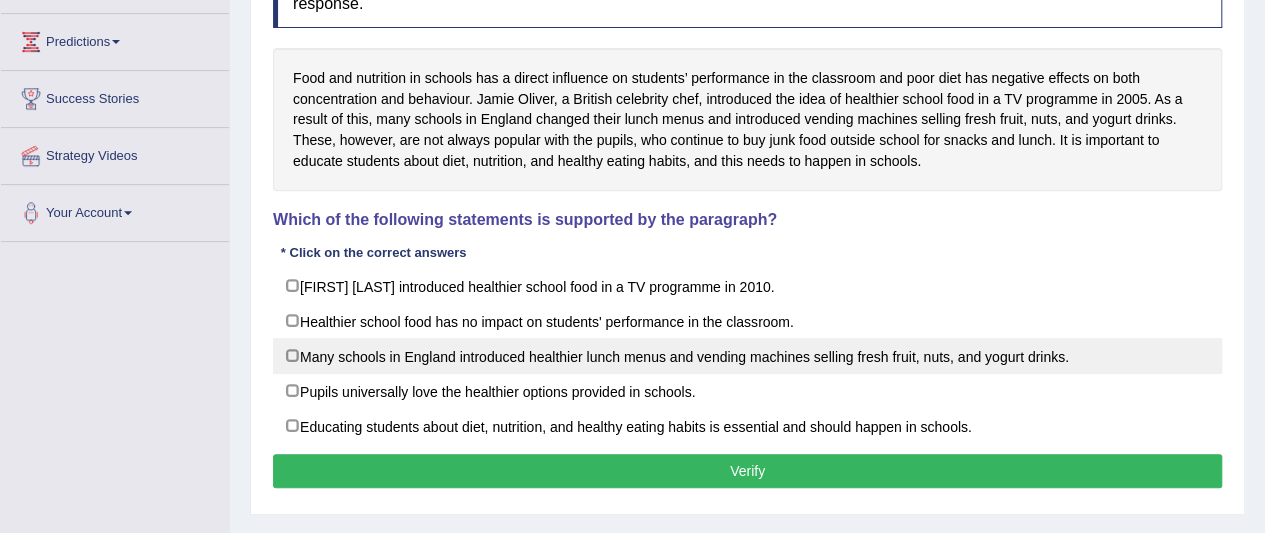 click on "Many schools in England introduced healthier lunch menus and vending machines selling fresh fruit, nuts, and yogurt drinks." at bounding box center [747, 356] 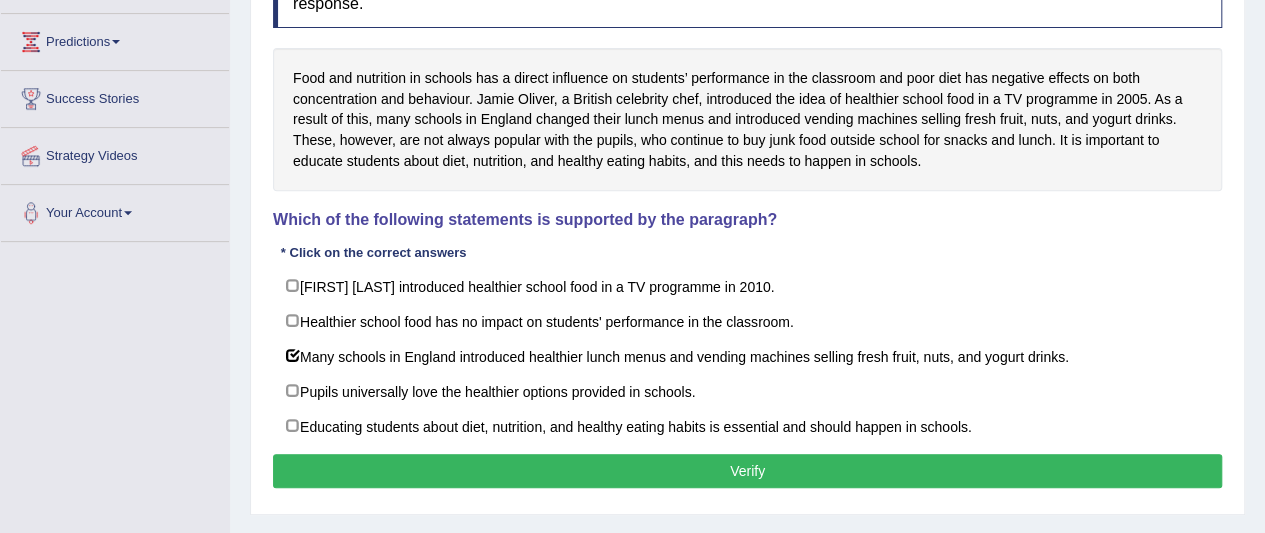 click on "Verify" at bounding box center [747, 471] 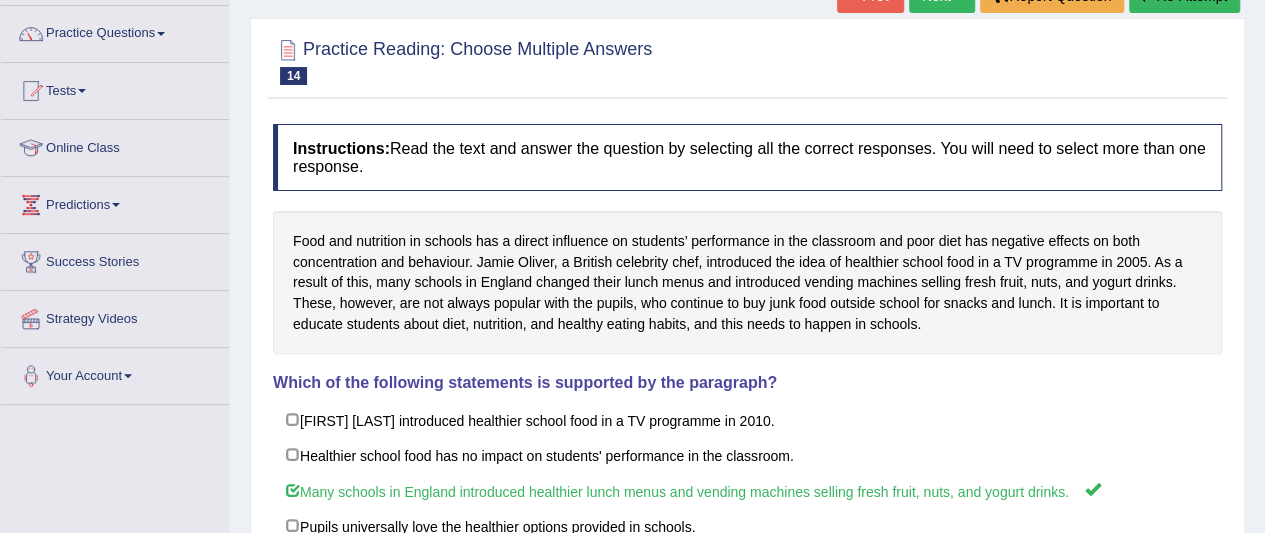 scroll, scrollTop: 0, scrollLeft: 0, axis: both 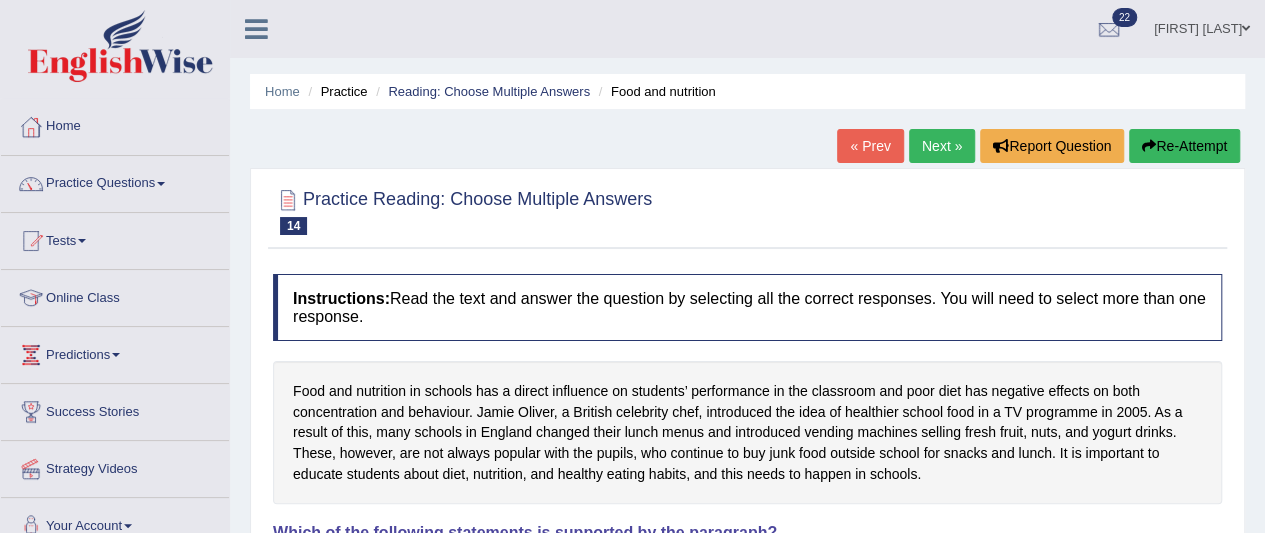 click on "Practice Questions" at bounding box center (115, 181) 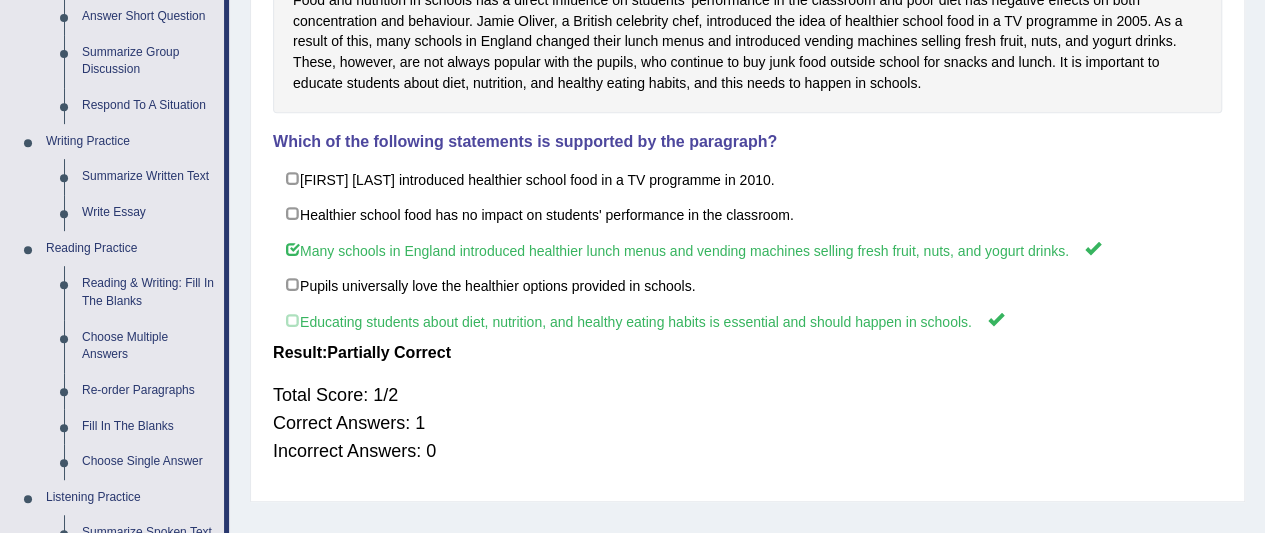 scroll, scrollTop: 479, scrollLeft: 0, axis: vertical 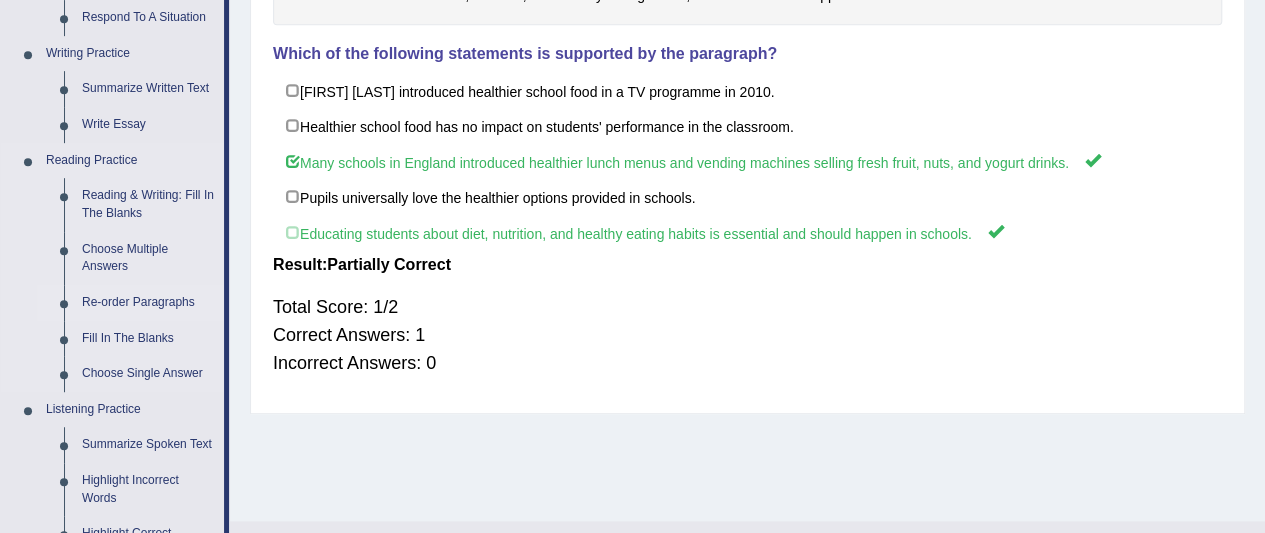 click on "Re-order Paragraphs" at bounding box center (148, 303) 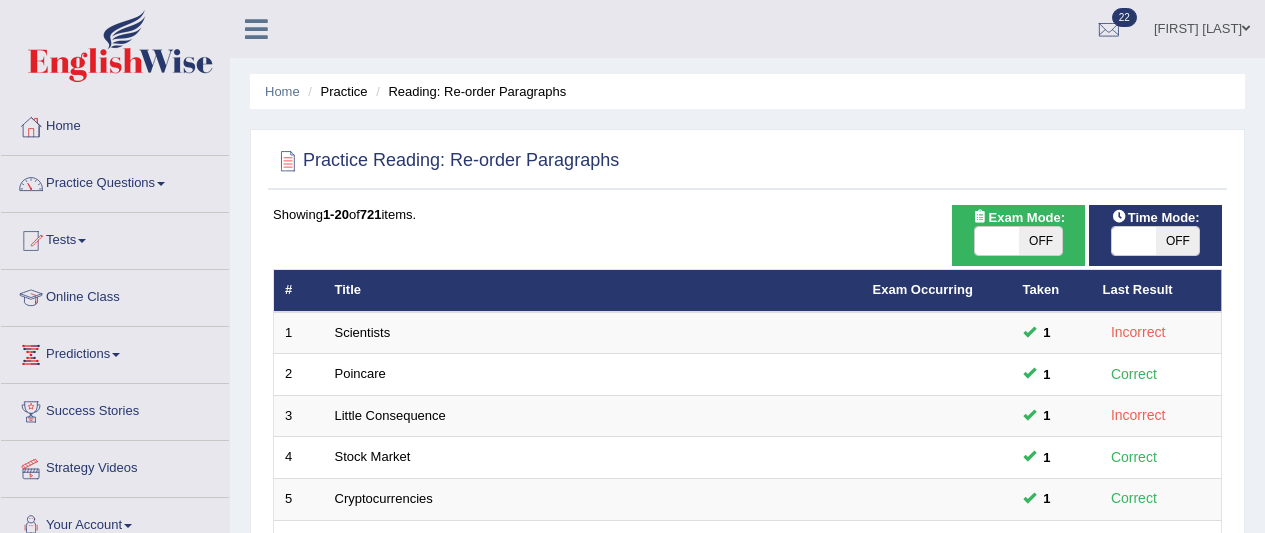 scroll, scrollTop: 0, scrollLeft: 0, axis: both 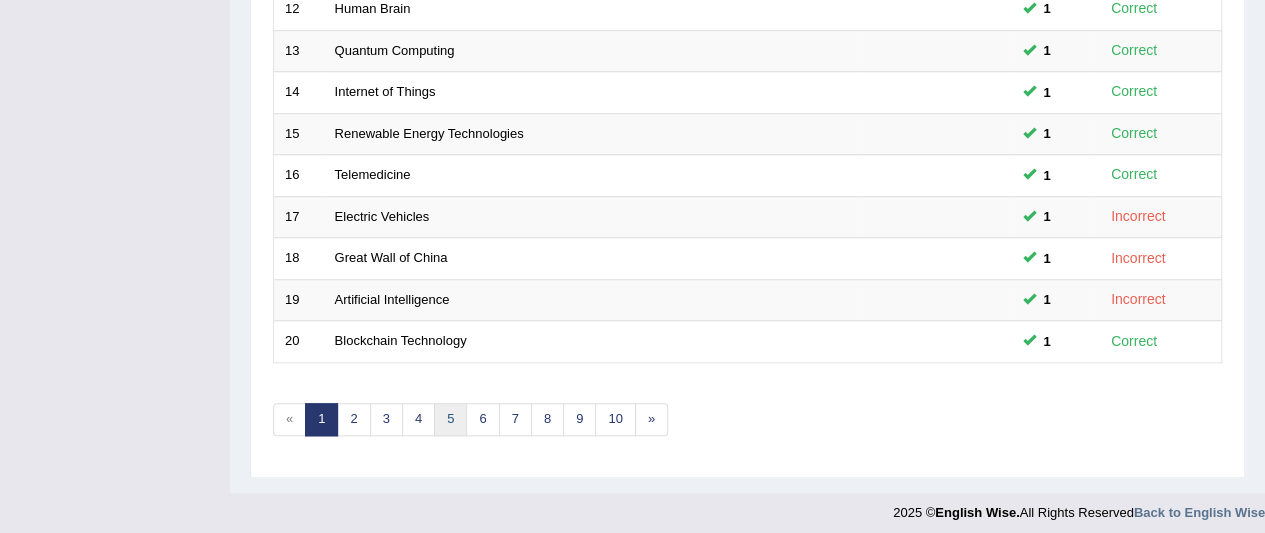 click on "5" at bounding box center (450, 419) 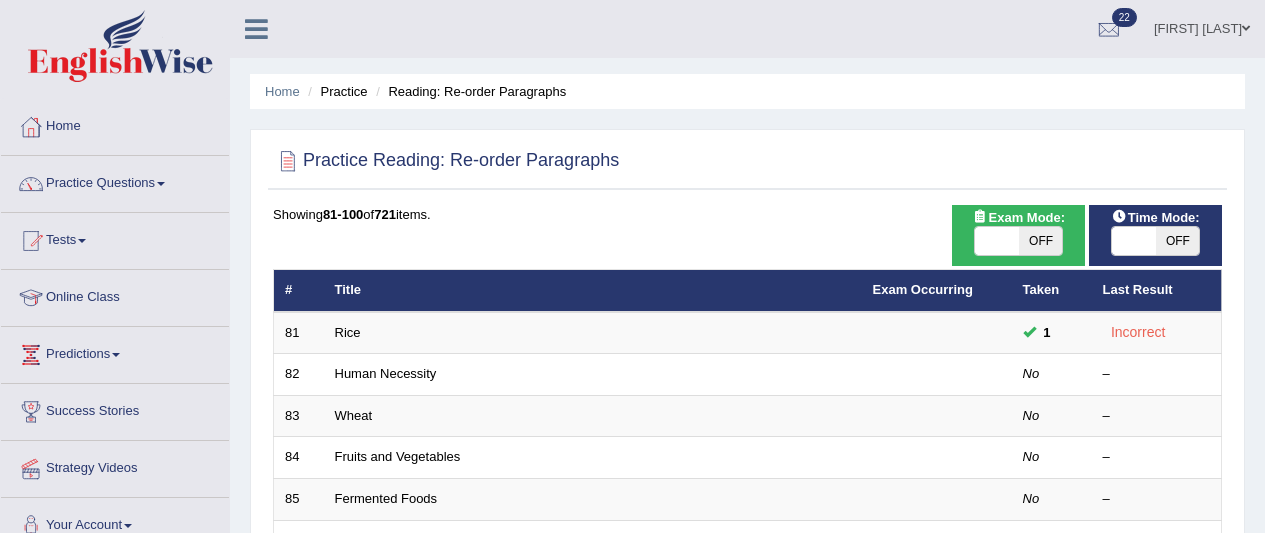scroll, scrollTop: 0, scrollLeft: 0, axis: both 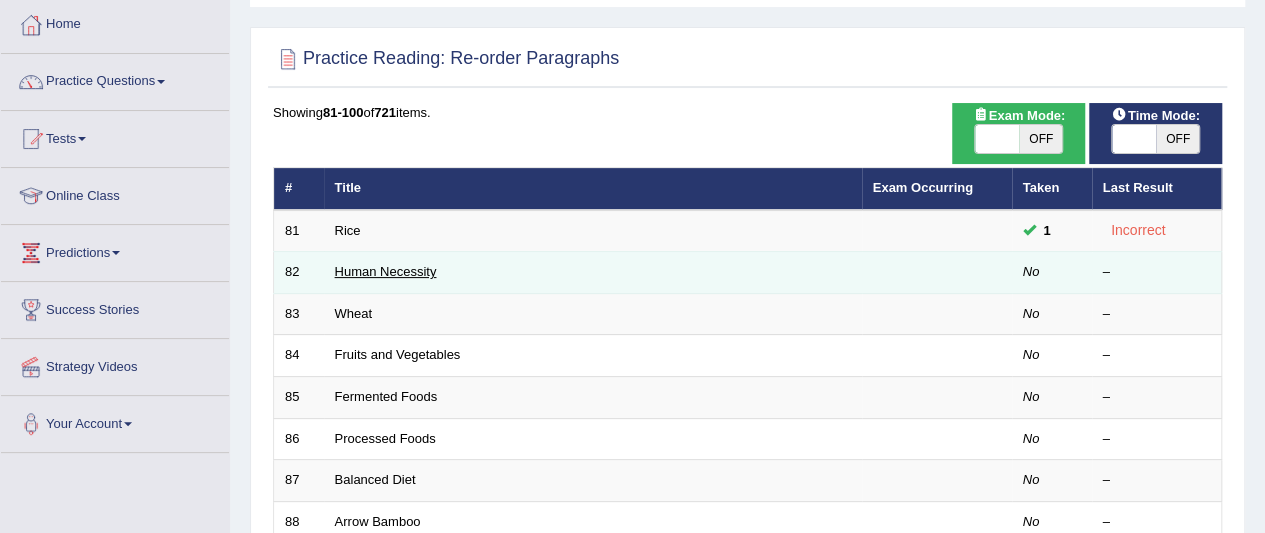 click on "Human Necessity" at bounding box center (386, 271) 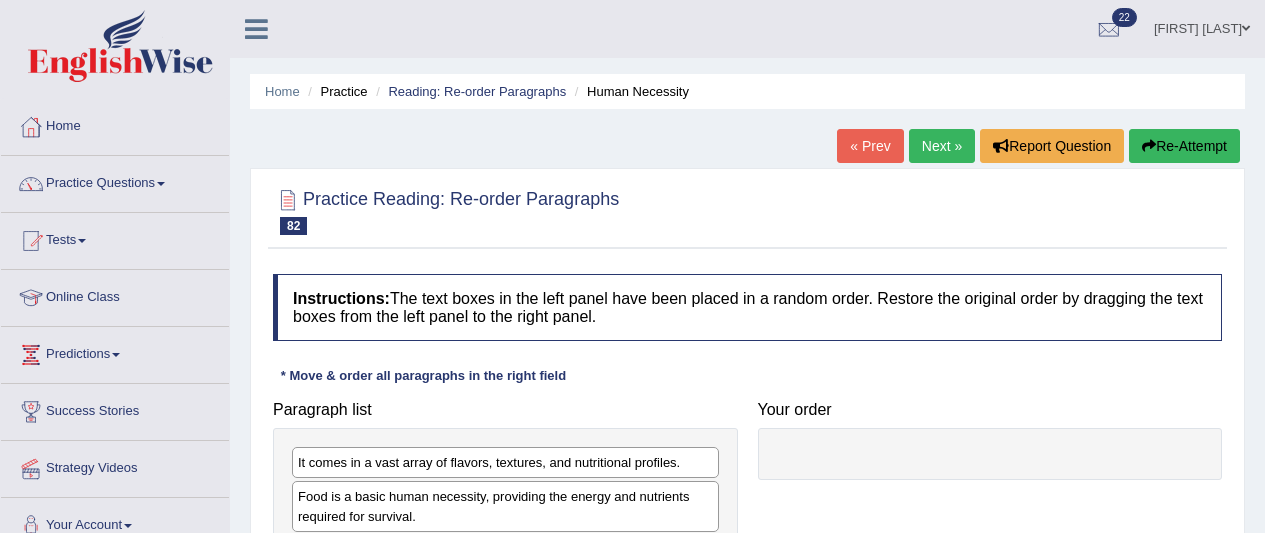 scroll, scrollTop: 36, scrollLeft: 0, axis: vertical 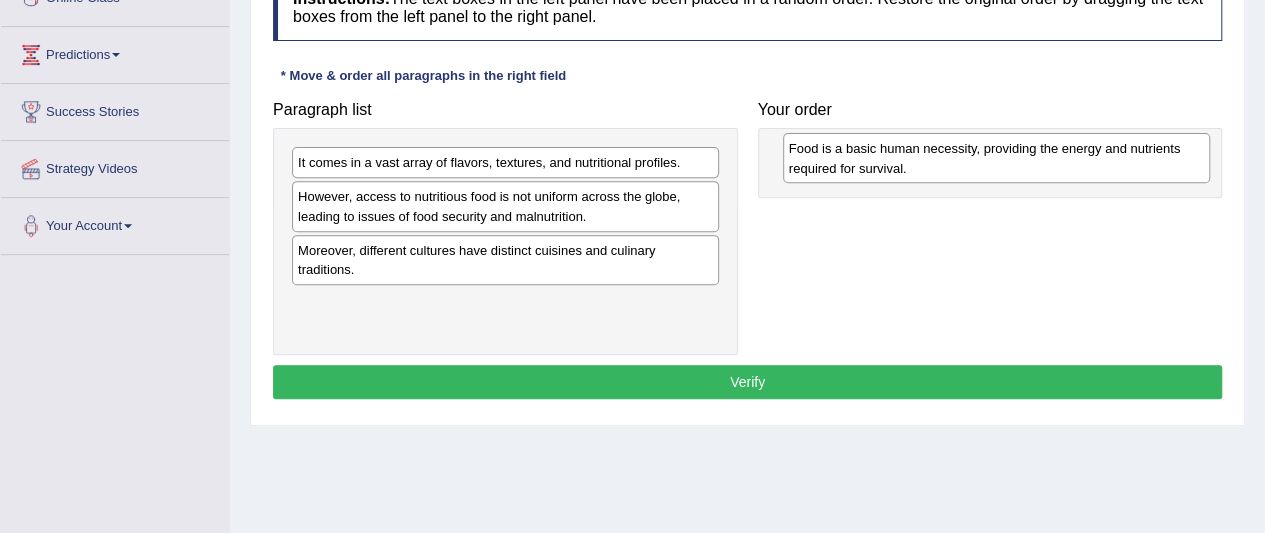 drag, startPoint x: 498, startPoint y: 197, endPoint x: 989, endPoint y: 149, distance: 493.34067 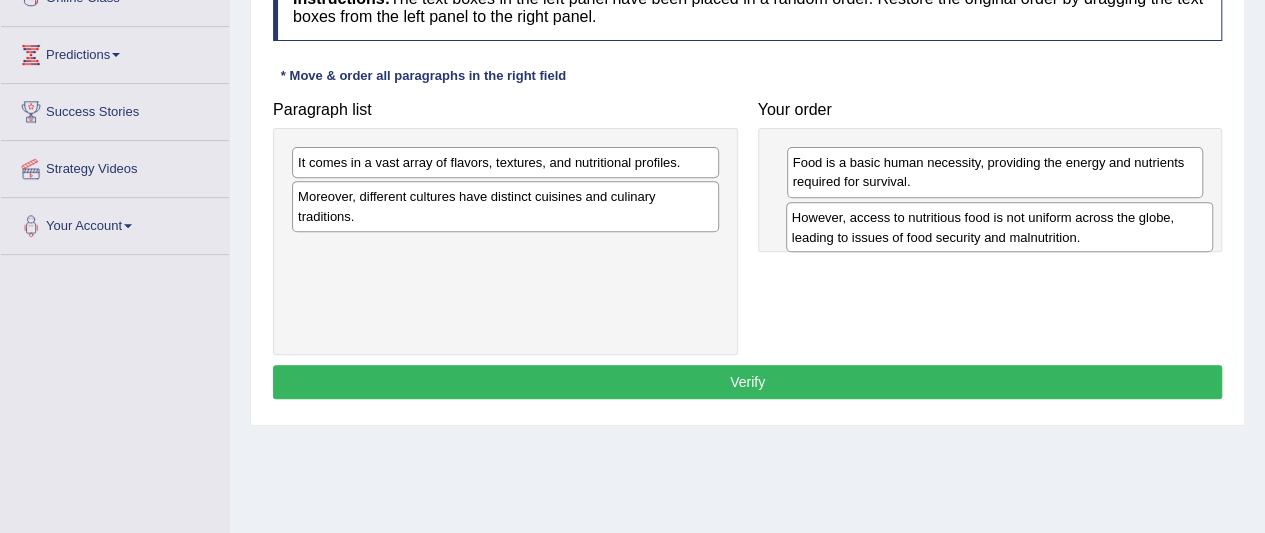 drag, startPoint x: 600, startPoint y: 221, endPoint x: 1094, endPoint y: 243, distance: 494.48962 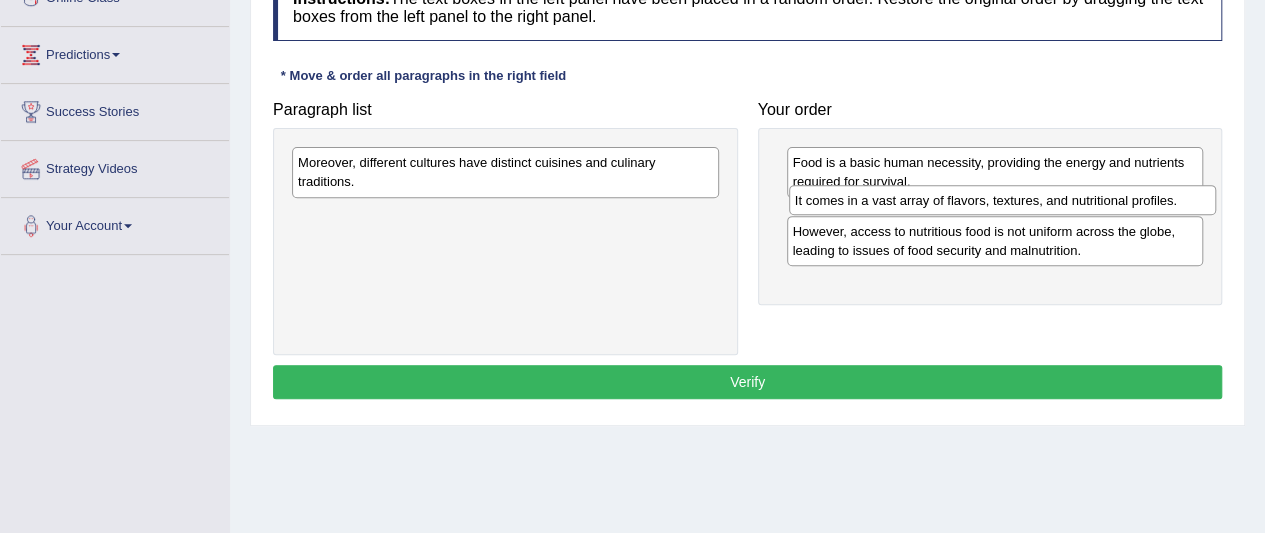 drag, startPoint x: 663, startPoint y: 169, endPoint x: 1160, endPoint y: 207, distance: 498.4506 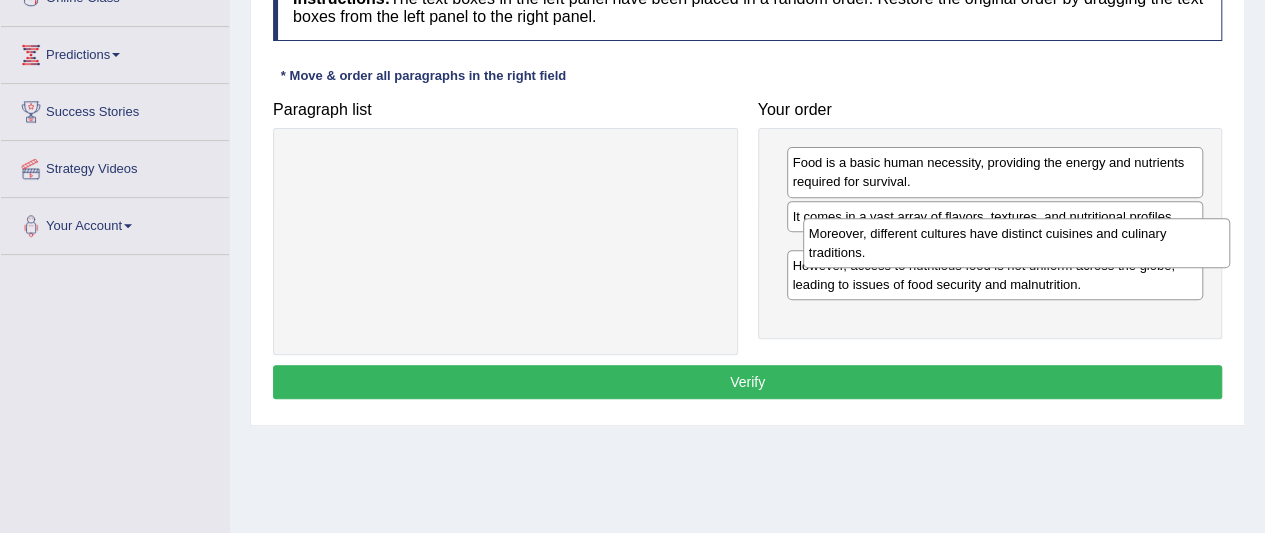 drag, startPoint x: 572, startPoint y: 177, endPoint x: 1083, endPoint y: 248, distance: 515.90894 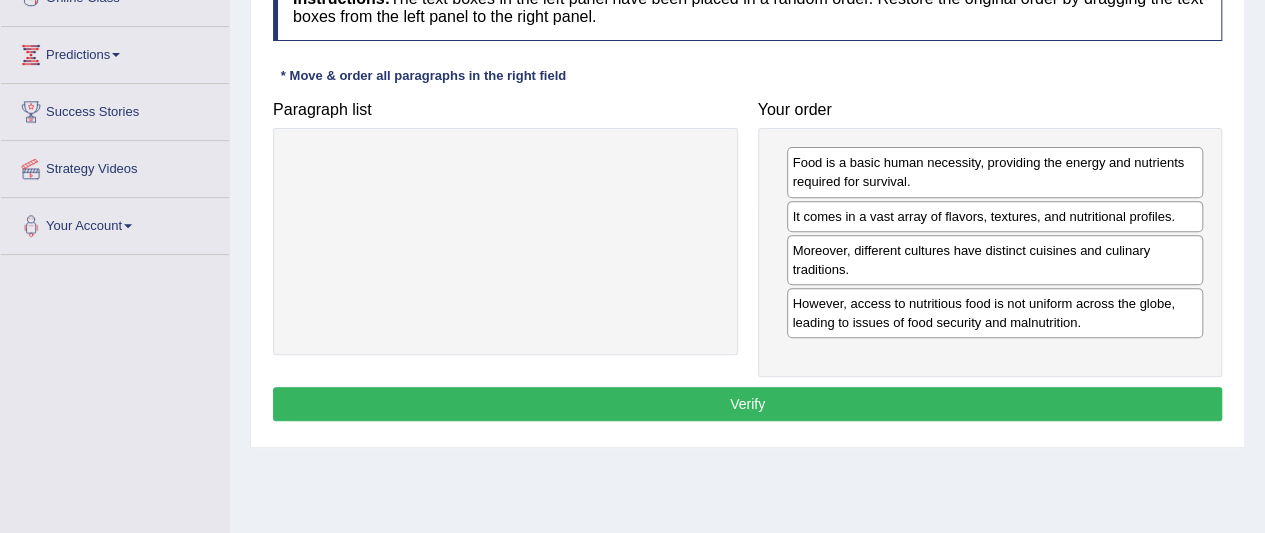 click on "Verify" at bounding box center [747, 404] 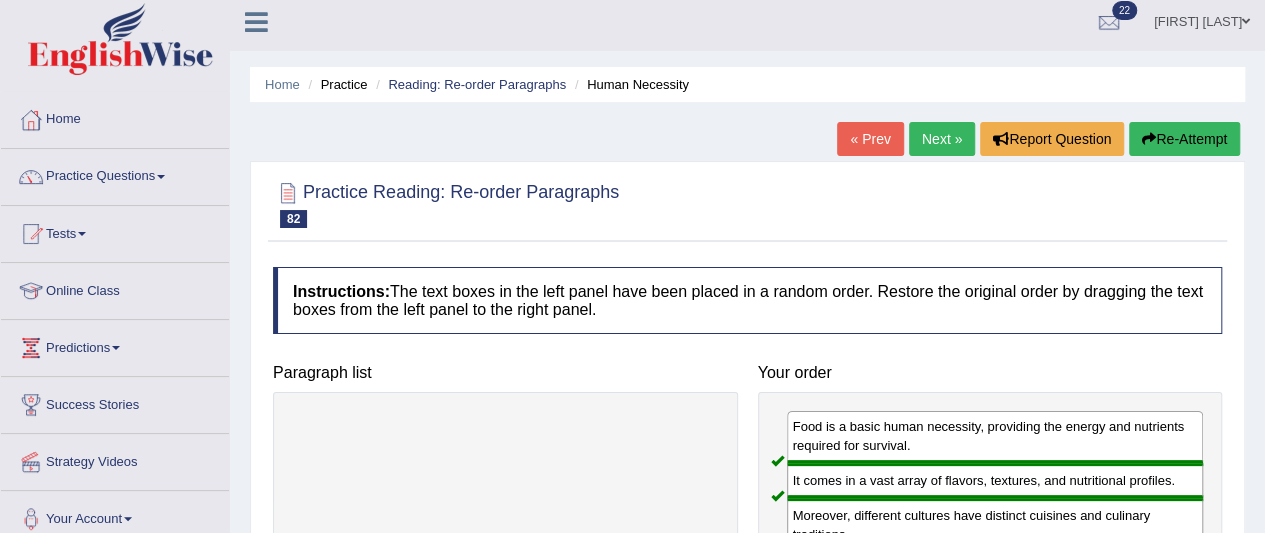 scroll, scrollTop: 4, scrollLeft: 0, axis: vertical 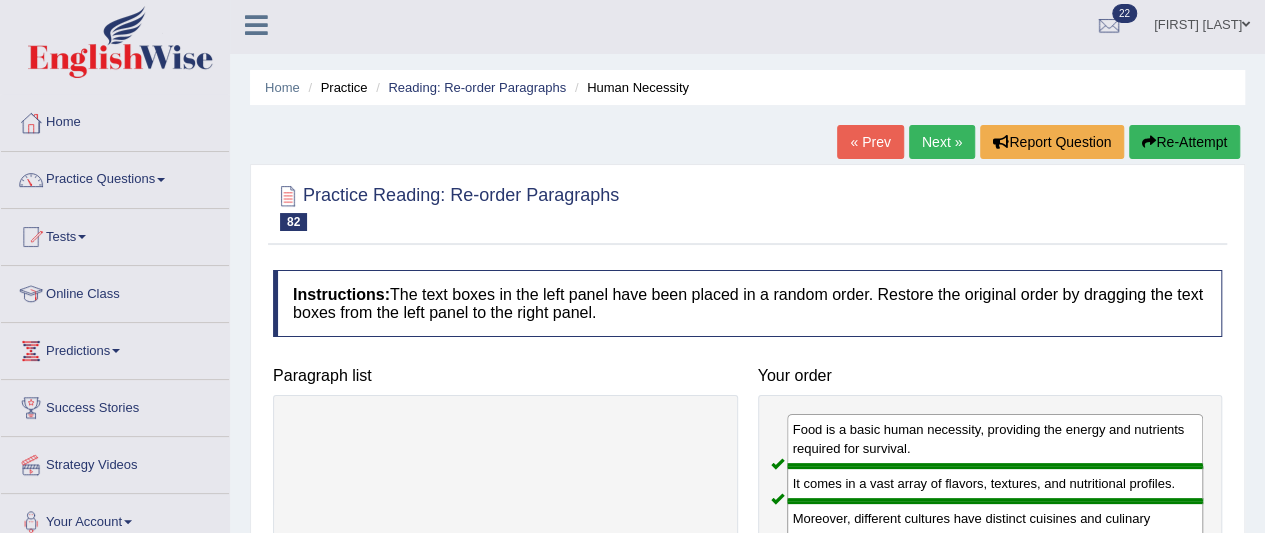 click on "Next »" at bounding box center (942, 142) 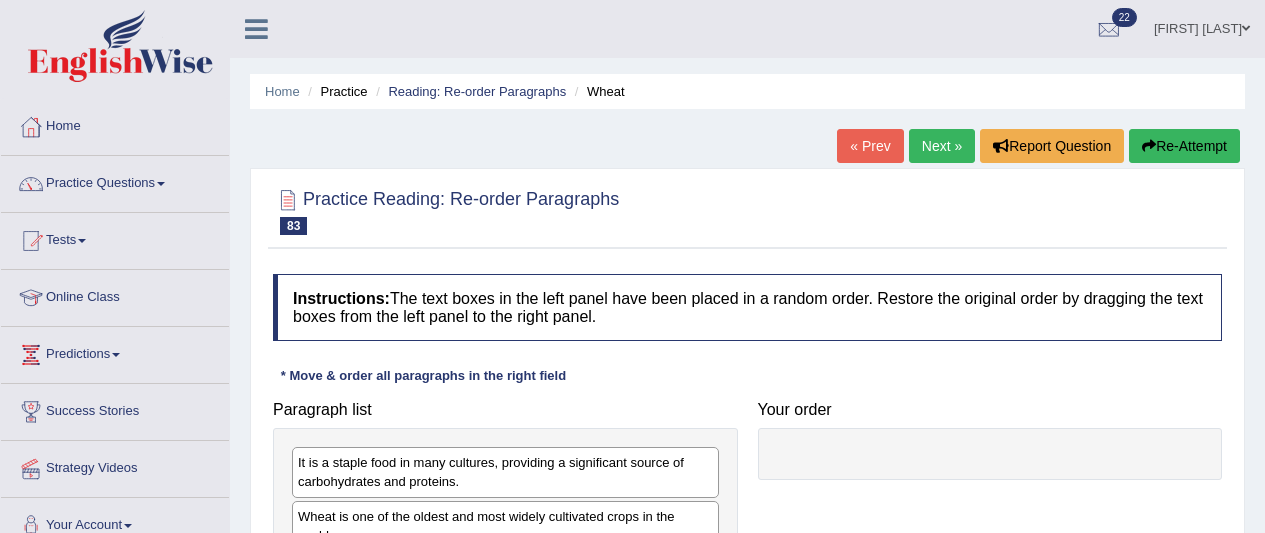 scroll, scrollTop: 233, scrollLeft: 0, axis: vertical 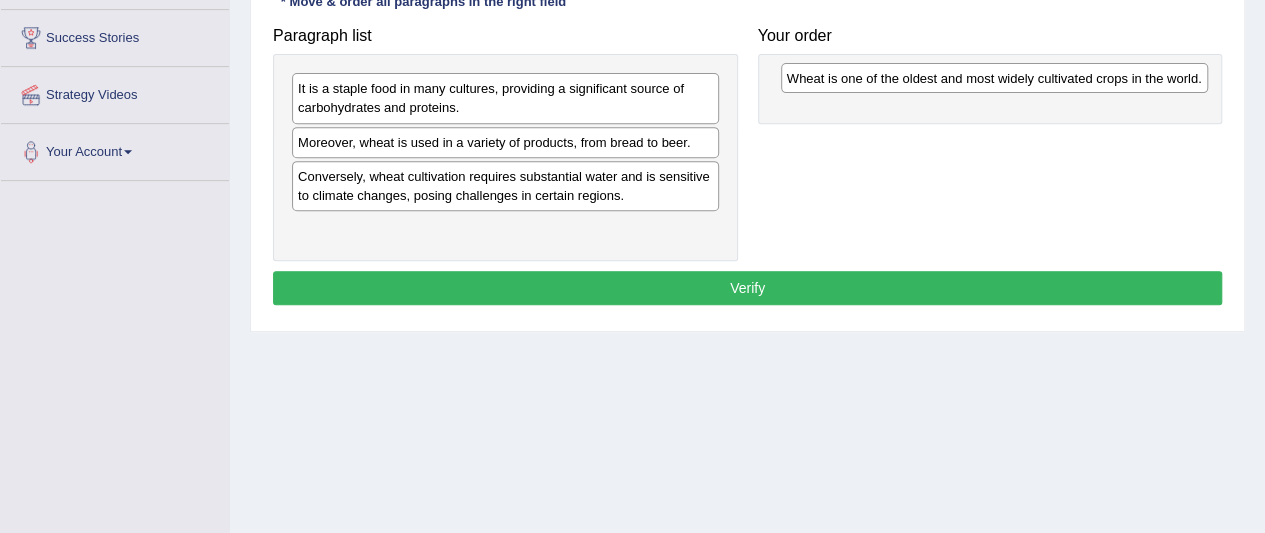 drag, startPoint x: 421, startPoint y: 134, endPoint x: 908, endPoint y: 70, distance: 491.18735 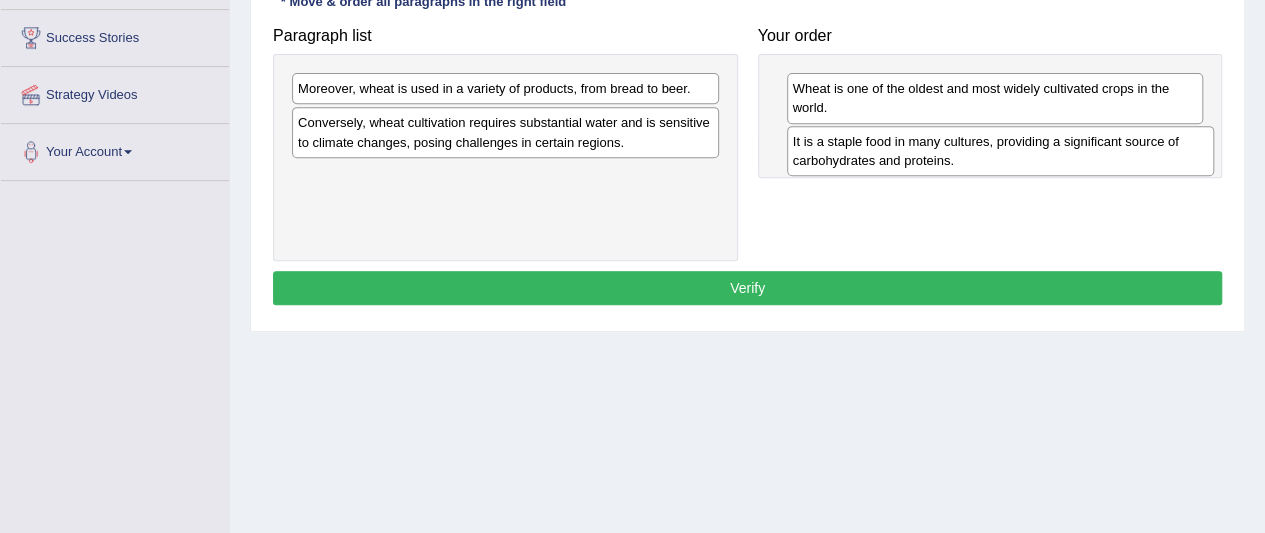 drag, startPoint x: 529, startPoint y: 107, endPoint x: 1024, endPoint y: 160, distance: 497.82928 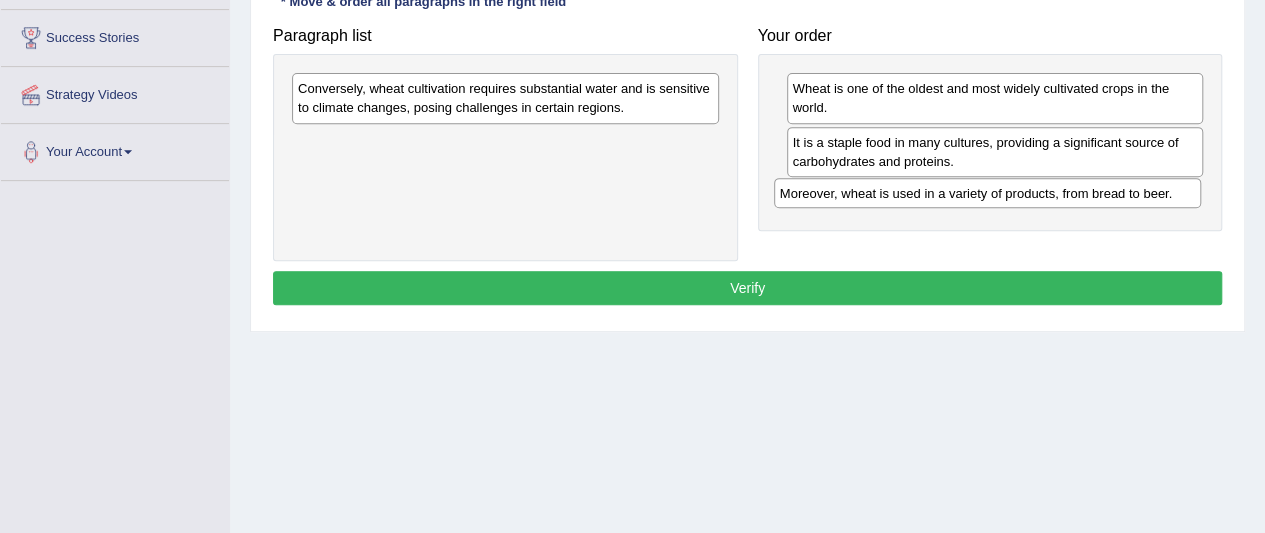 drag, startPoint x: 572, startPoint y: 91, endPoint x: 1054, endPoint y: 196, distance: 493.30417 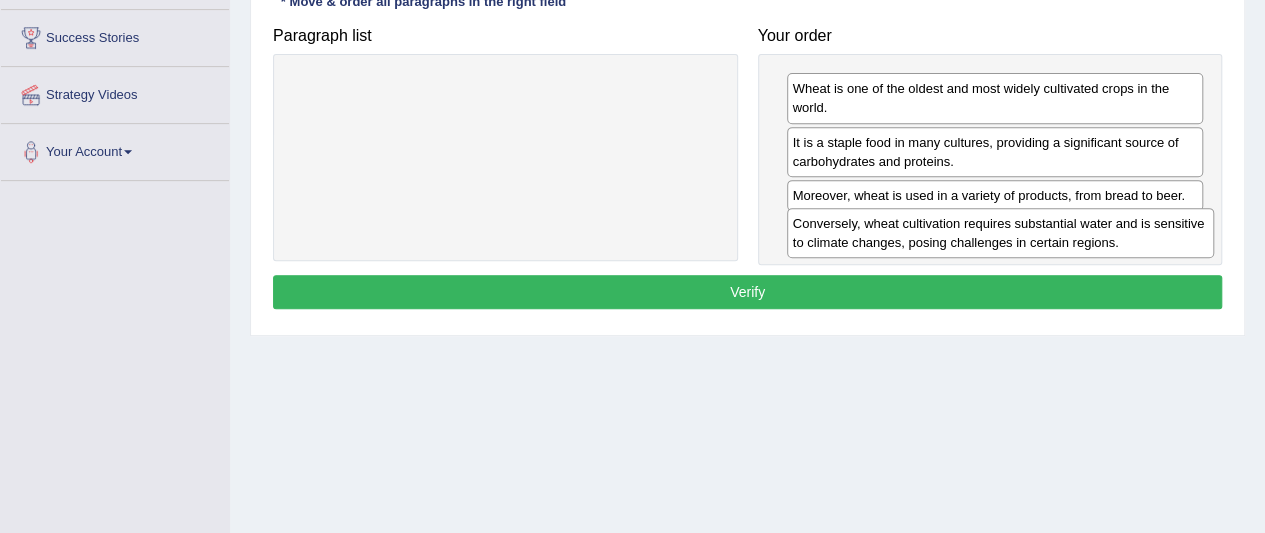 drag, startPoint x: 661, startPoint y: 97, endPoint x: 1156, endPoint y: 232, distance: 513.0789 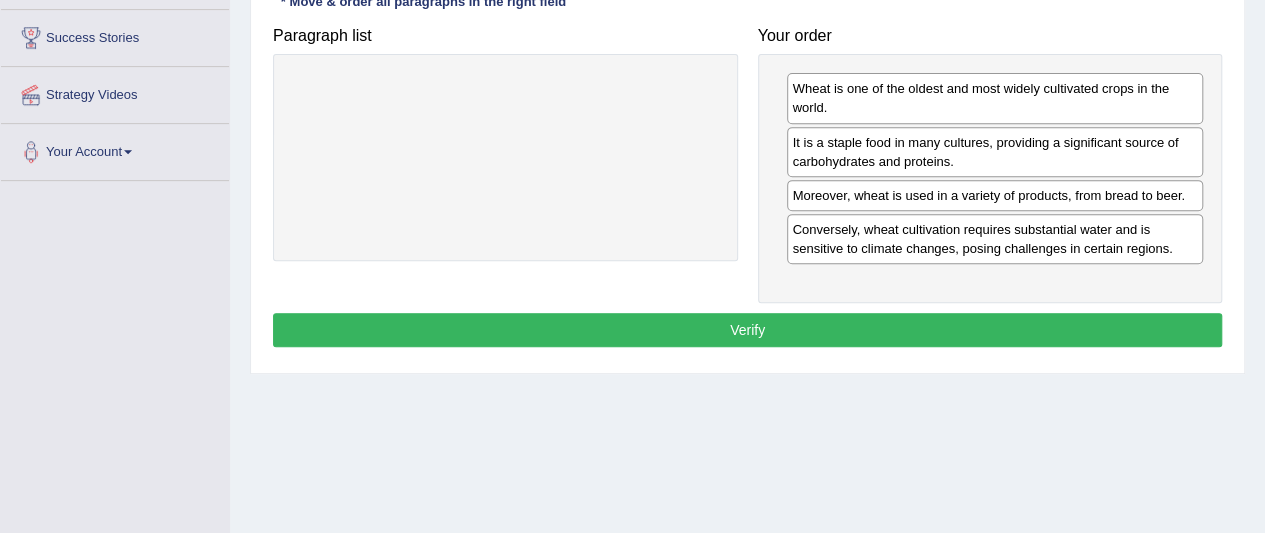 click on "Verify" at bounding box center (747, 330) 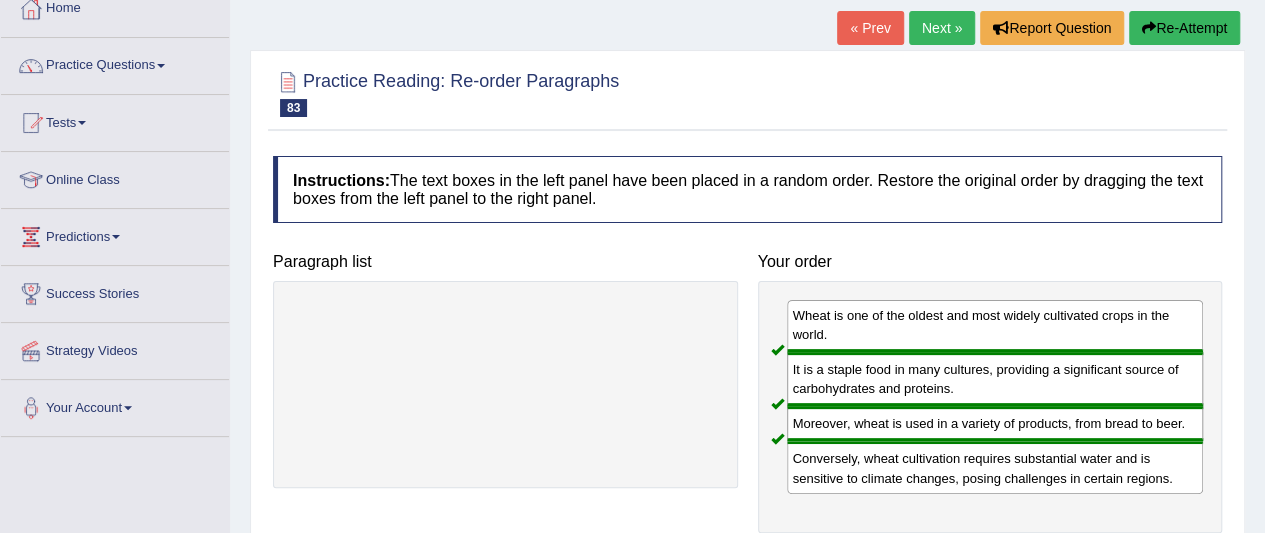 scroll, scrollTop: 112, scrollLeft: 0, axis: vertical 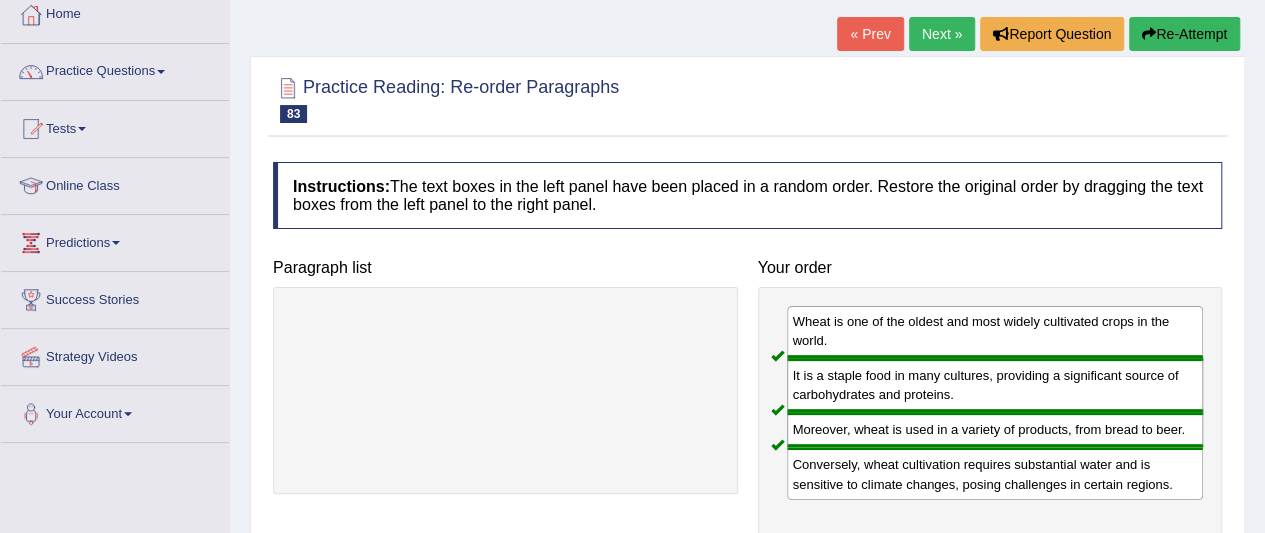 click on "Next »" at bounding box center (942, 34) 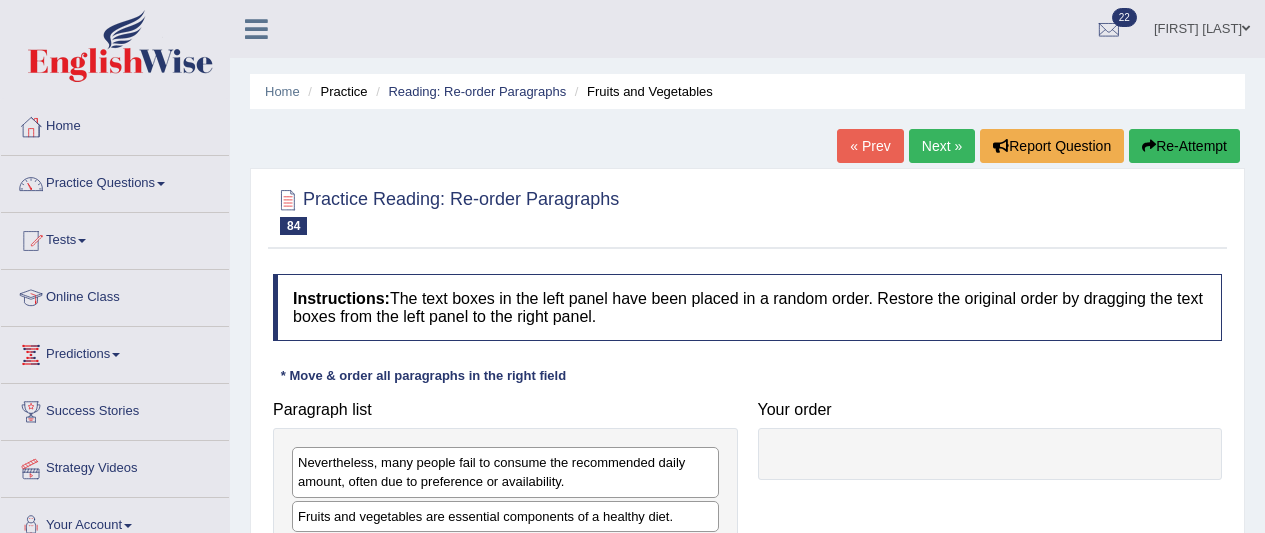 scroll, scrollTop: 0, scrollLeft: 0, axis: both 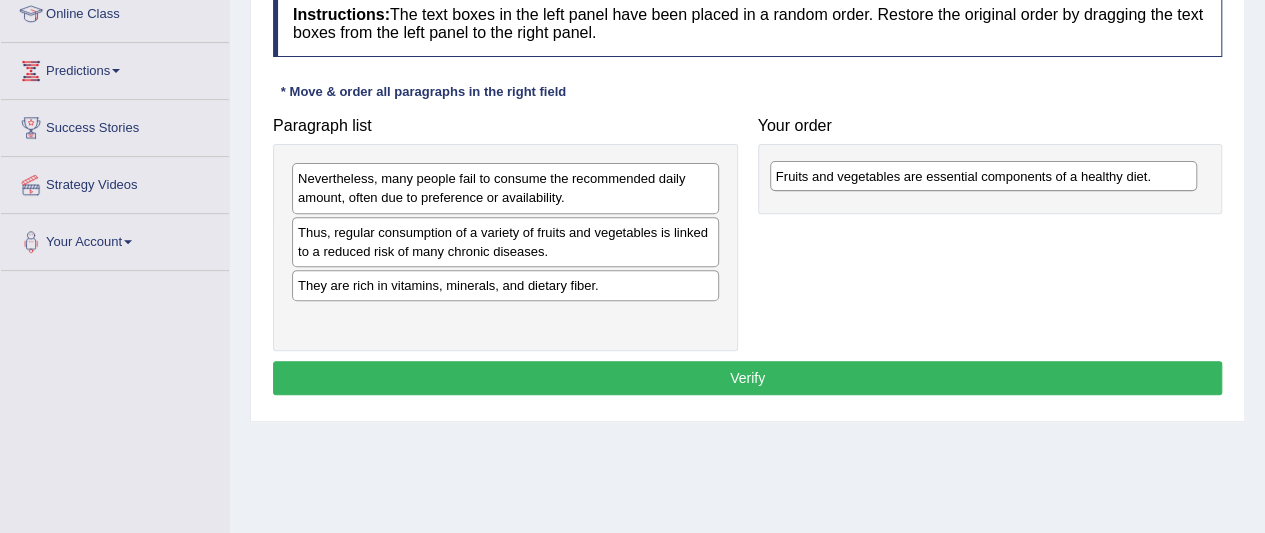 drag, startPoint x: 512, startPoint y: 231, endPoint x: 990, endPoint y: 176, distance: 481.1538 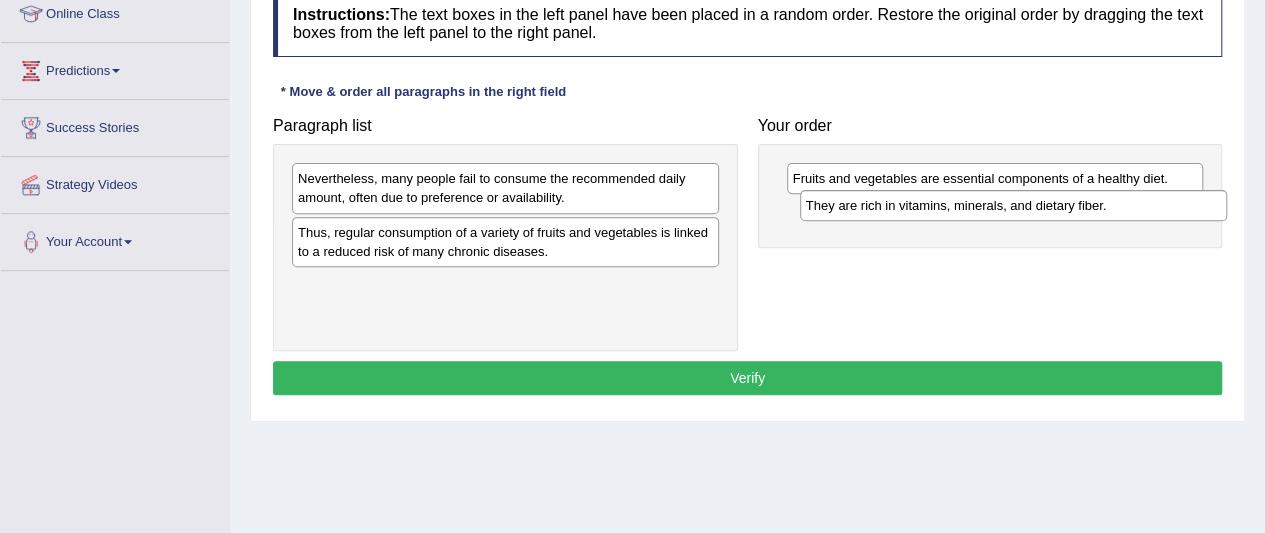 drag, startPoint x: 544, startPoint y: 283, endPoint x: 1052, endPoint y: 205, distance: 513.9533 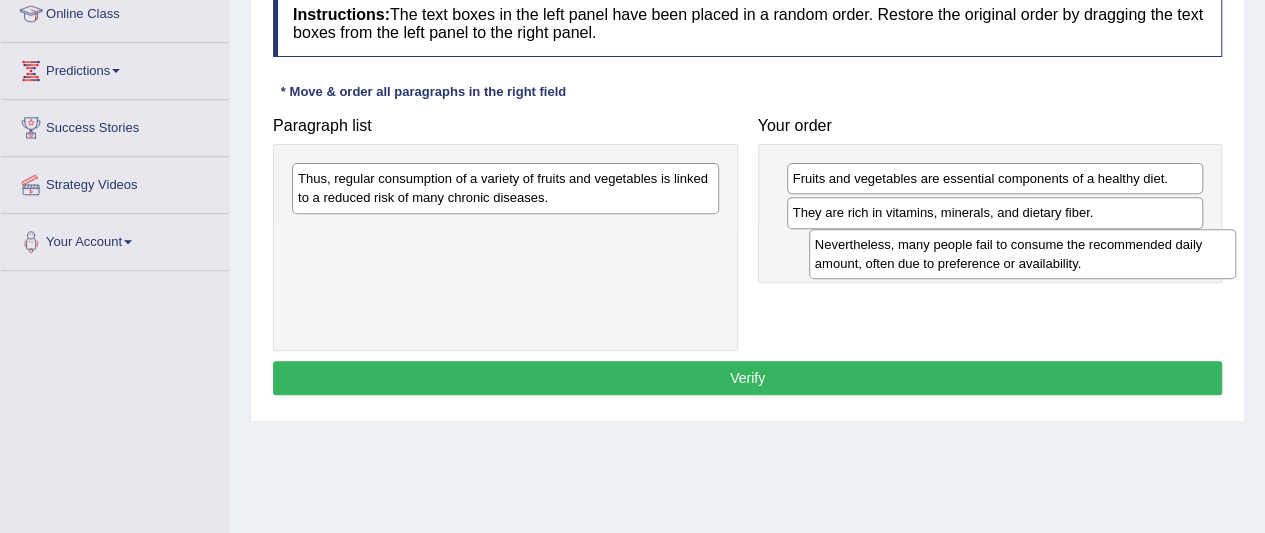 drag, startPoint x: 594, startPoint y: 185, endPoint x: 1114, endPoint y: 250, distance: 524.04675 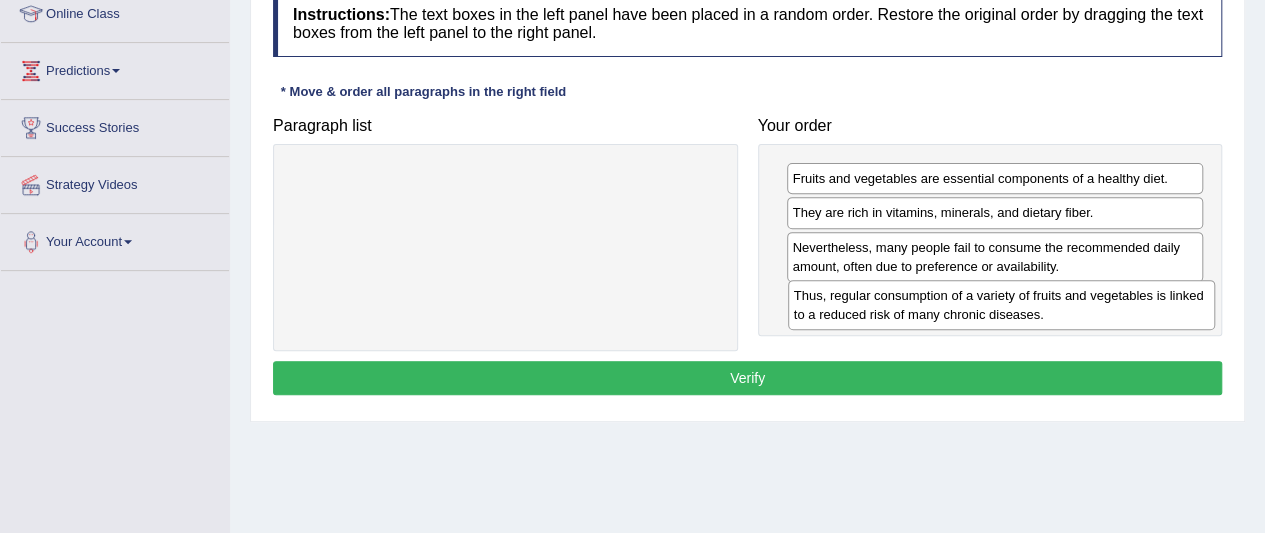 drag, startPoint x: 630, startPoint y: 191, endPoint x: 1126, endPoint y: 308, distance: 509.6126 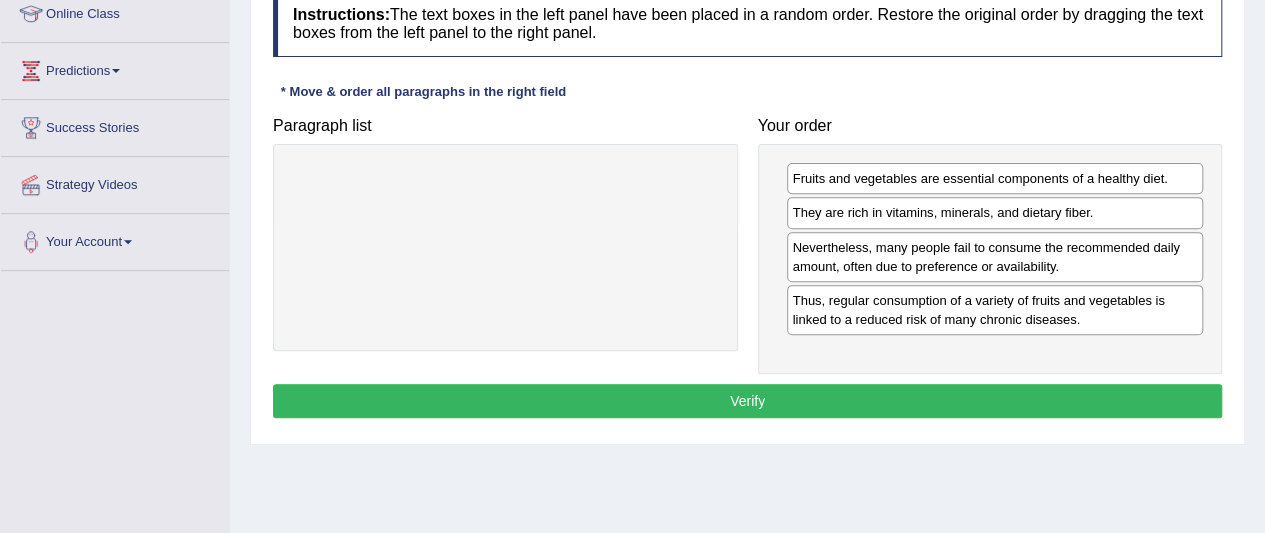 click on "Verify" at bounding box center (747, 401) 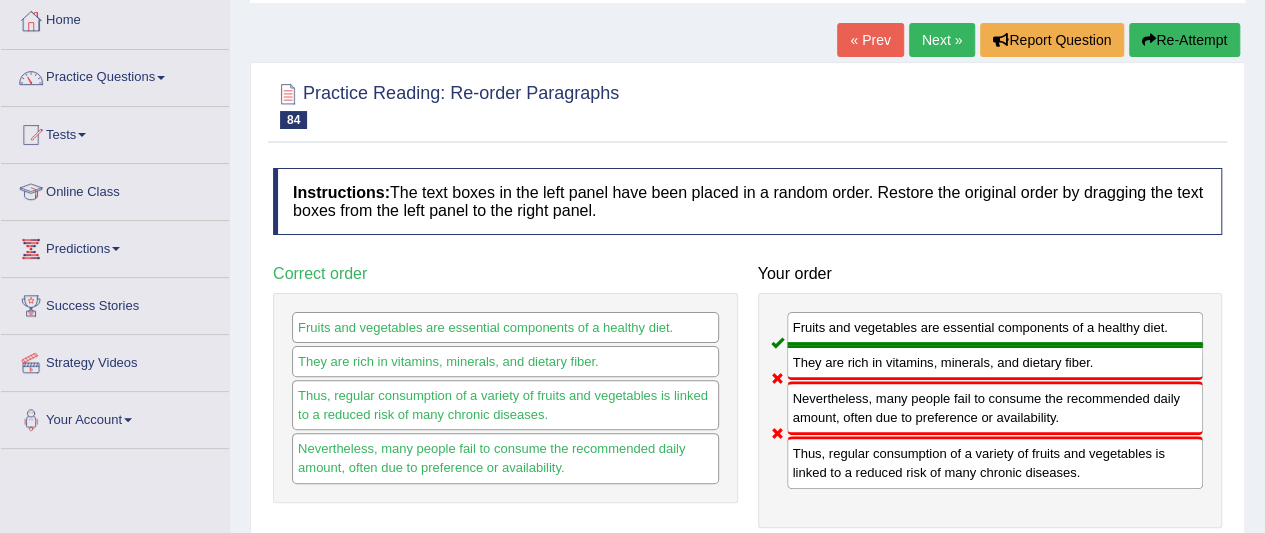 scroll, scrollTop: 88, scrollLeft: 0, axis: vertical 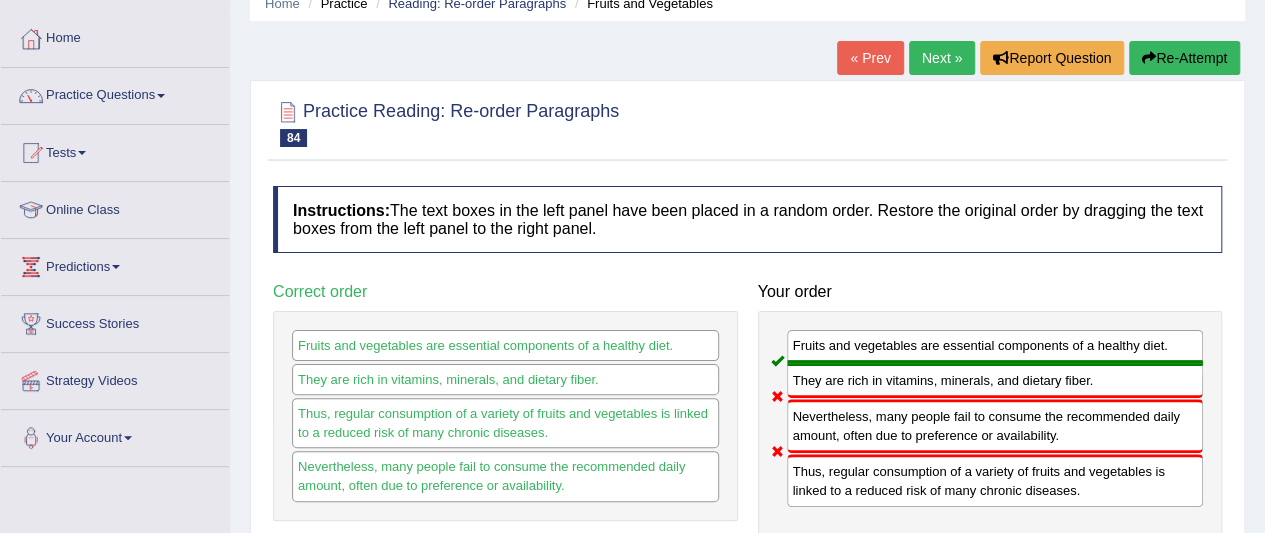 click on "Next »" at bounding box center [942, 58] 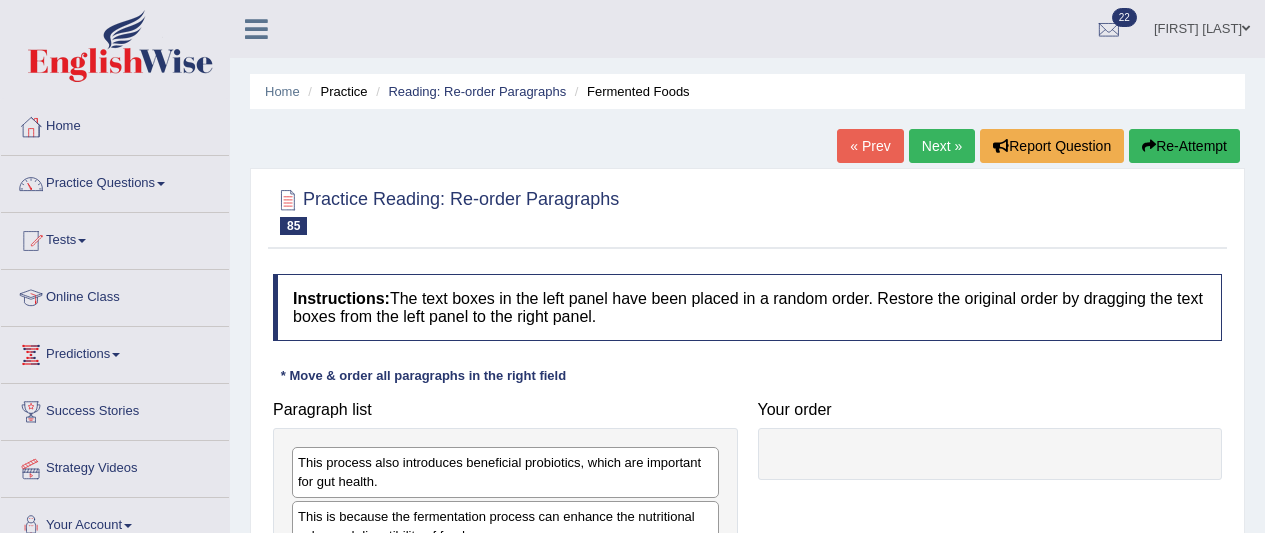 scroll, scrollTop: 230, scrollLeft: 0, axis: vertical 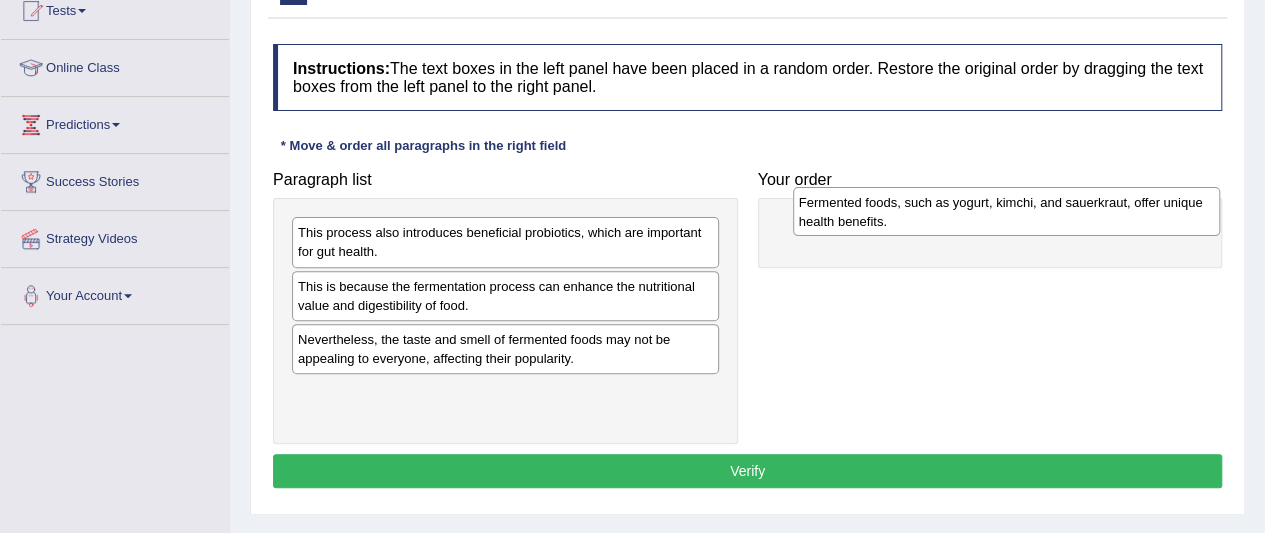 drag, startPoint x: 491, startPoint y: 387, endPoint x: 992, endPoint y: 199, distance: 535.1121 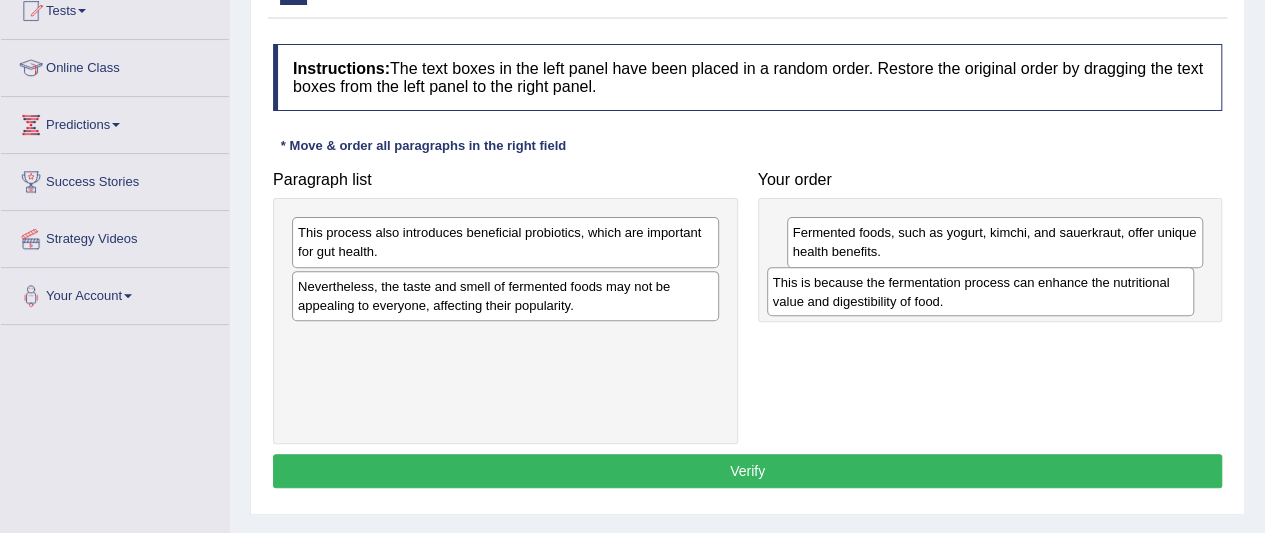 drag, startPoint x: 620, startPoint y: 312, endPoint x: 1095, endPoint y: 309, distance: 475.00946 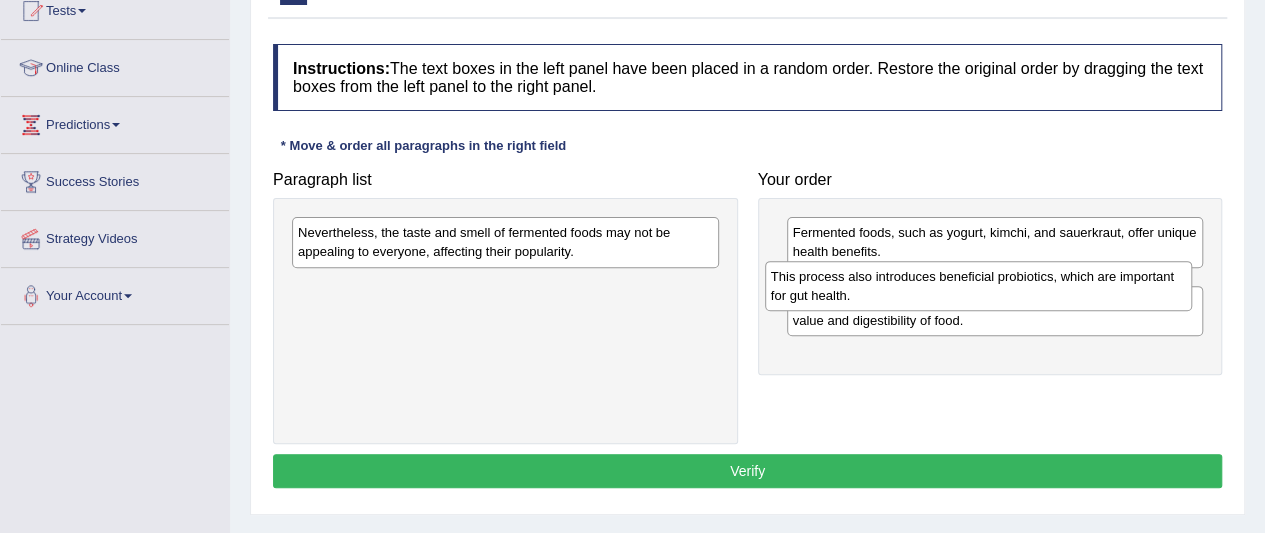 drag, startPoint x: 657, startPoint y: 243, endPoint x: 1130, endPoint y: 287, distance: 475.0421 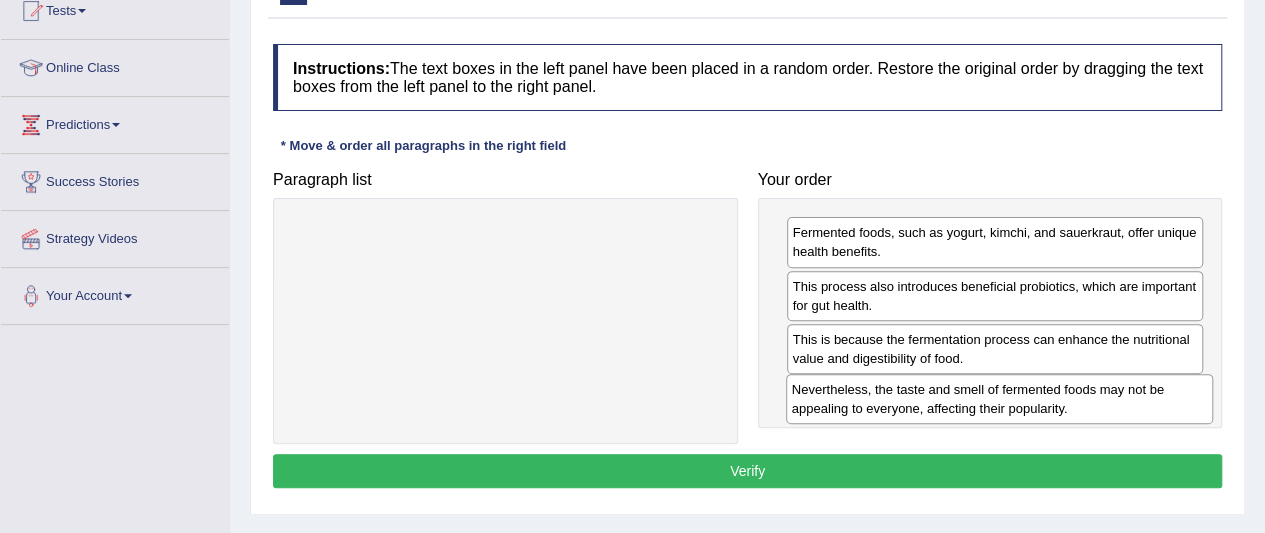 drag, startPoint x: 558, startPoint y: 235, endPoint x: 1052, endPoint y: 392, distance: 518.3483 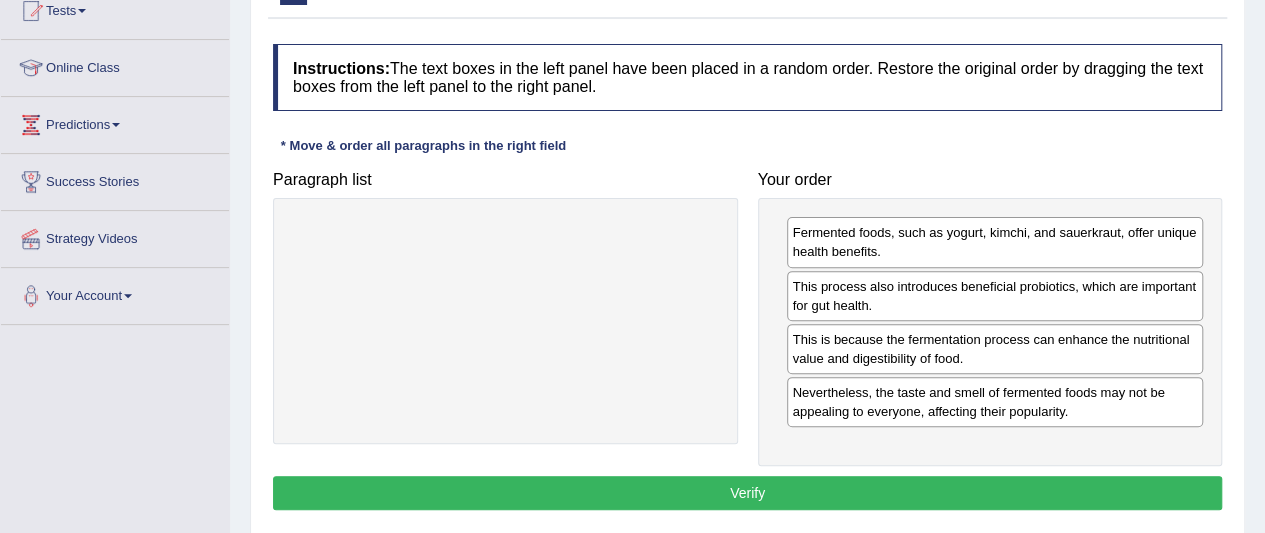click on "Verify" at bounding box center (747, 493) 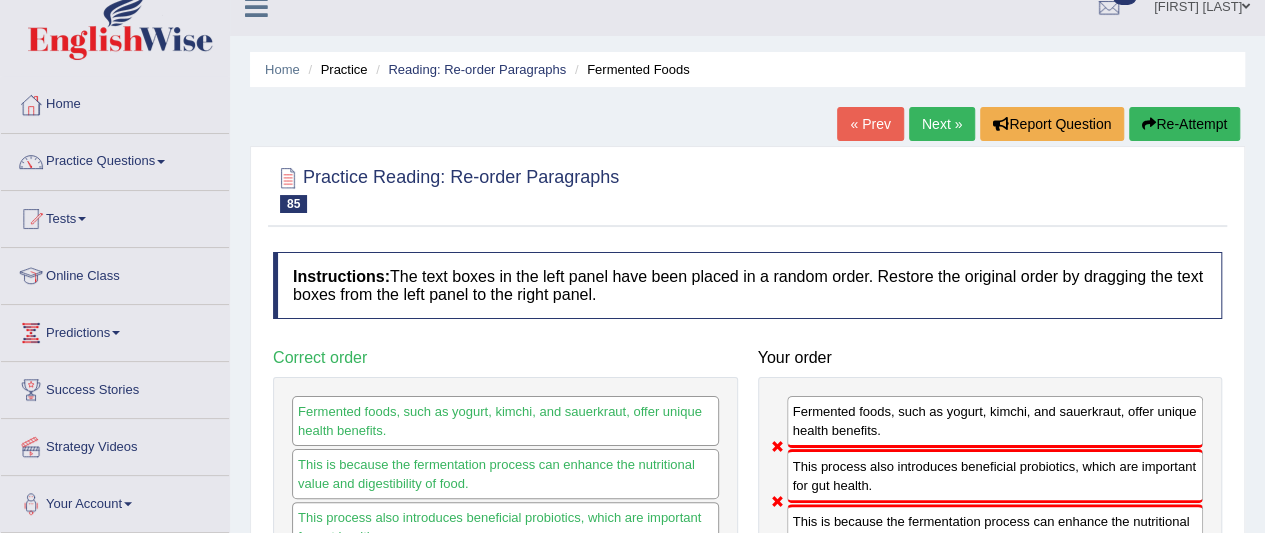 scroll, scrollTop: 0, scrollLeft: 0, axis: both 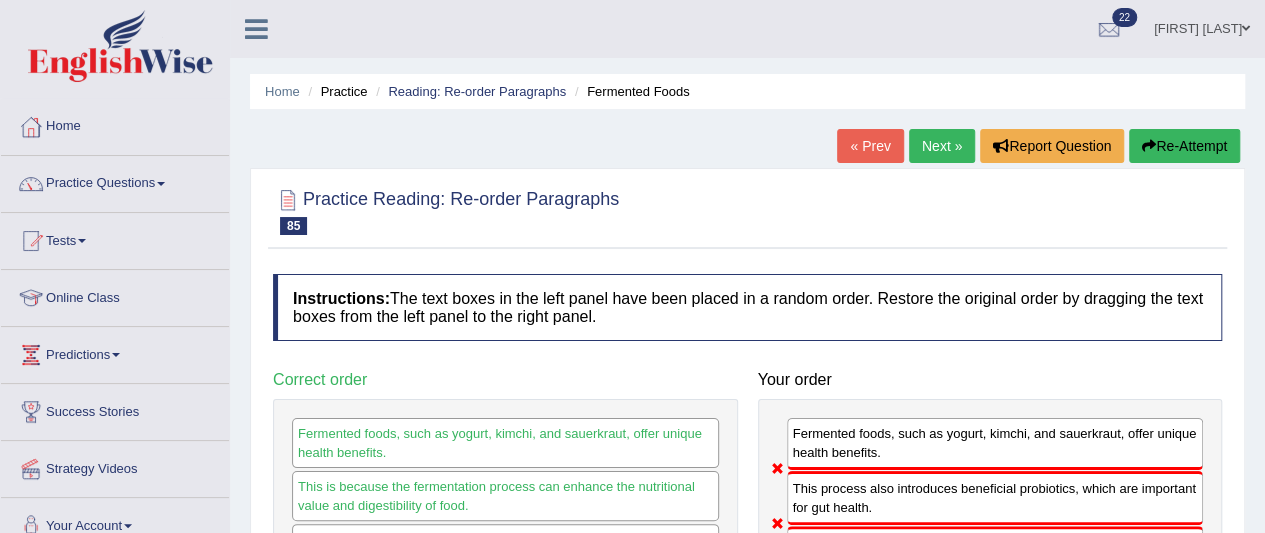 click on "Re-Attempt" at bounding box center [1184, 146] 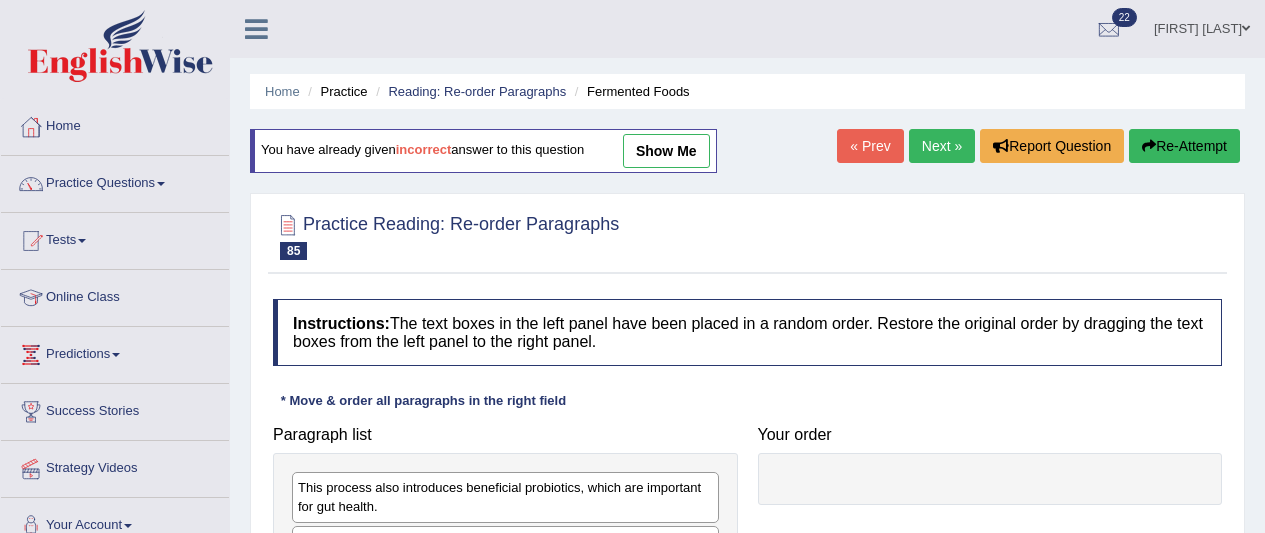 scroll, scrollTop: 92, scrollLeft: 0, axis: vertical 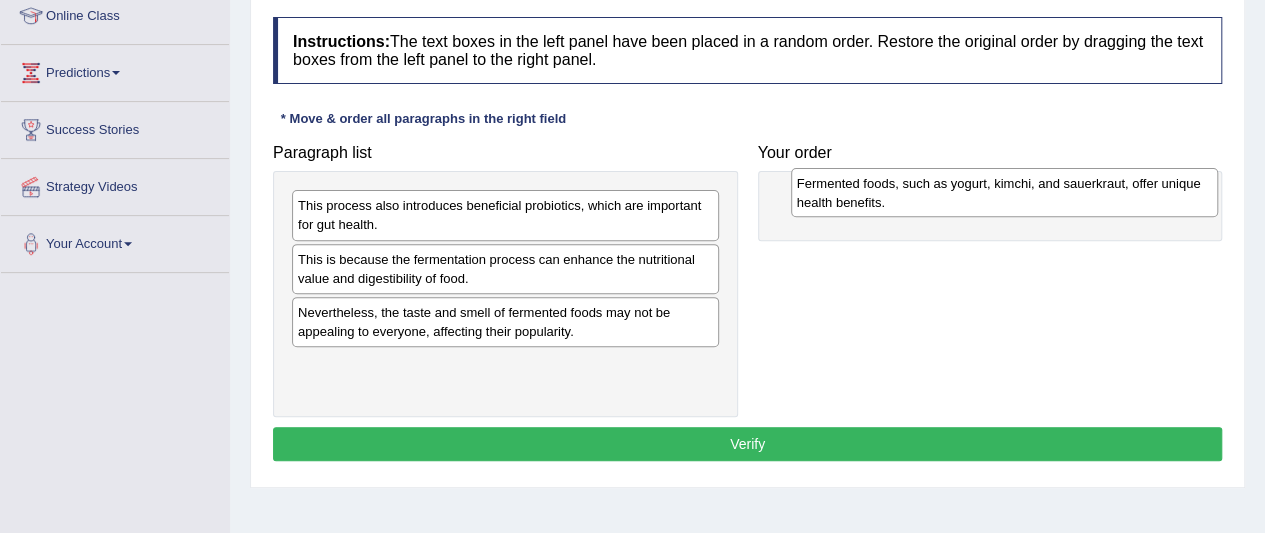 drag, startPoint x: 454, startPoint y: 368, endPoint x: 953, endPoint y: 191, distance: 529.462 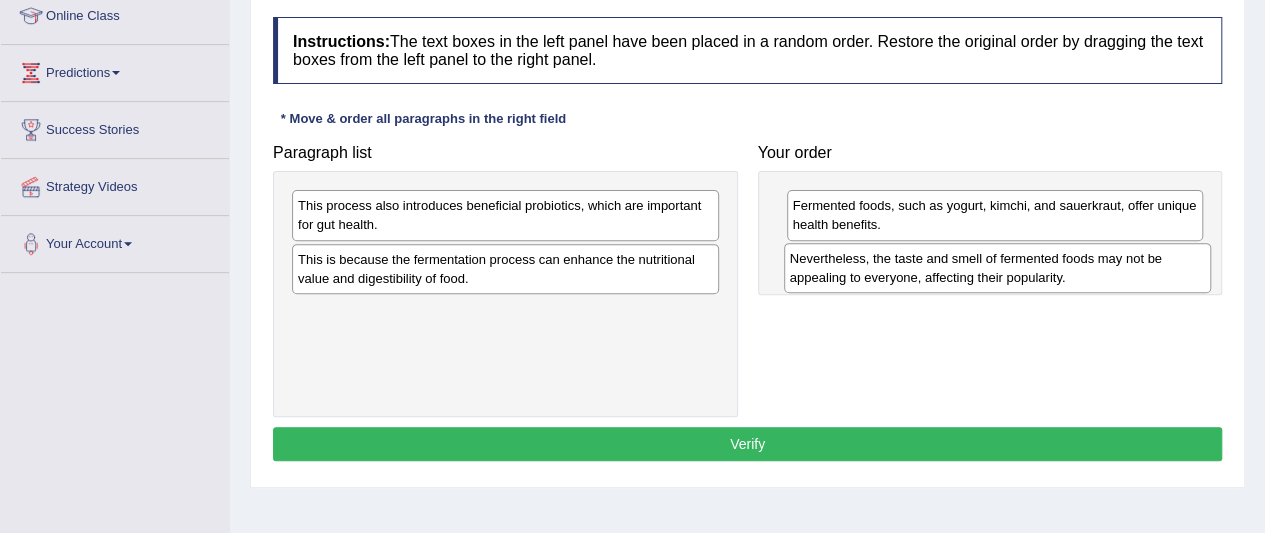drag, startPoint x: 538, startPoint y: 330, endPoint x: 1029, endPoint y: 279, distance: 493.64157 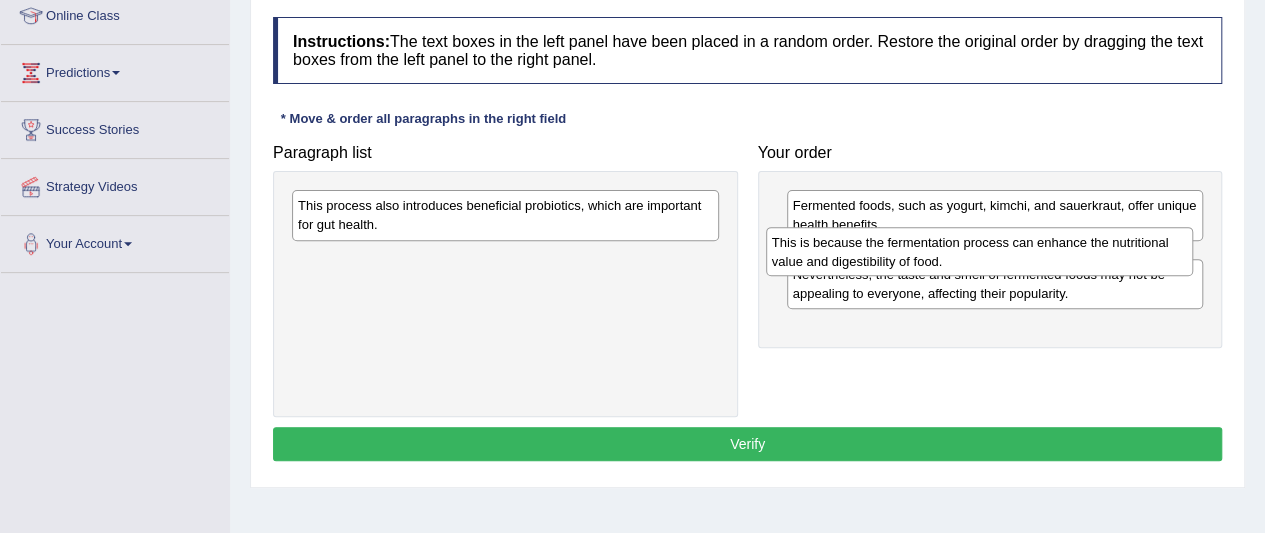 drag, startPoint x: 606, startPoint y: 253, endPoint x: 1082, endPoint y: 237, distance: 476.26883 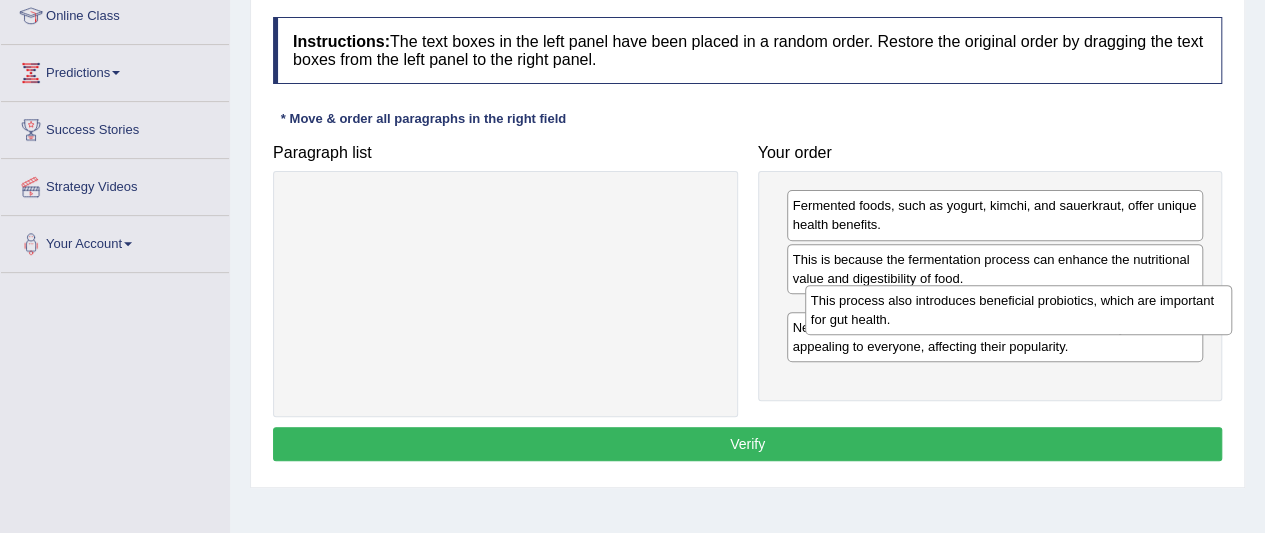 drag, startPoint x: 593, startPoint y: 221, endPoint x: 1105, endPoint y: 315, distance: 520.5574 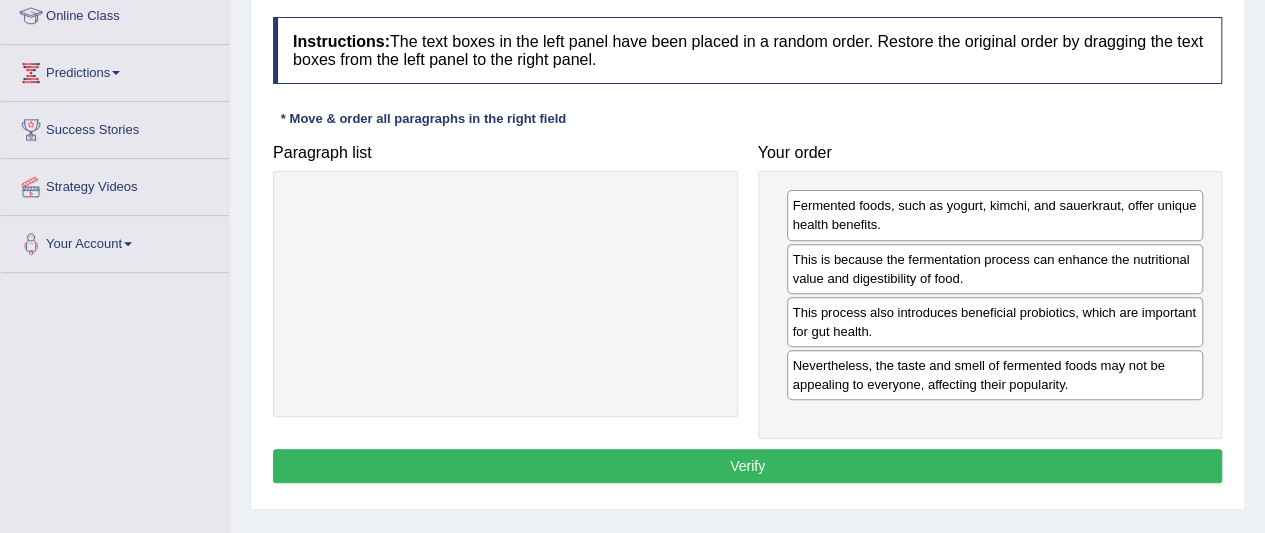 click on "Verify" at bounding box center (747, 466) 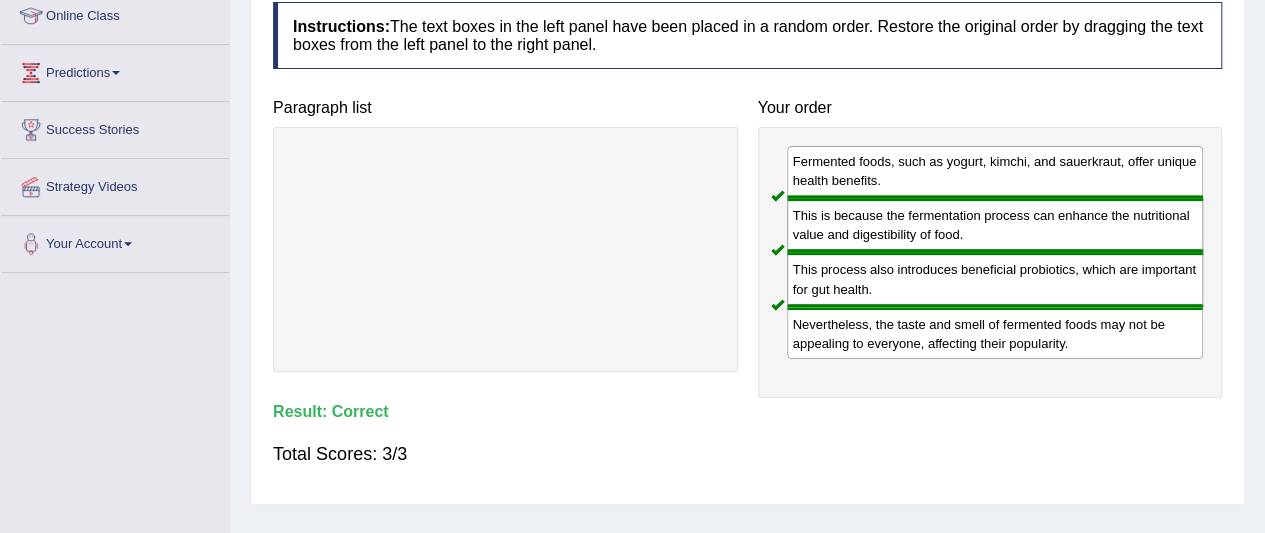 scroll, scrollTop: 0, scrollLeft: 0, axis: both 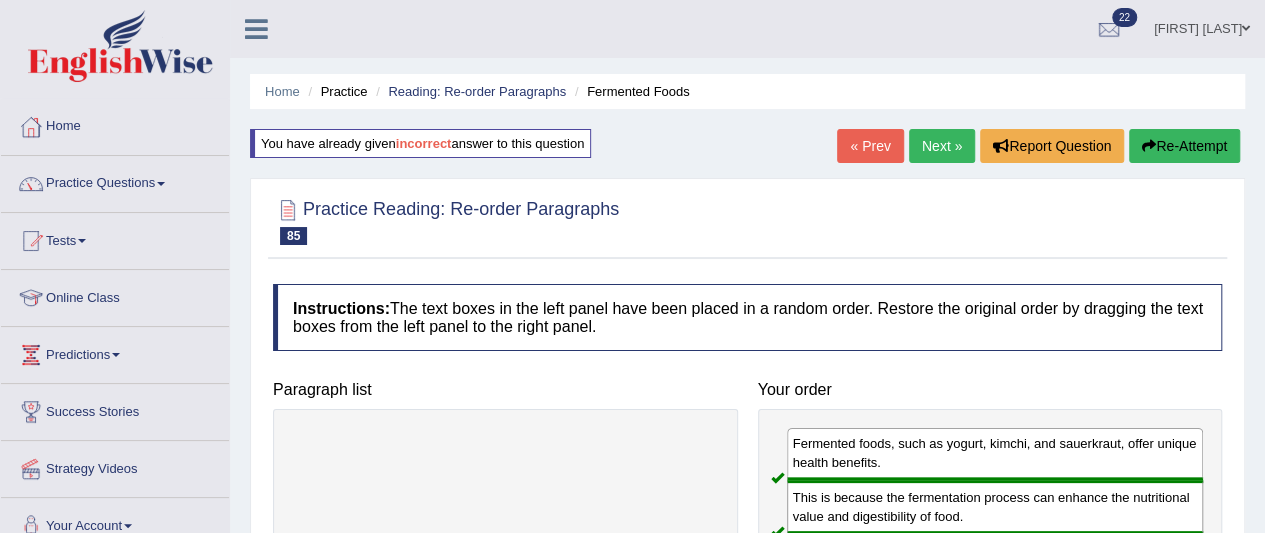 click on "Next »" at bounding box center (942, 146) 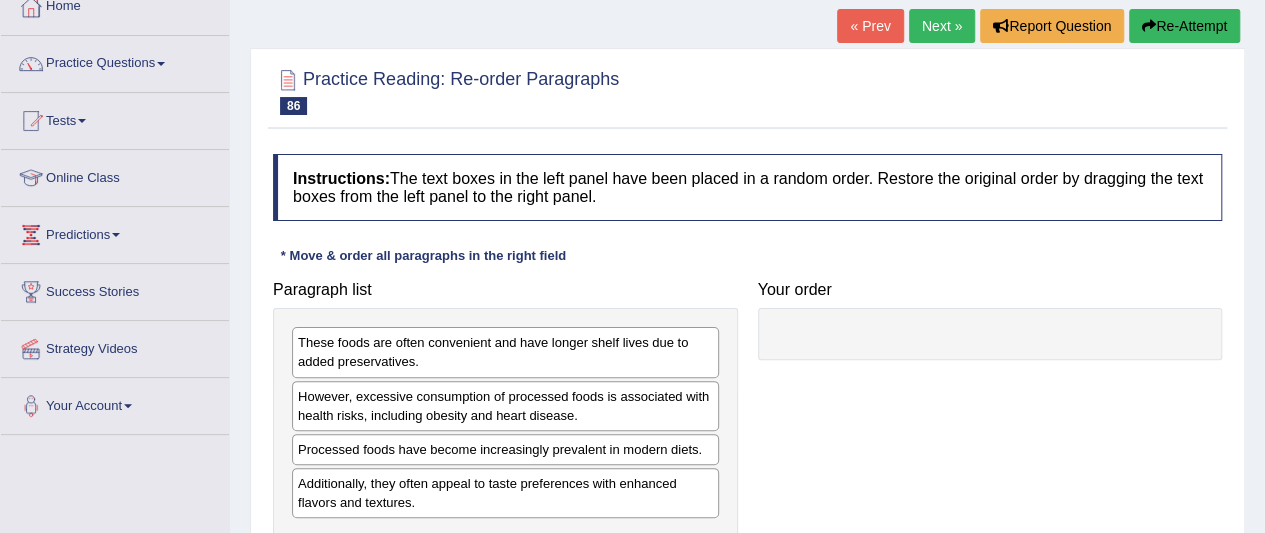 scroll, scrollTop: 0, scrollLeft: 0, axis: both 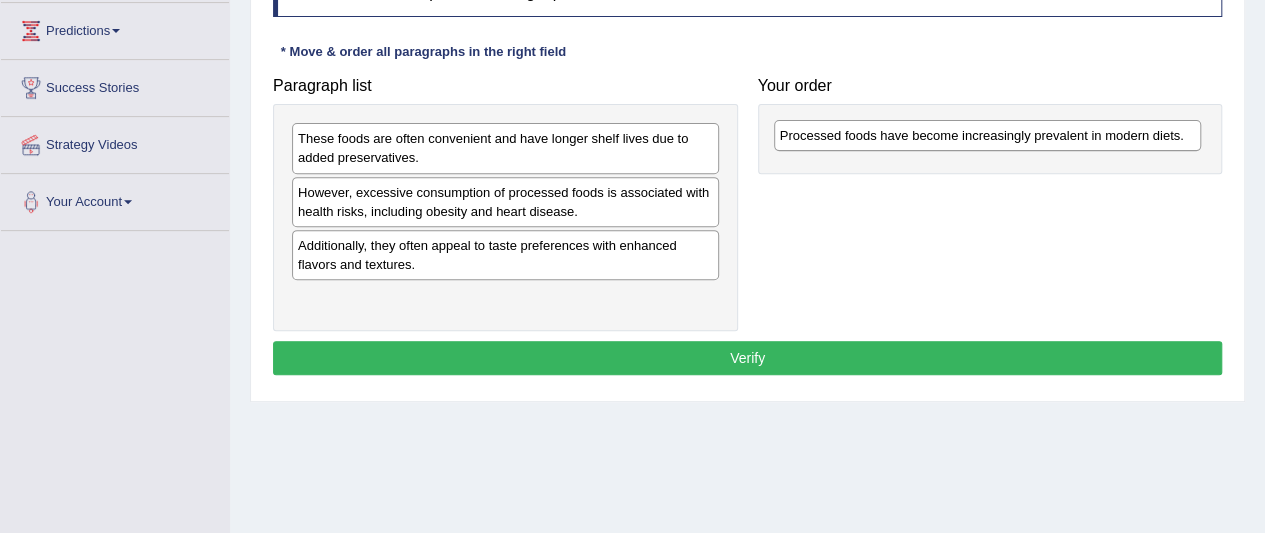 drag, startPoint x: 401, startPoint y: 247, endPoint x: 884, endPoint y: 138, distance: 495.14645 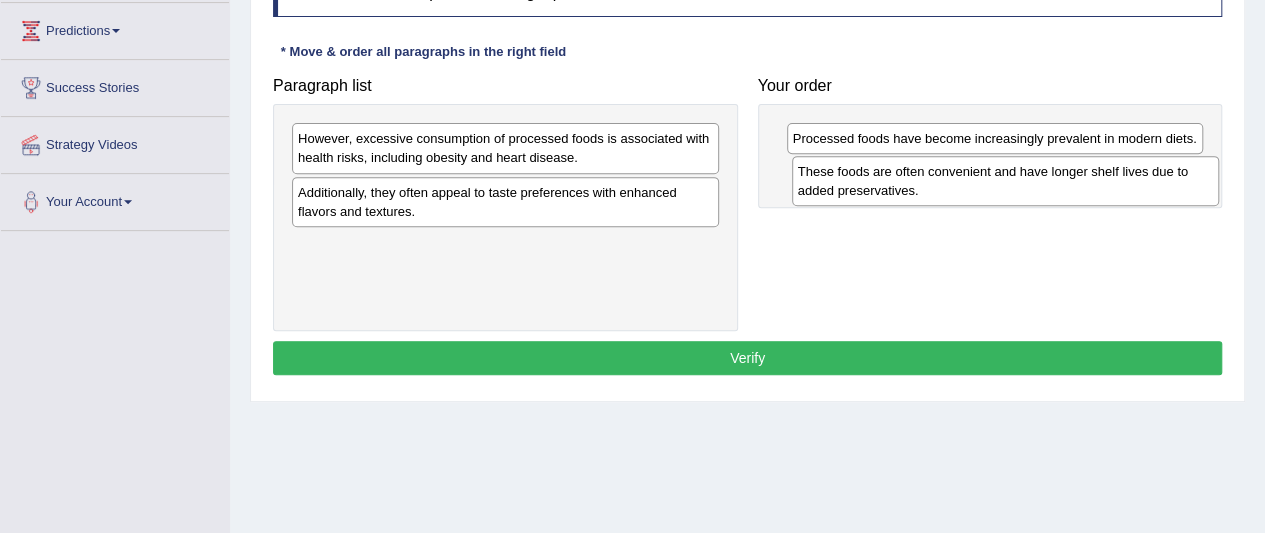 drag, startPoint x: 515, startPoint y: 145, endPoint x: 1015, endPoint y: 179, distance: 501.15466 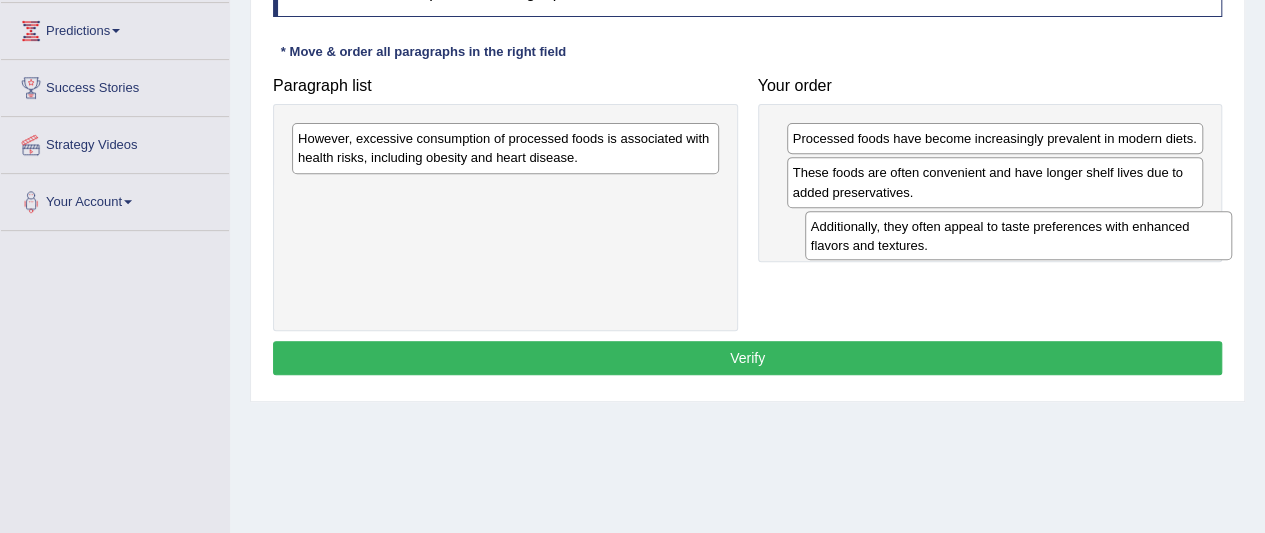 drag, startPoint x: 583, startPoint y: 201, endPoint x: 1094, endPoint y: 231, distance: 511.87988 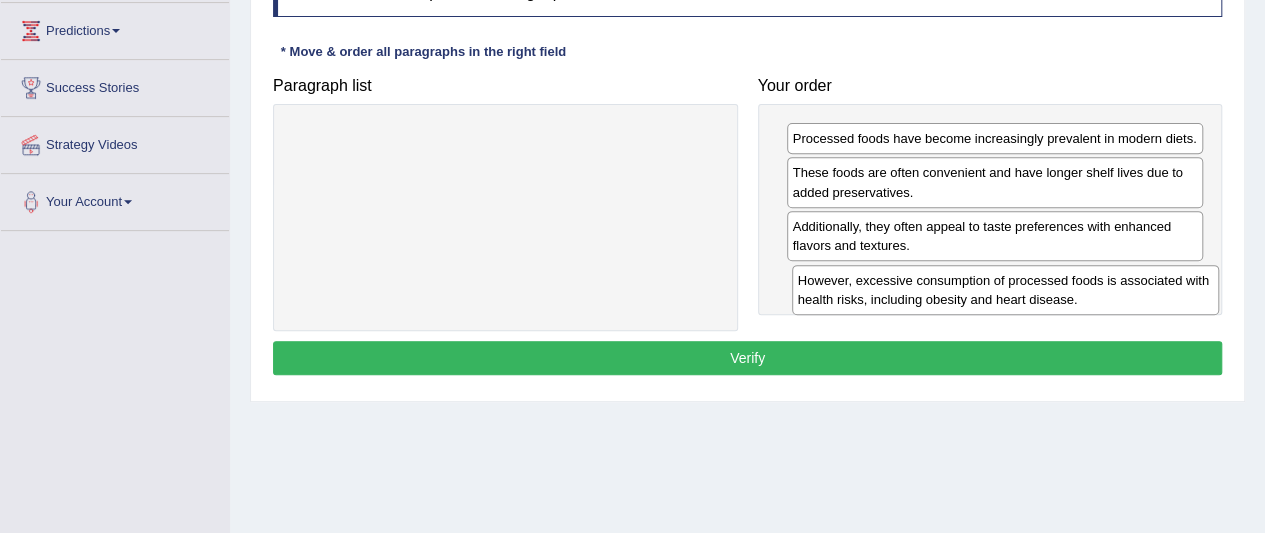drag, startPoint x: 548, startPoint y: 155, endPoint x: 1048, endPoint y: 297, distance: 519.773 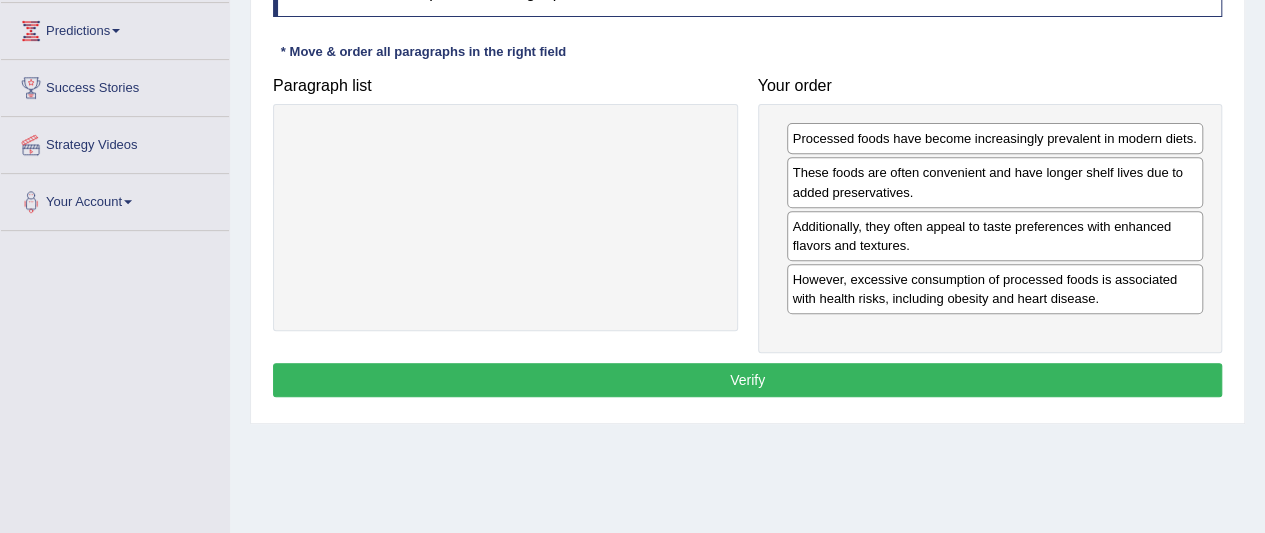 click on "Verify" at bounding box center [747, 380] 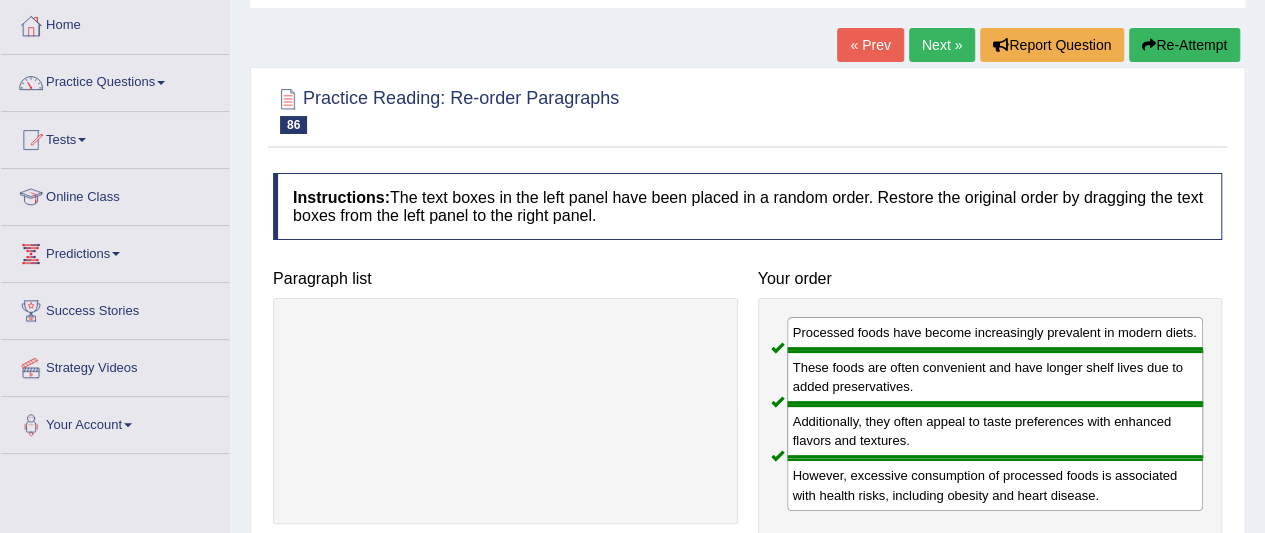 scroll, scrollTop: 24, scrollLeft: 0, axis: vertical 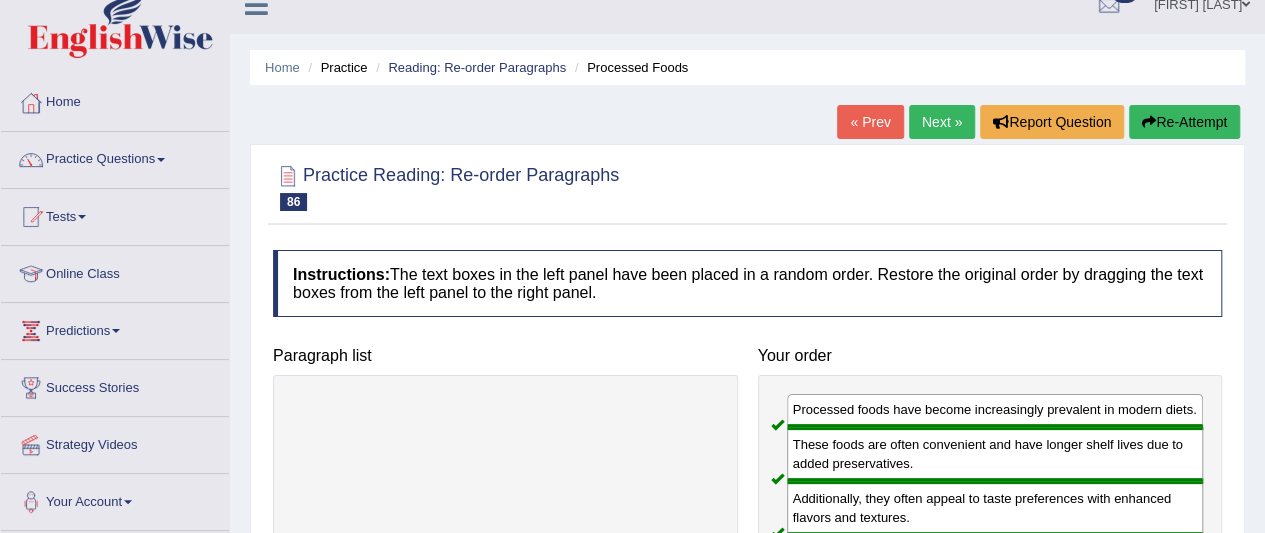 click on "Practice Questions" at bounding box center [115, 157] 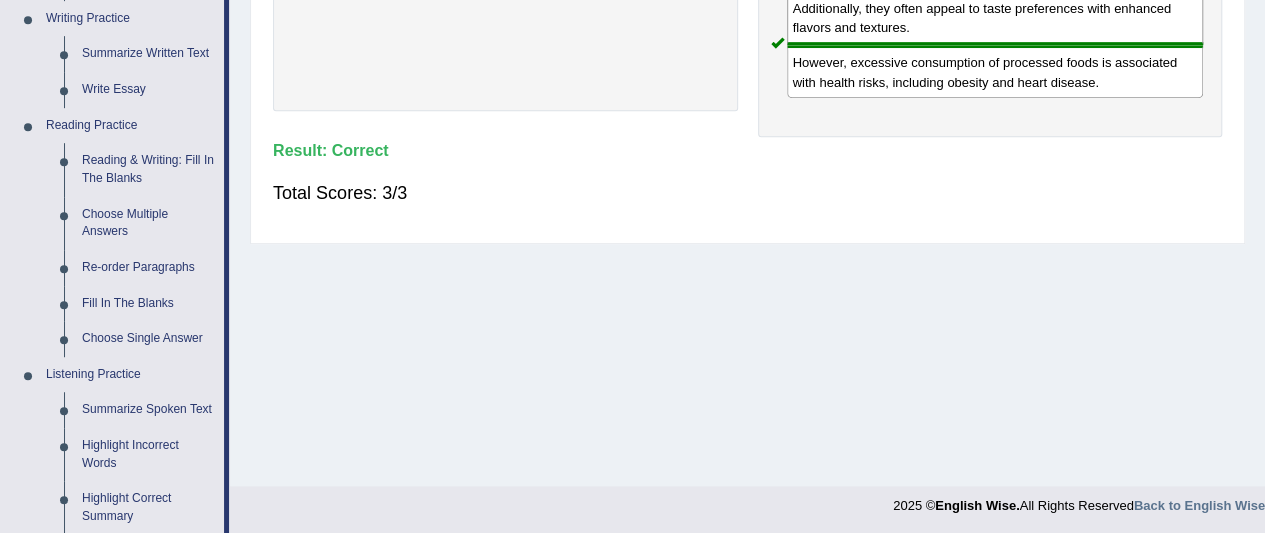 scroll, scrollTop: 516, scrollLeft: 0, axis: vertical 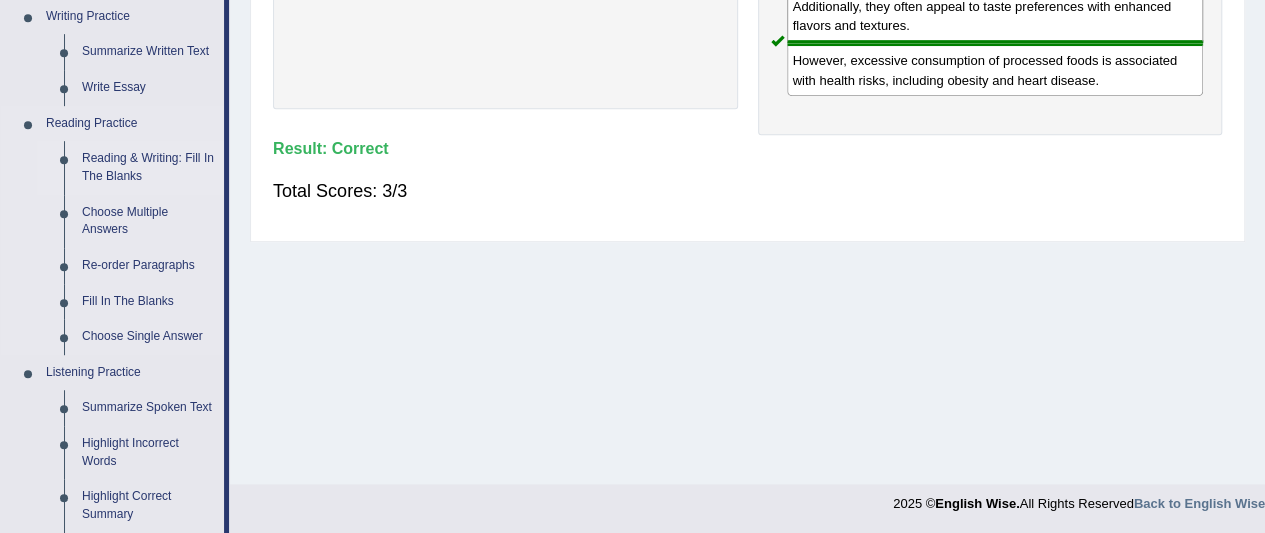 click on "Reading & Writing: Fill In The Blanks" at bounding box center [148, 167] 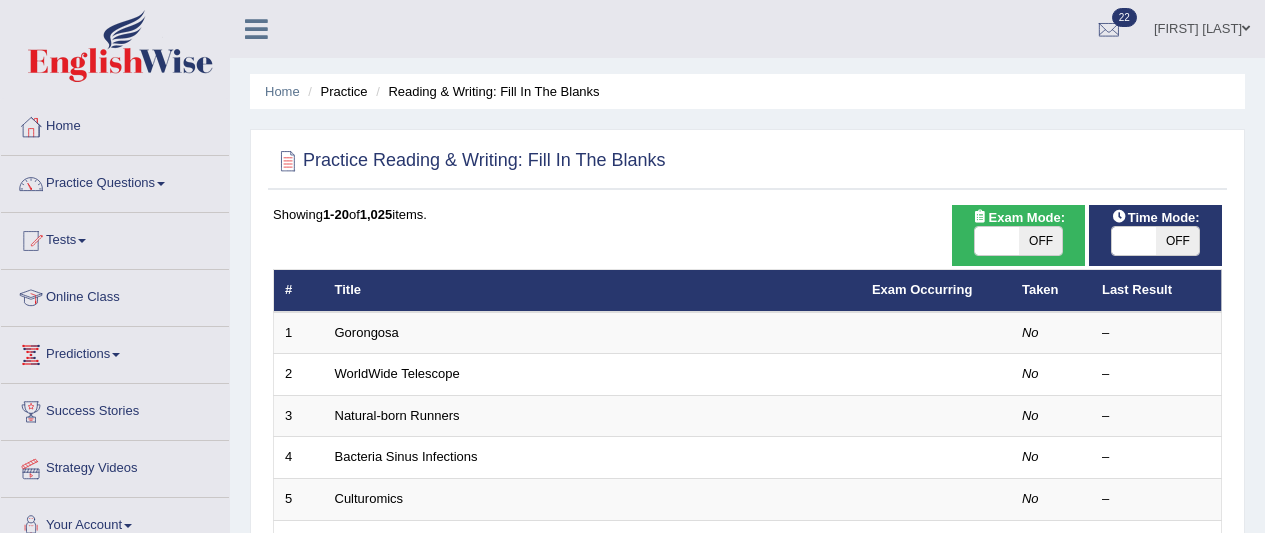 scroll, scrollTop: 0, scrollLeft: 0, axis: both 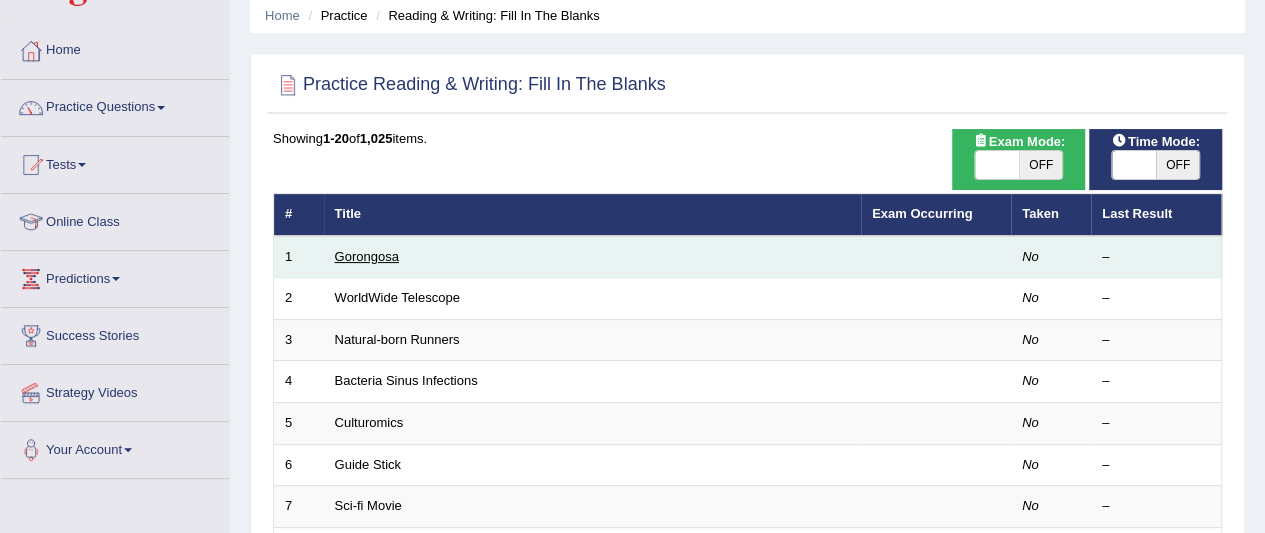 click on "Gorongosa" at bounding box center [367, 256] 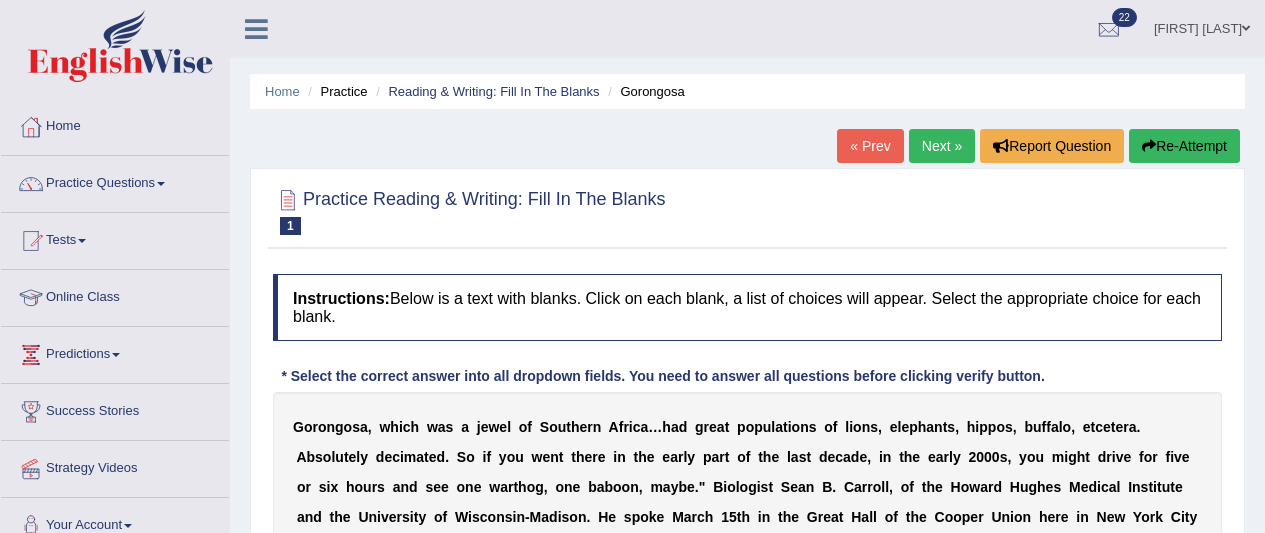 scroll, scrollTop: 226, scrollLeft: 0, axis: vertical 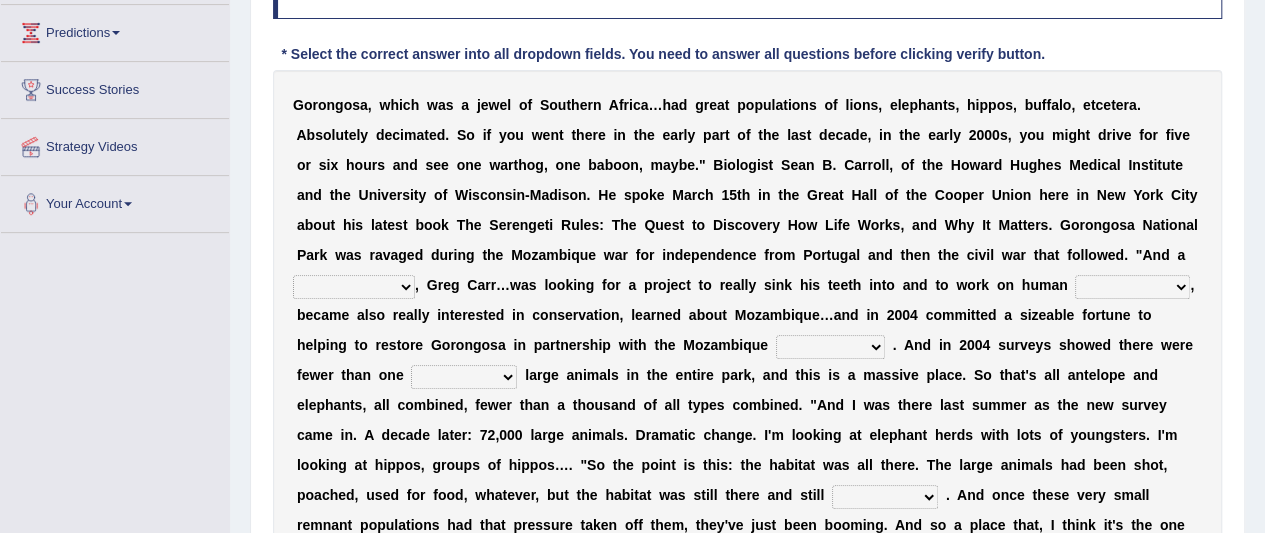 click on "passion solstice ballast philanthropist" at bounding box center (354, 287) 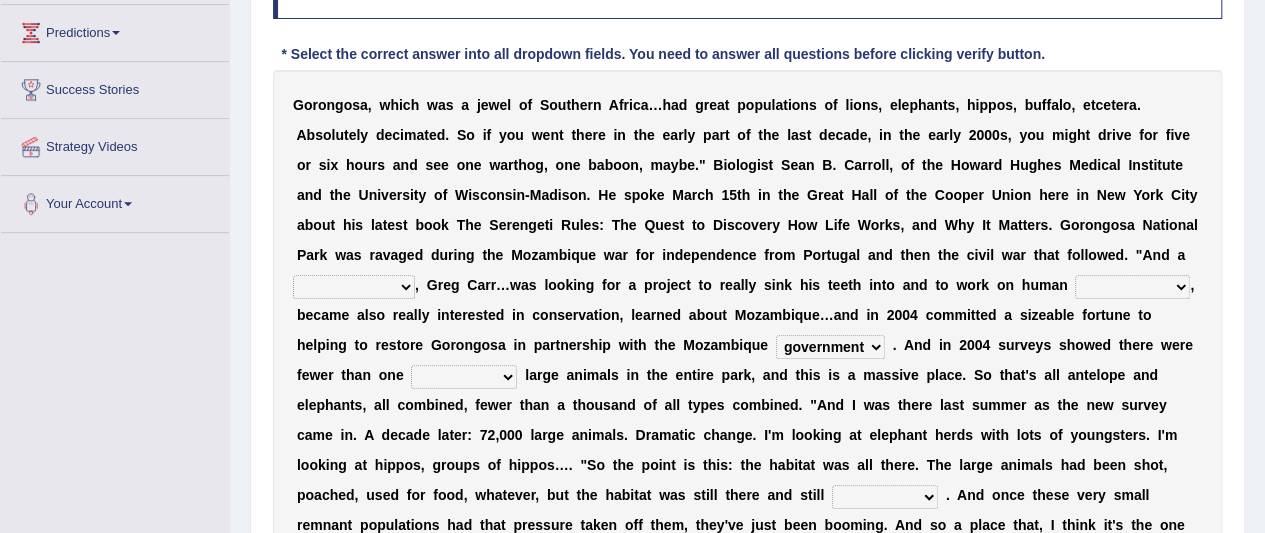 click on "parliament semanticist government journalist" at bounding box center (830, 347) 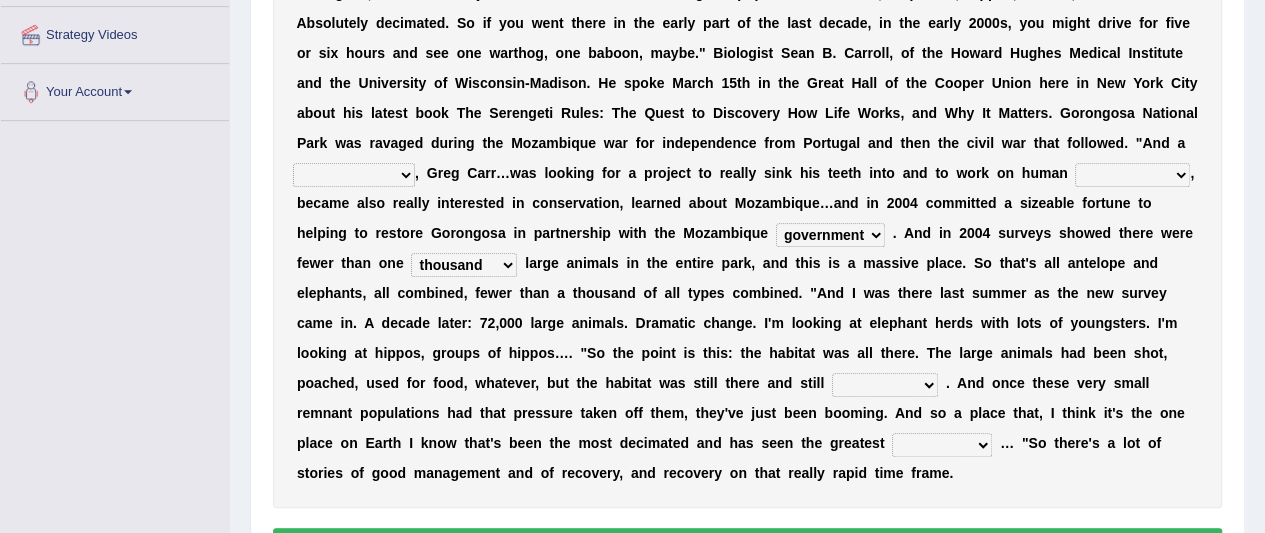 scroll, scrollTop: 435, scrollLeft: 0, axis: vertical 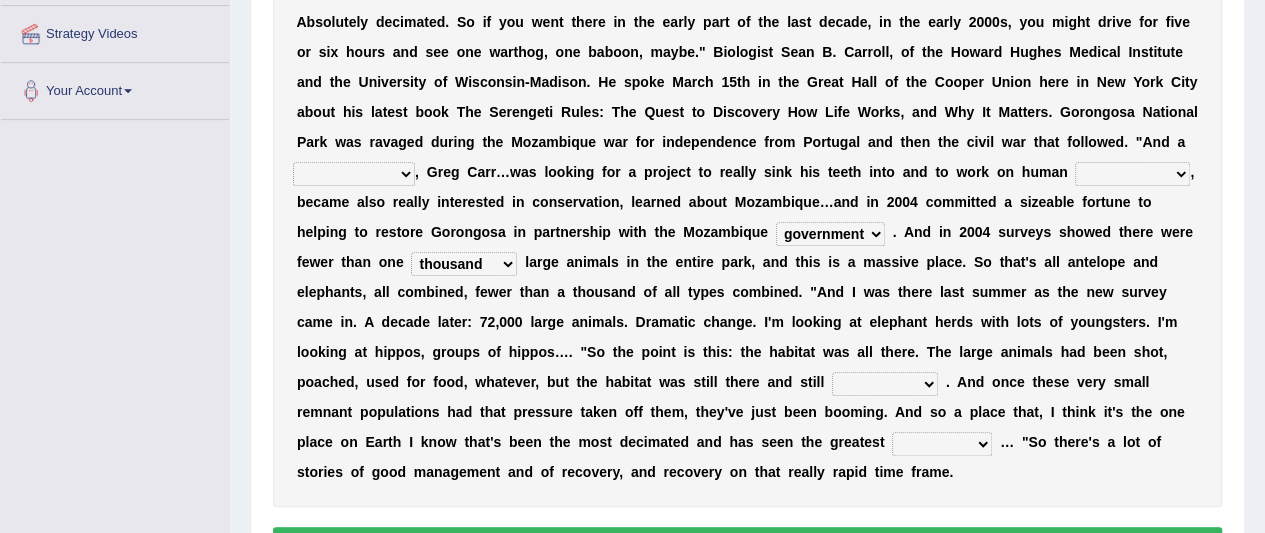 click on "assertive incidental compulsive productive" at bounding box center (885, 384) 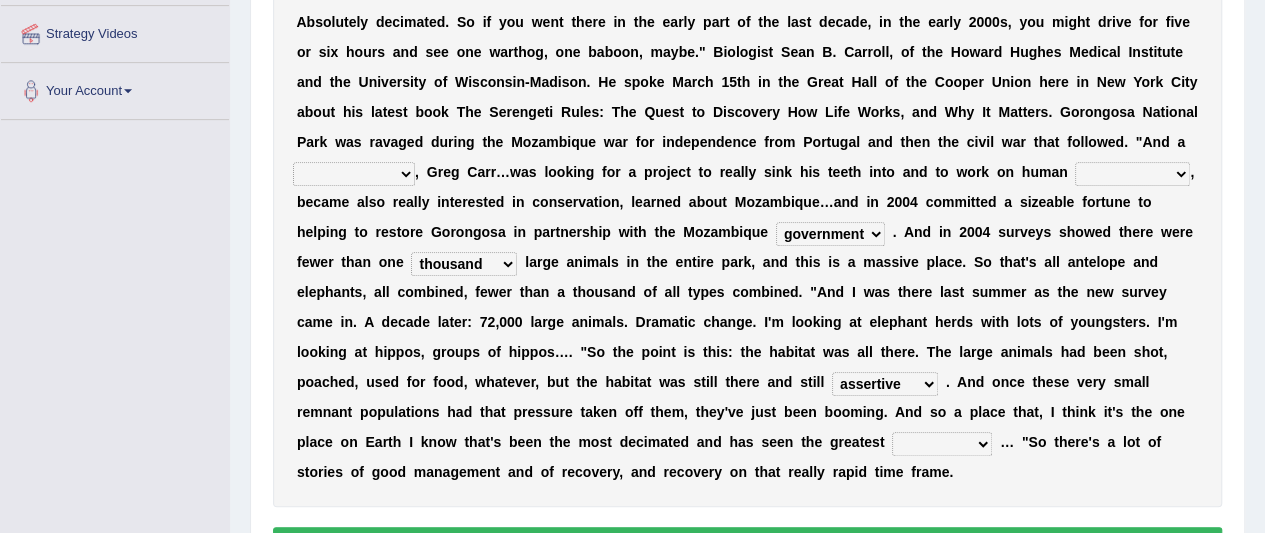 click on "recovery efficacy golly stumpy" at bounding box center [942, 444] 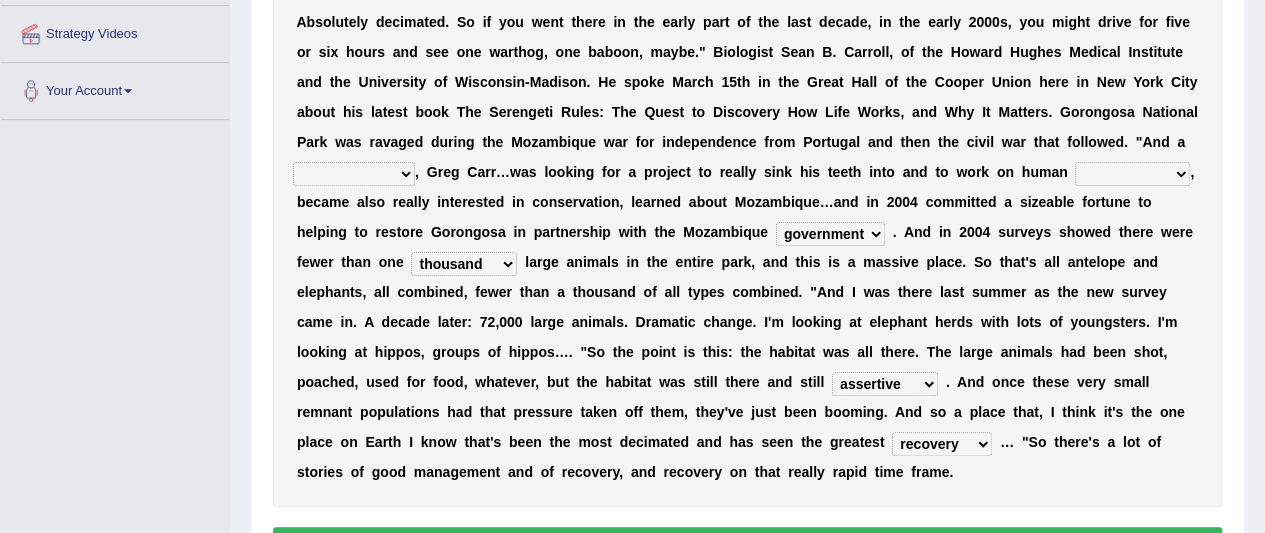 click on "passion solstice ballast philanthropist" at bounding box center [354, 174] 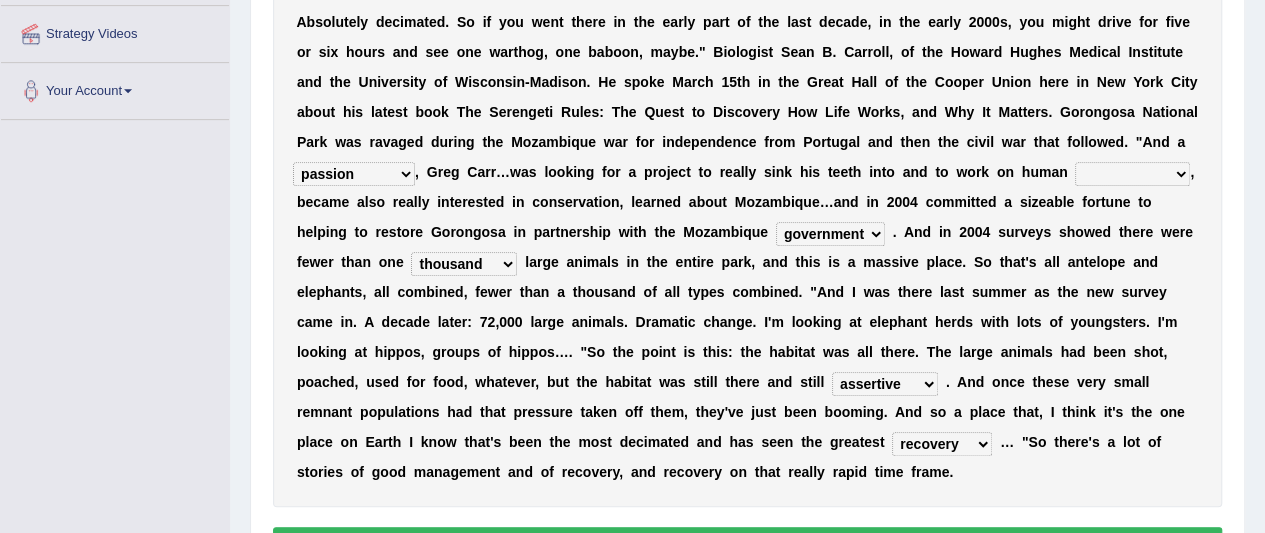 click on "negligence prevalence development malevolence" at bounding box center (1132, 174) 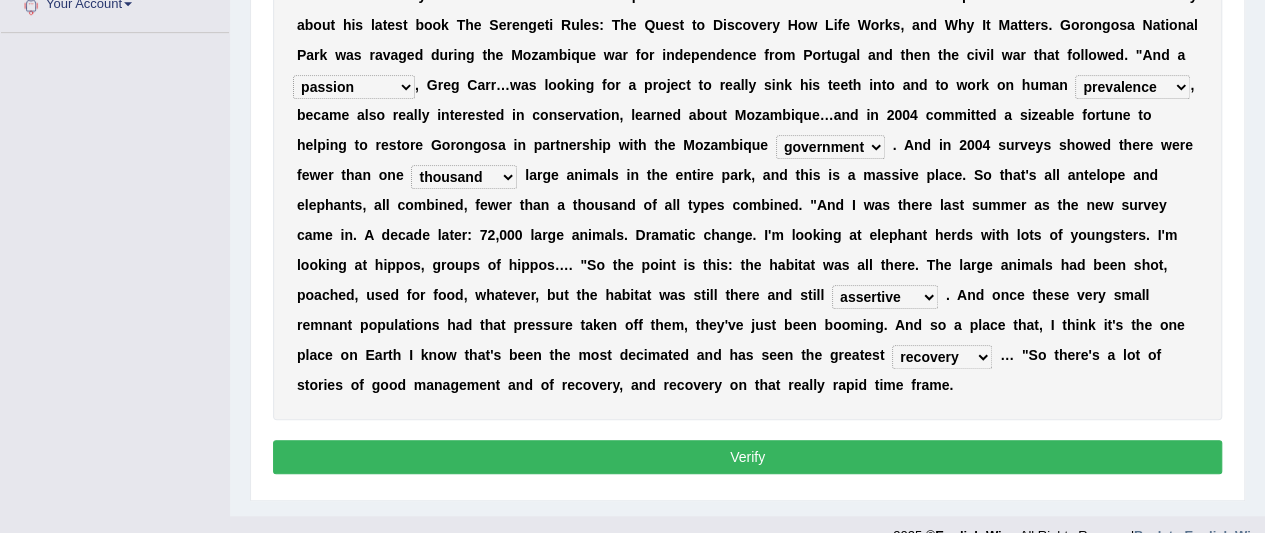 click on "Verify" at bounding box center (747, 457) 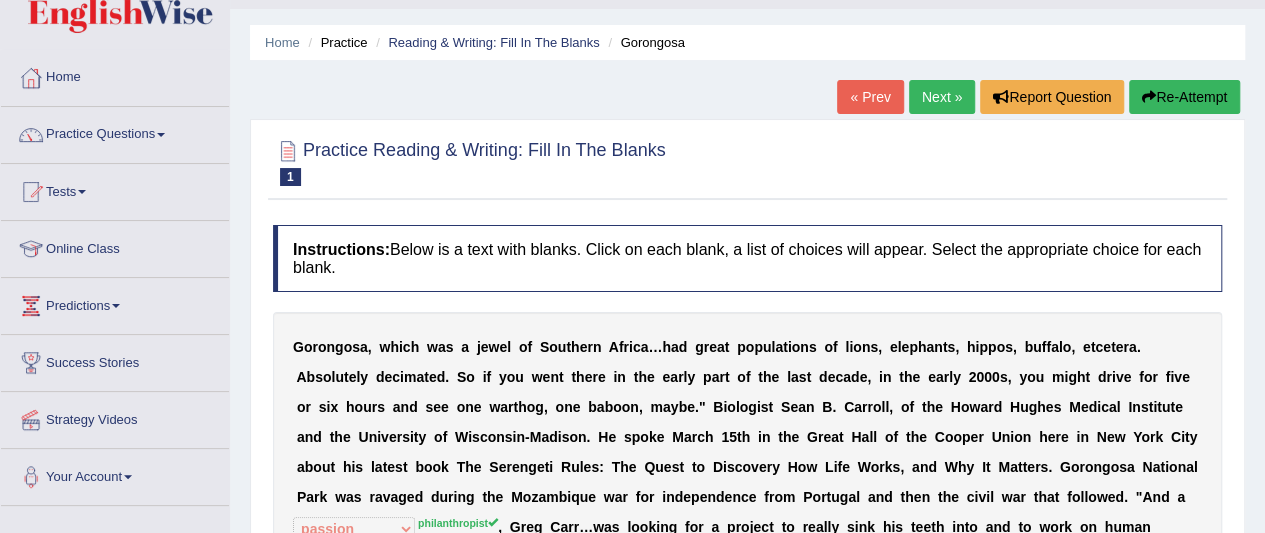 scroll, scrollTop: 50, scrollLeft: 0, axis: vertical 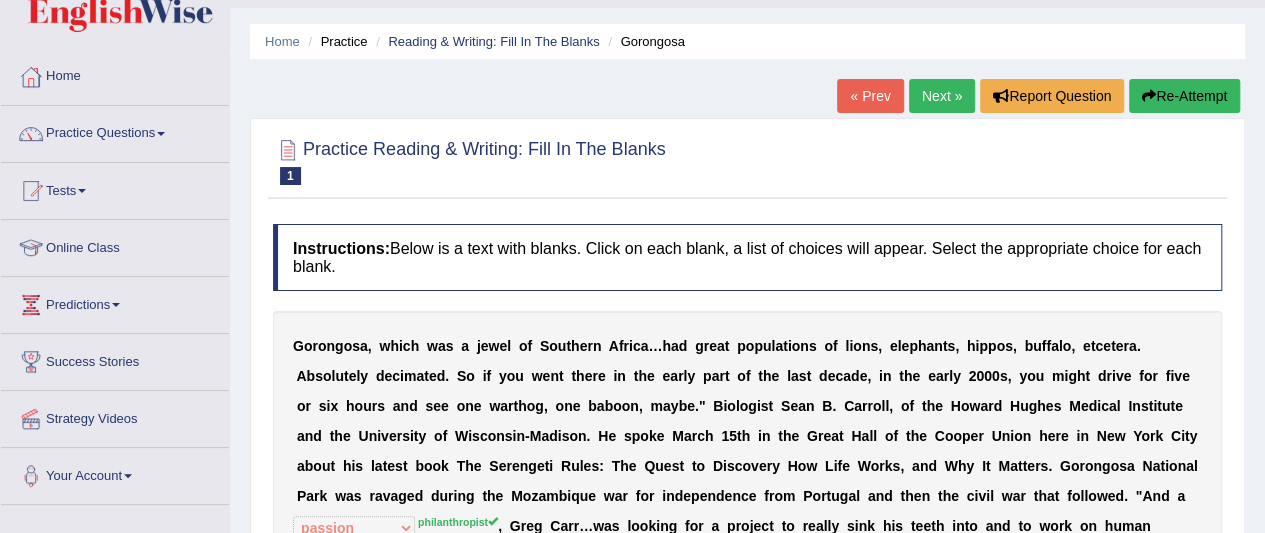 click on "Next »" at bounding box center [942, 96] 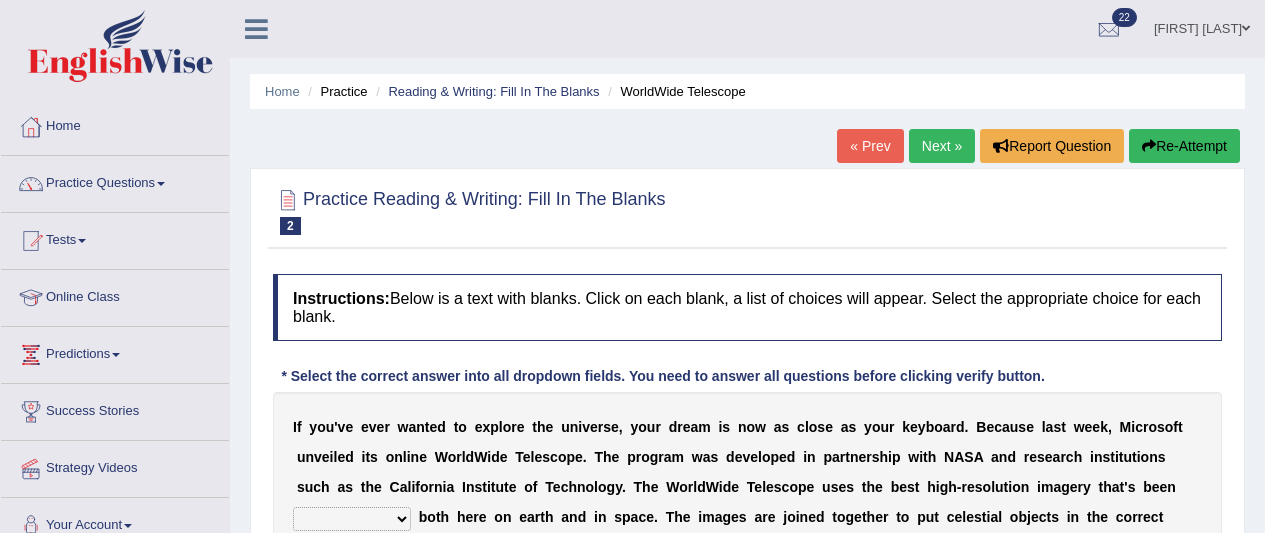 scroll, scrollTop: 0, scrollLeft: 0, axis: both 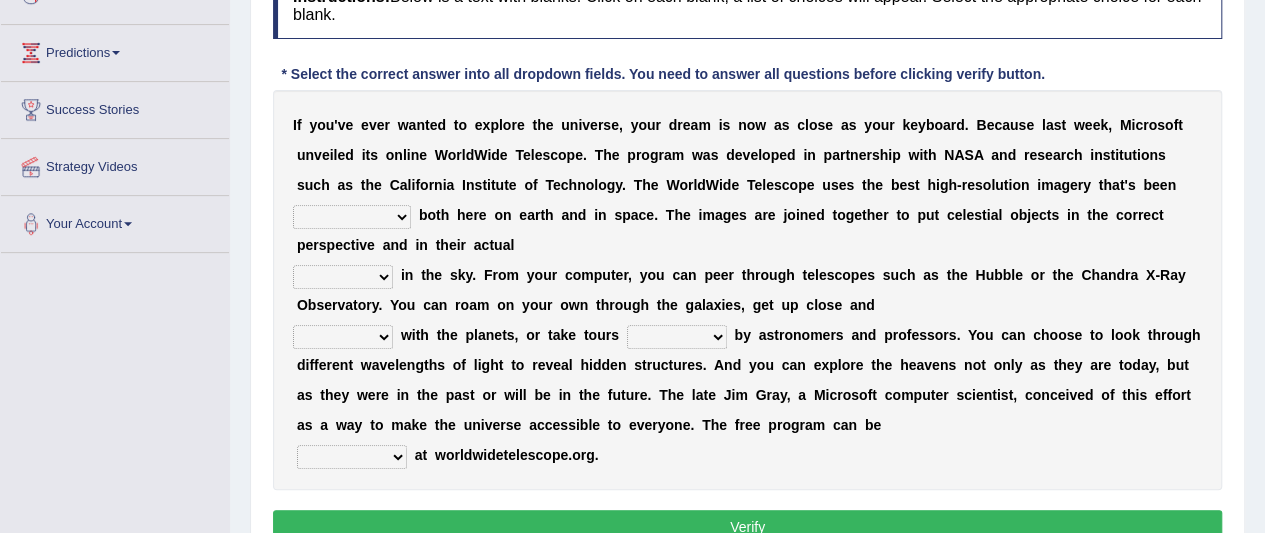 click on "degraded ascended remonstrated generated" at bounding box center [352, 217] 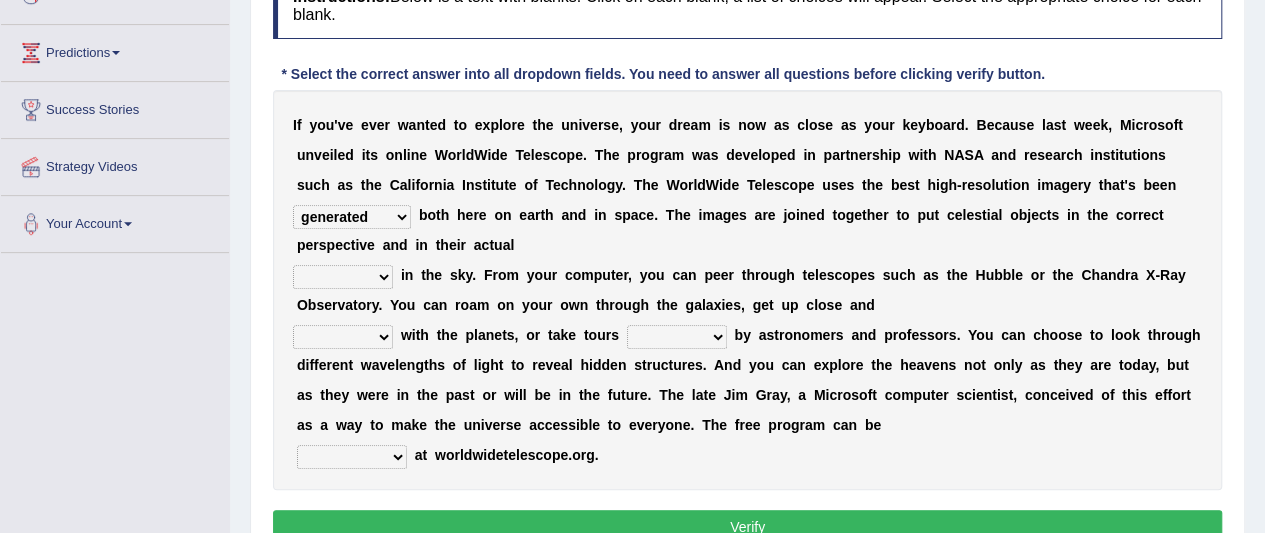 click on "degraded ascended remonstrated generated" at bounding box center (352, 217) 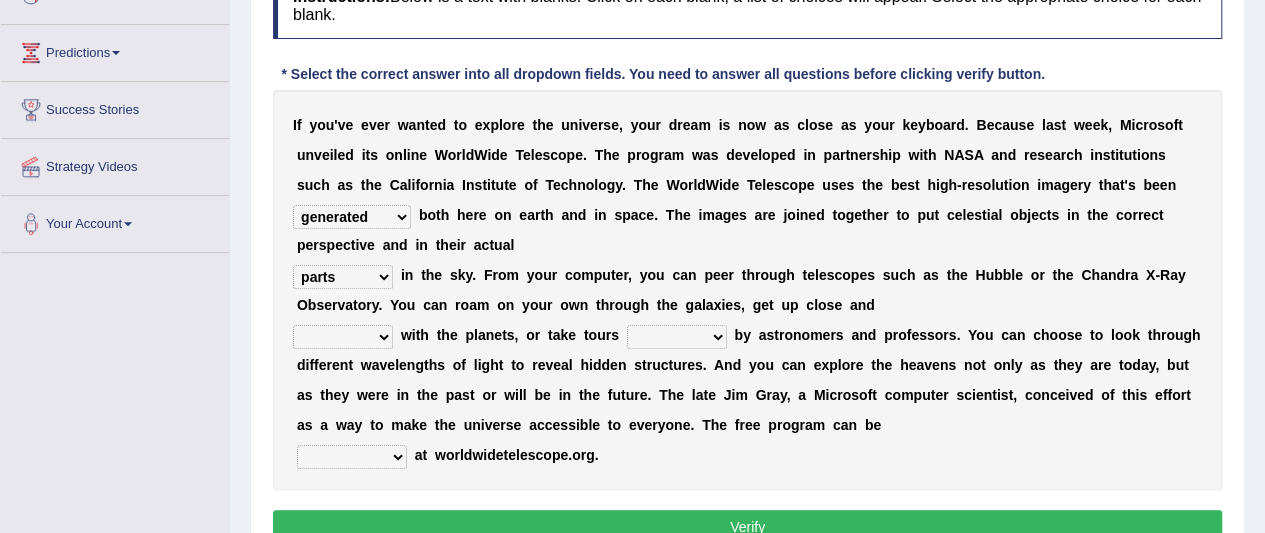 click on "personal individual apart polite" at bounding box center [343, 337] 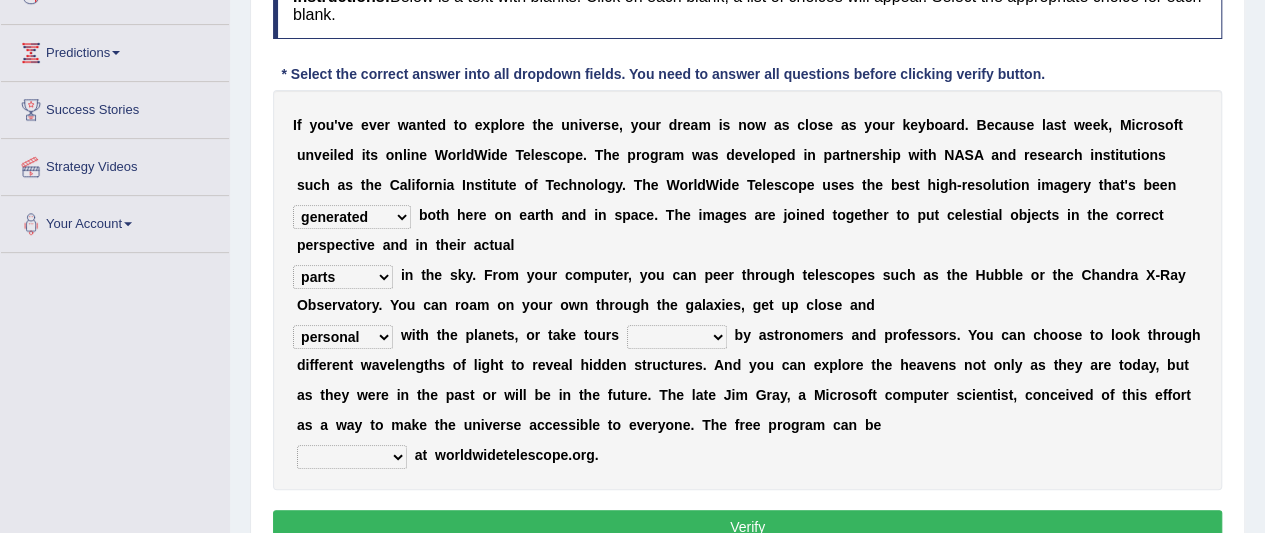 click on "personal individual apart polite" at bounding box center [343, 337] 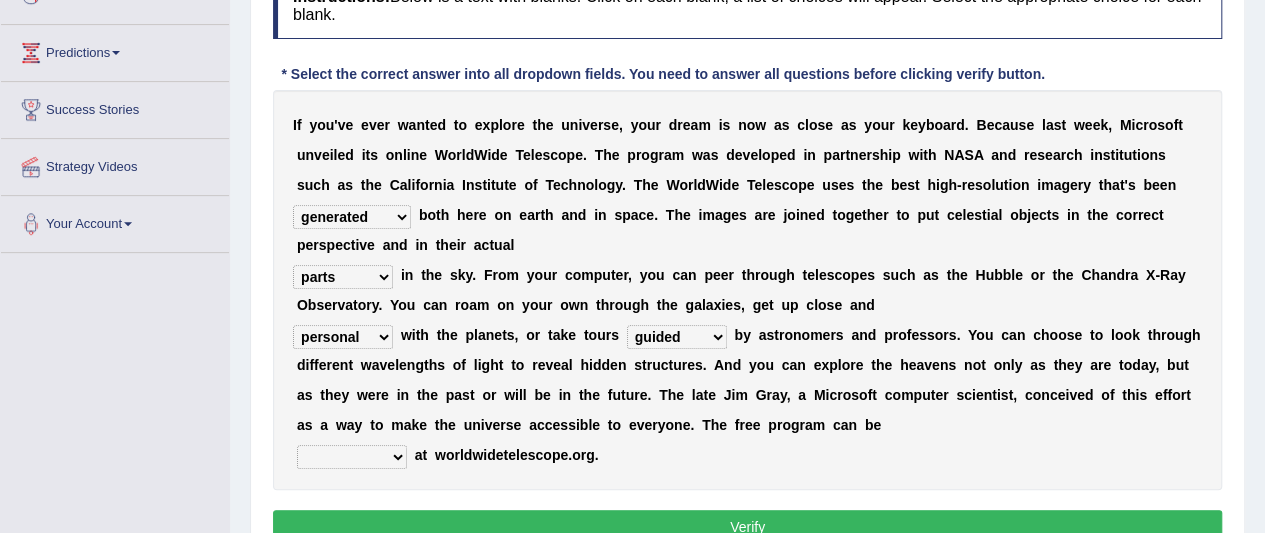 click on "guide guided guiding to guide" at bounding box center (677, 337) 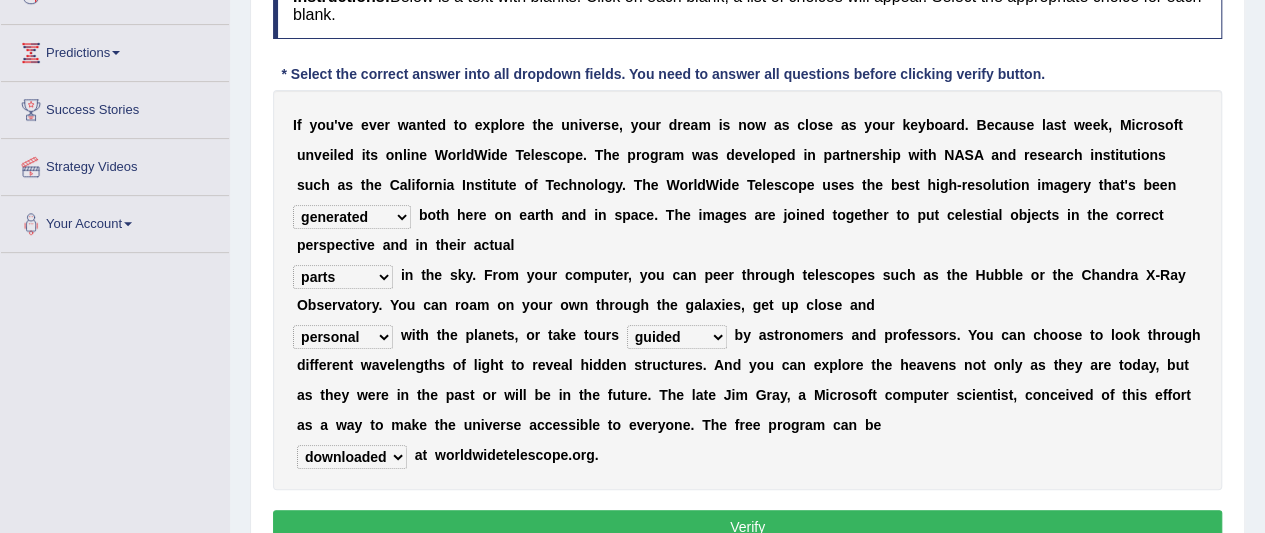 click on "upheld downloaded loaded posted" at bounding box center [352, 457] 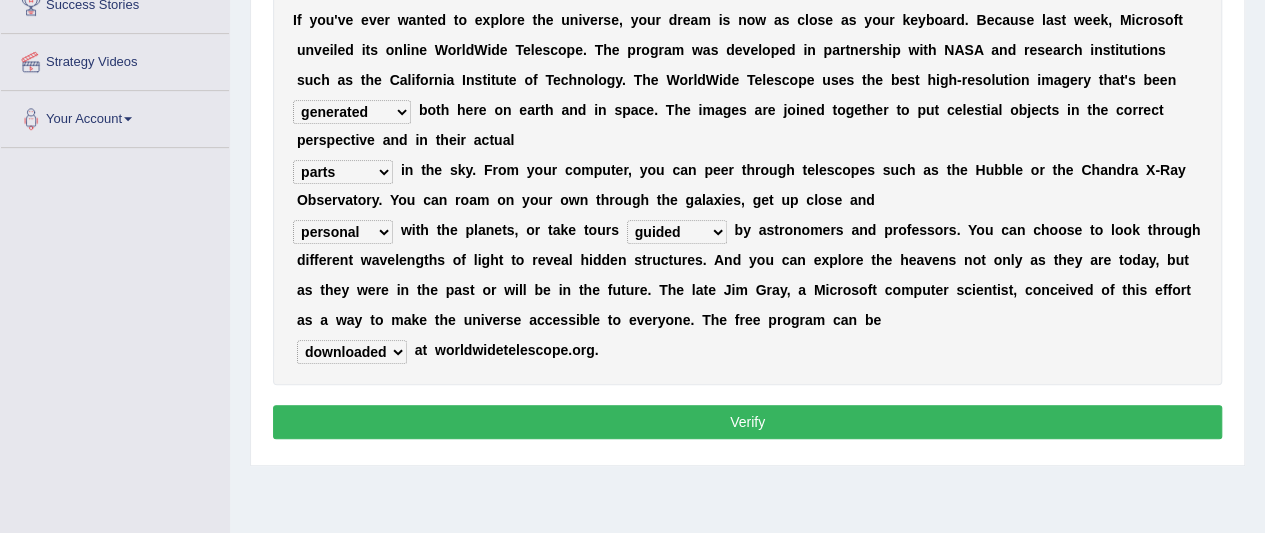 scroll, scrollTop: 409, scrollLeft: 0, axis: vertical 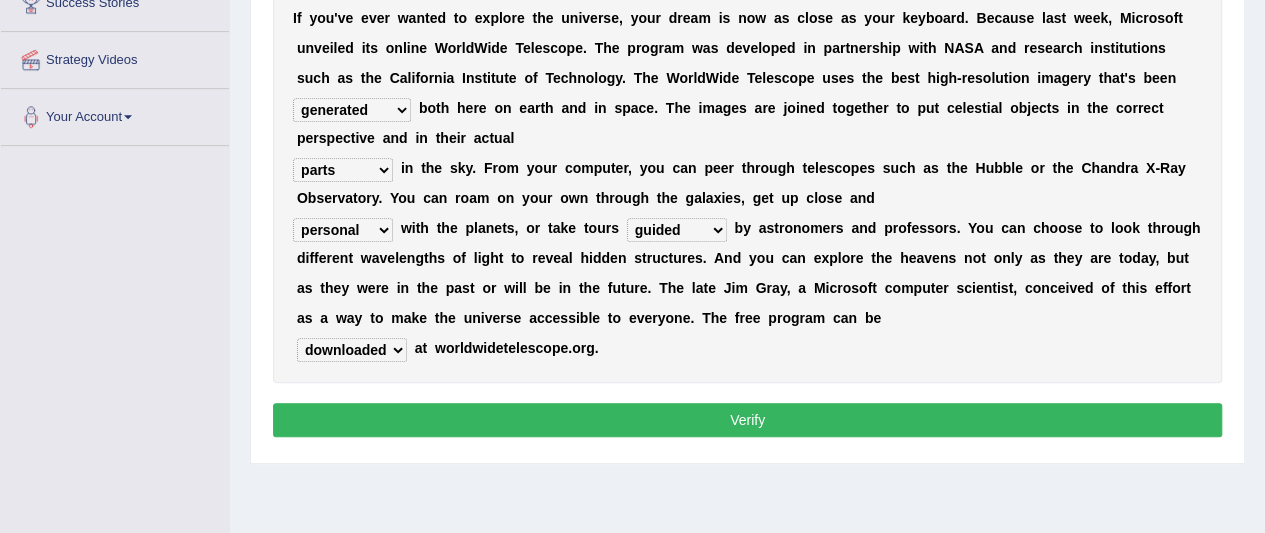 click on "Verify" at bounding box center (747, 420) 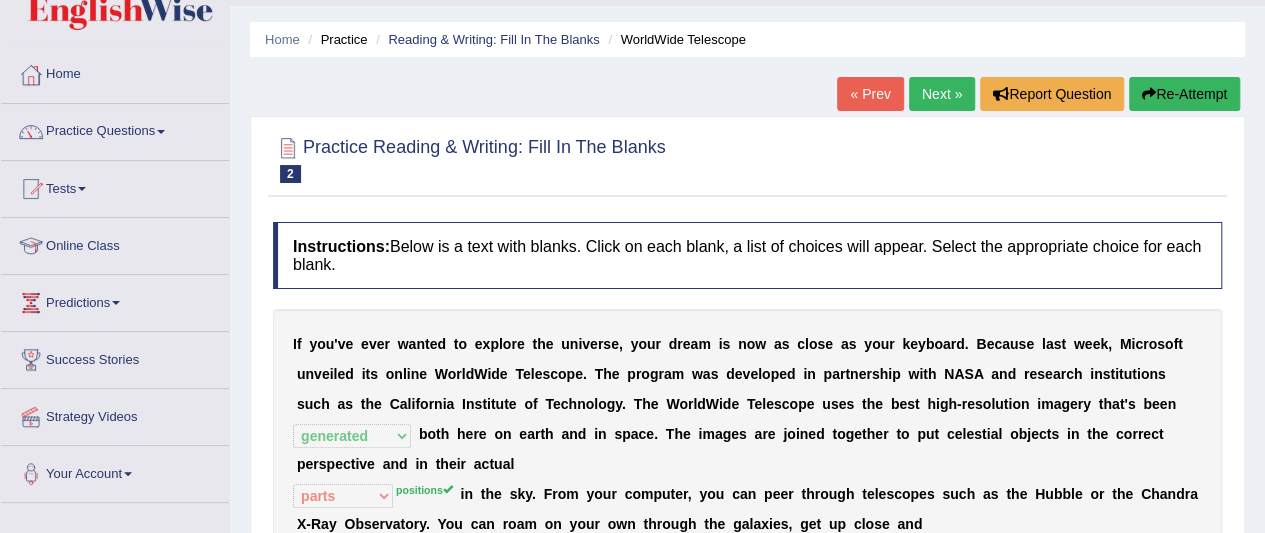 scroll, scrollTop: 0, scrollLeft: 0, axis: both 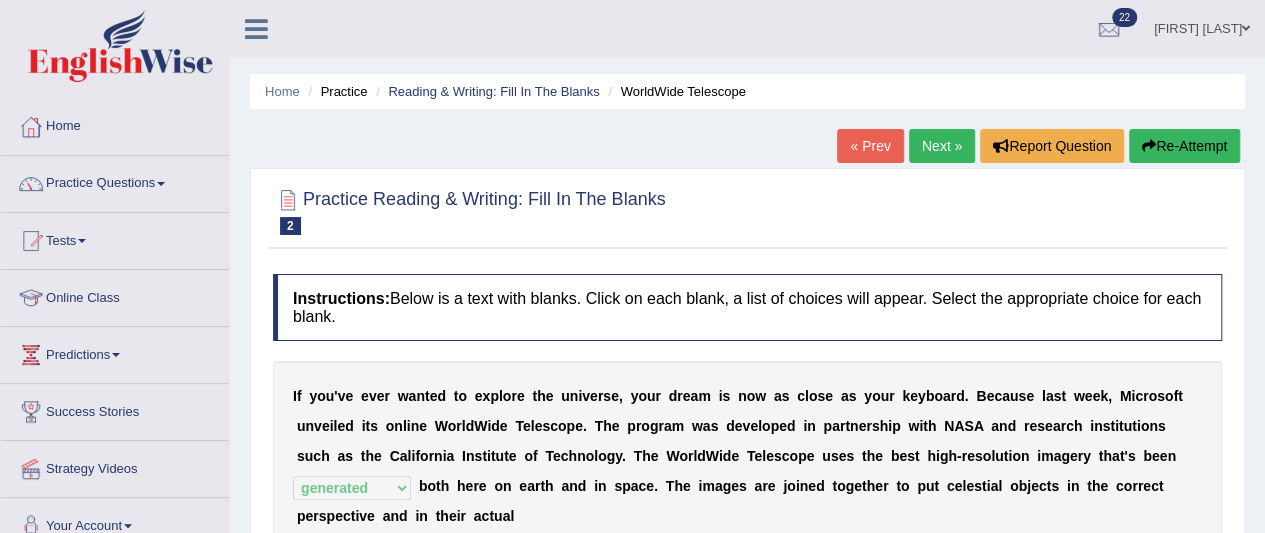 click on "Next »" at bounding box center [942, 146] 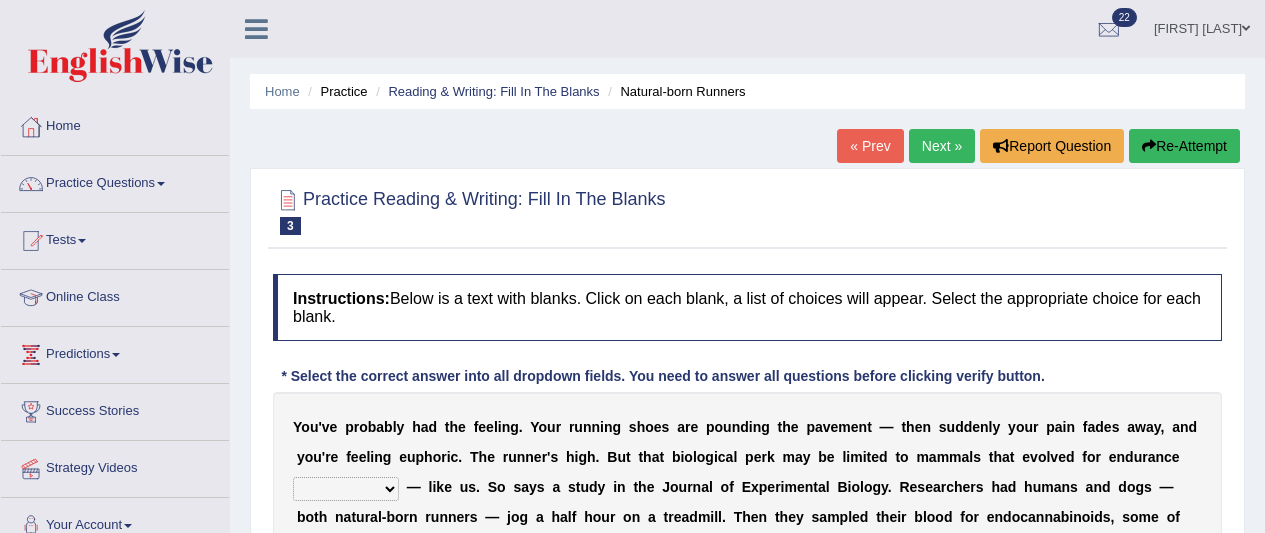 scroll, scrollTop: 296, scrollLeft: 0, axis: vertical 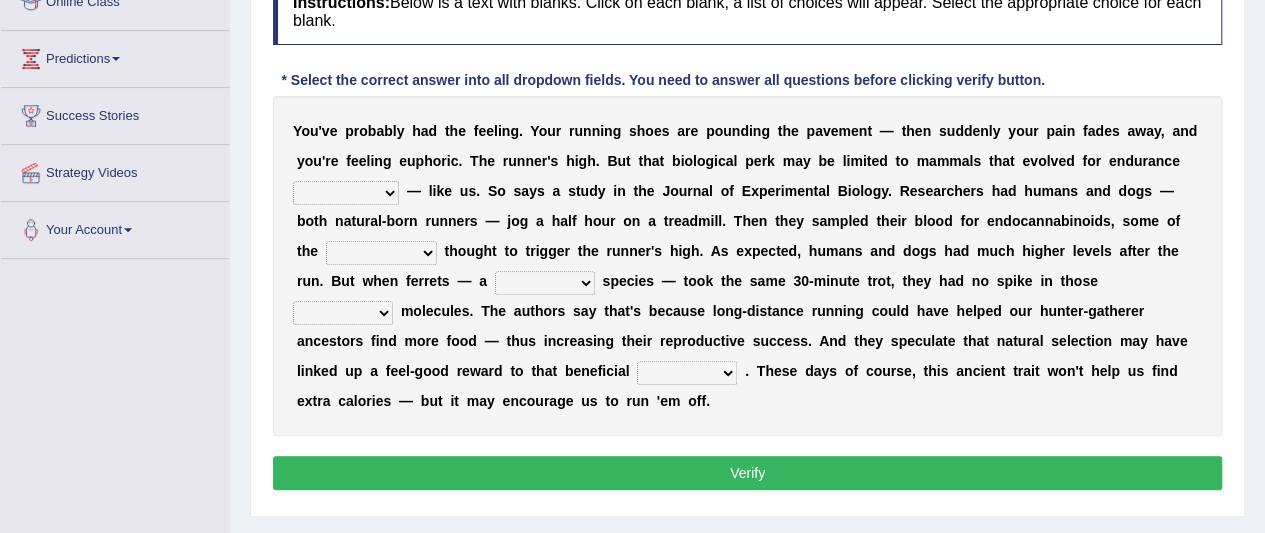 click on "dykes personalize classifies exercise" at bounding box center (346, 193) 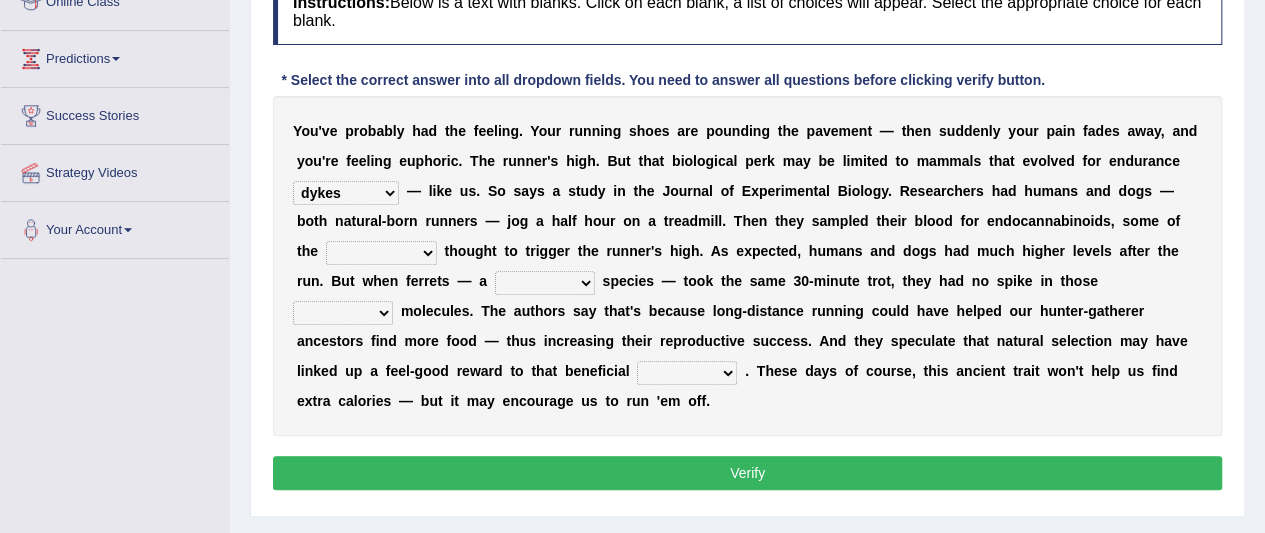 click on "dykes personalize classifies exercise" at bounding box center (346, 193) 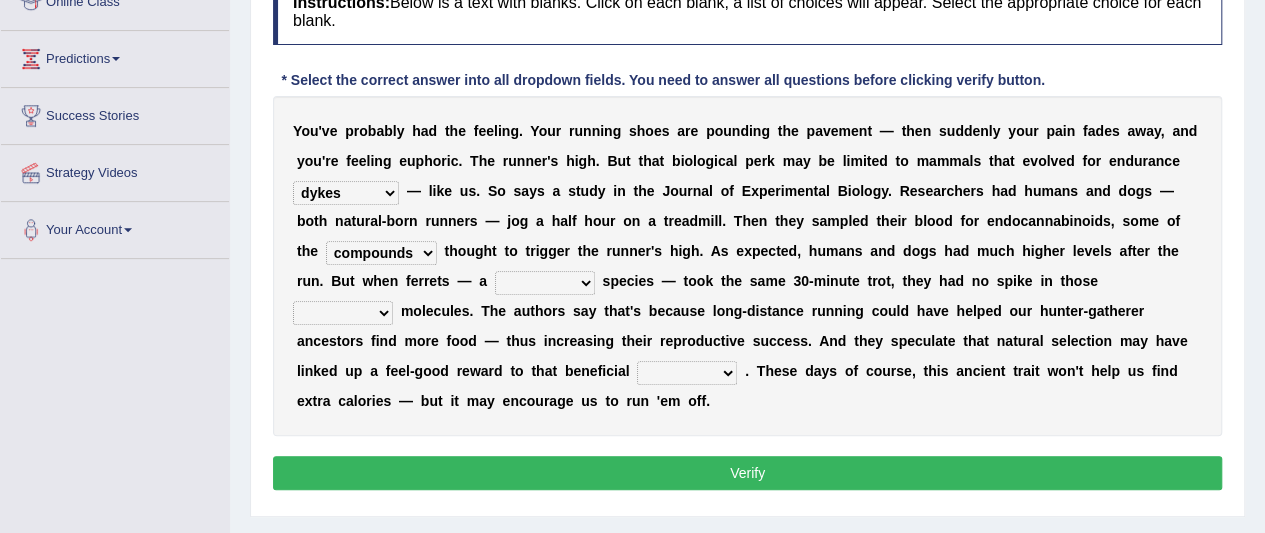 click on "almshouse turnarounds compounds foxhounds" at bounding box center (381, 253) 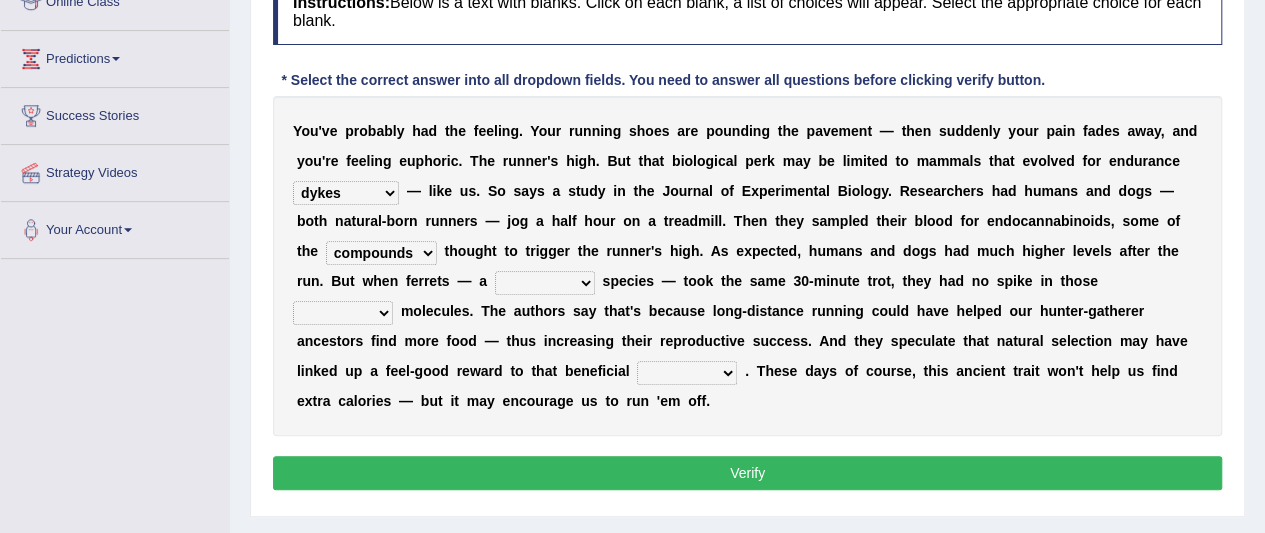 click on "excellency merely faerie sedentary" at bounding box center [545, 283] 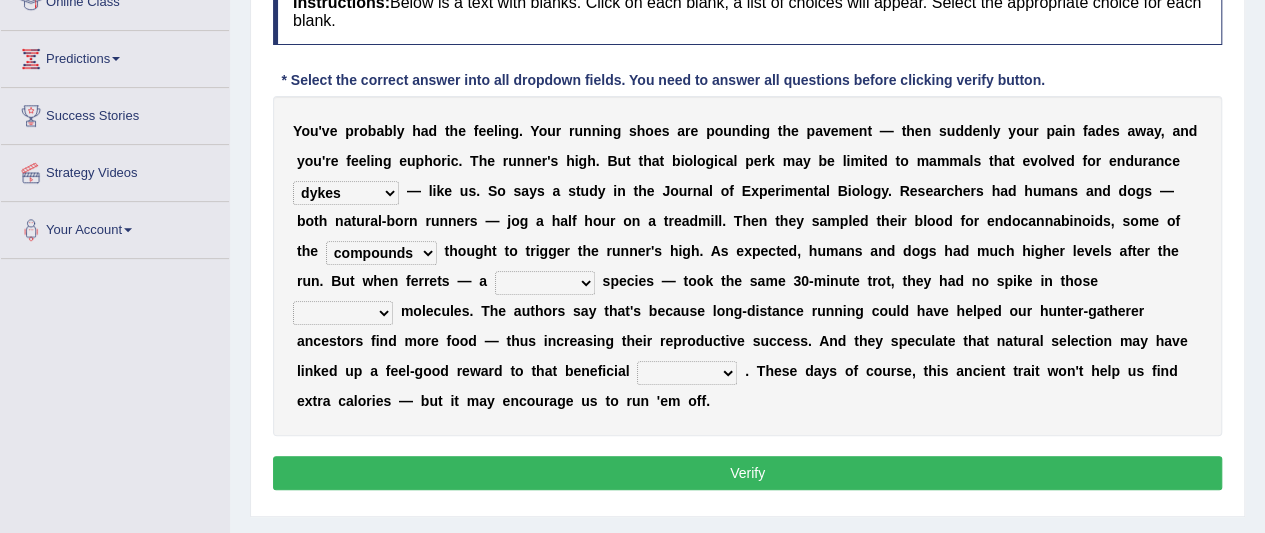 select on "sedentary" 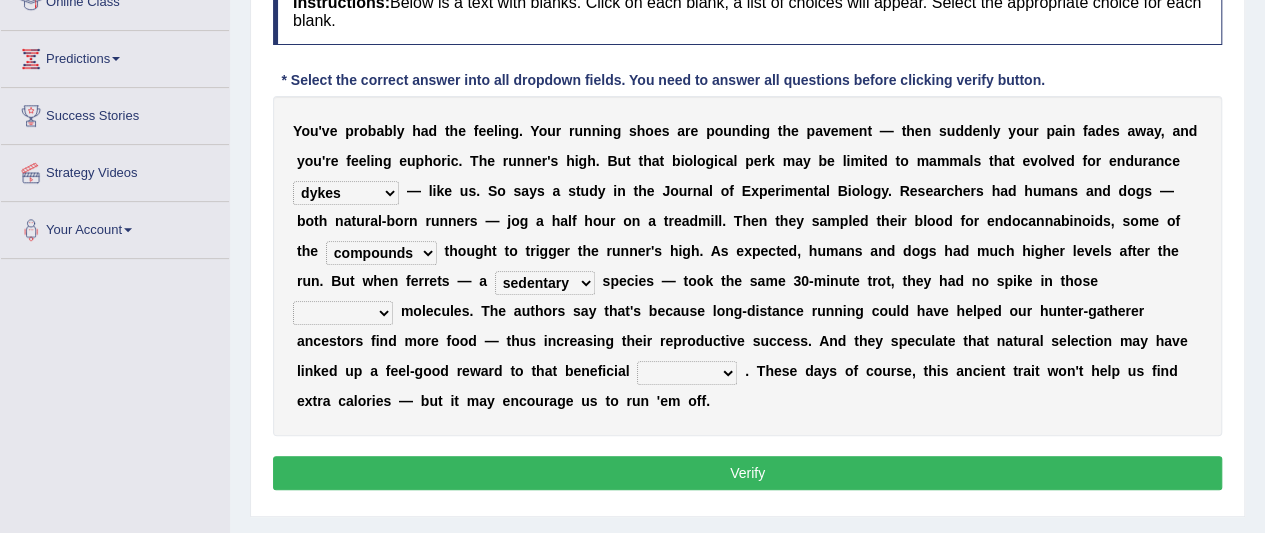 click on "groaned feel-good inchoate loaned" at bounding box center (343, 313) 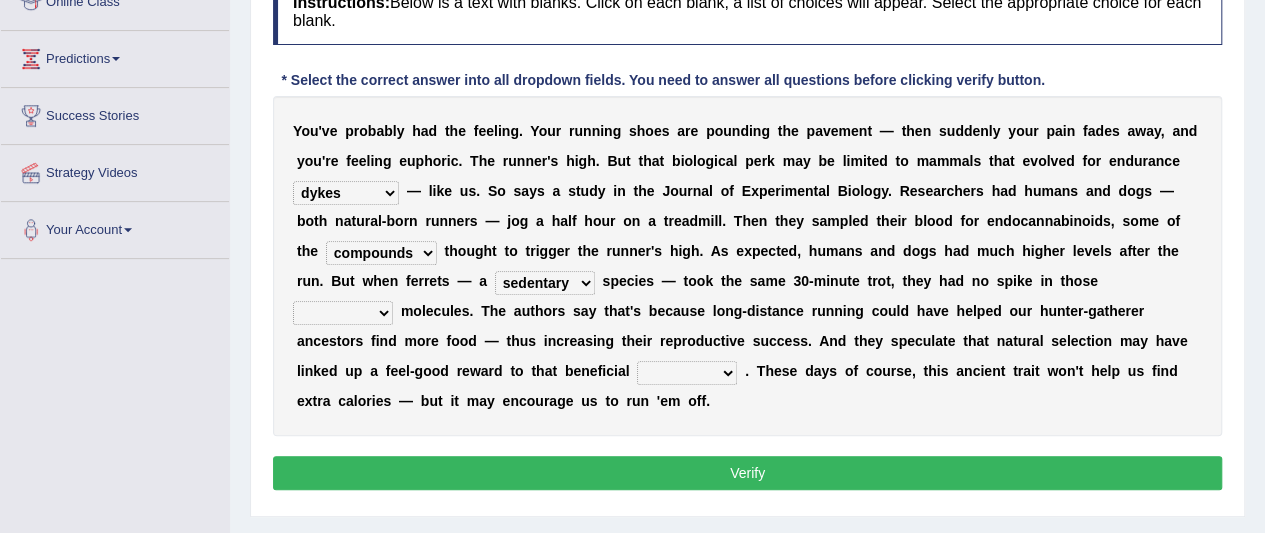 select on "feel-good" 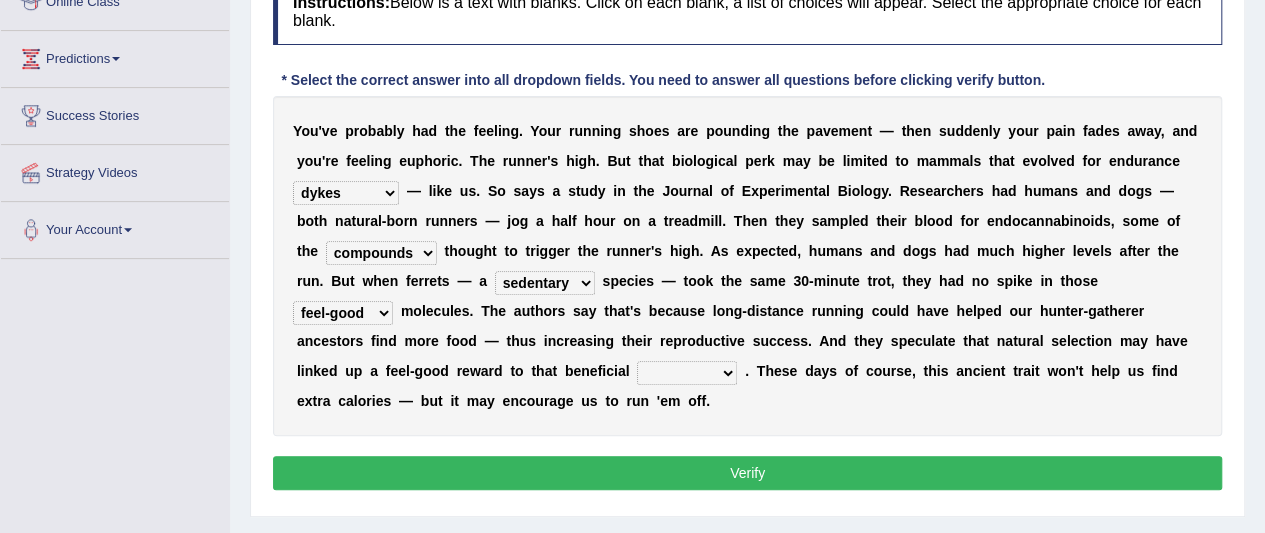 click on "groaned feel-good inchoate loaned" at bounding box center (343, 313) 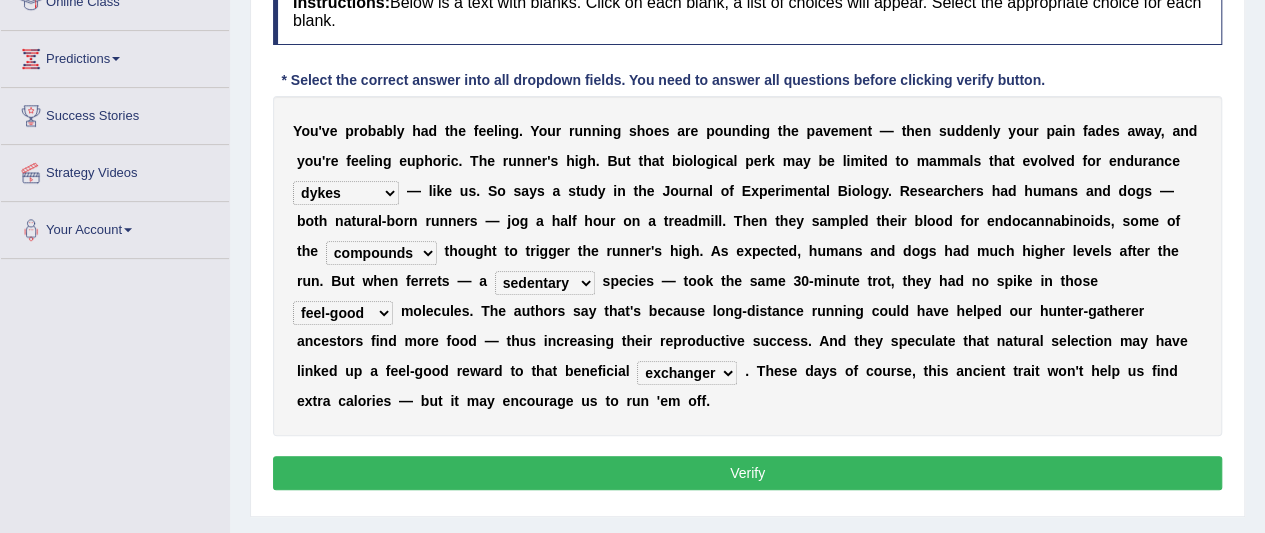 click on "wager exchanger behavior regulator" at bounding box center (687, 373) 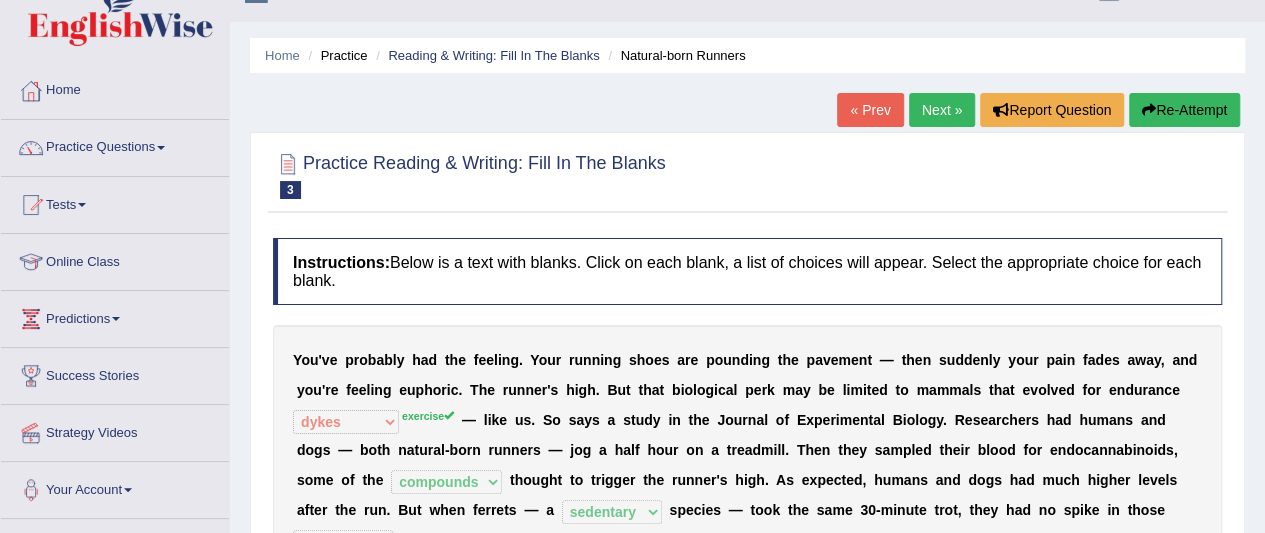 scroll, scrollTop: 0, scrollLeft: 0, axis: both 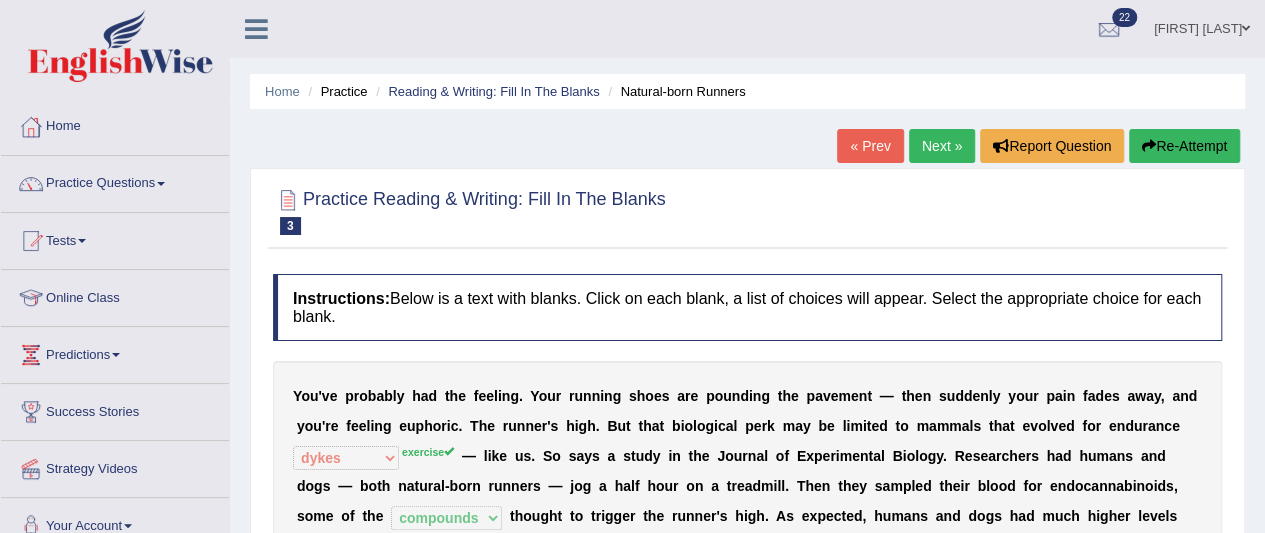 click on "Practice Questions" at bounding box center (115, 181) 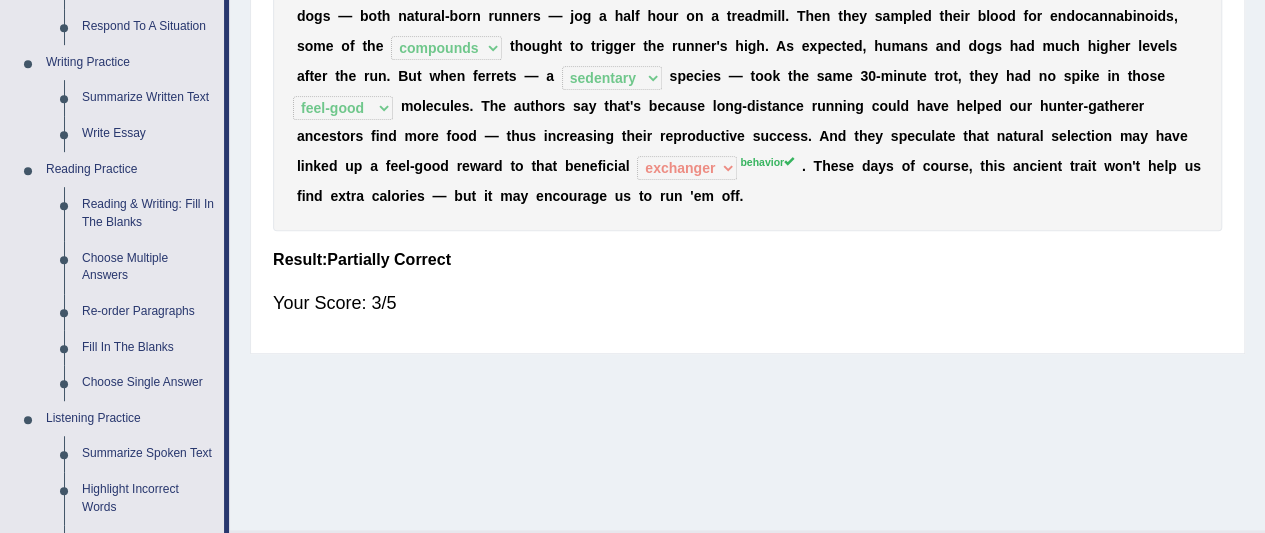scroll, scrollTop: 472, scrollLeft: 0, axis: vertical 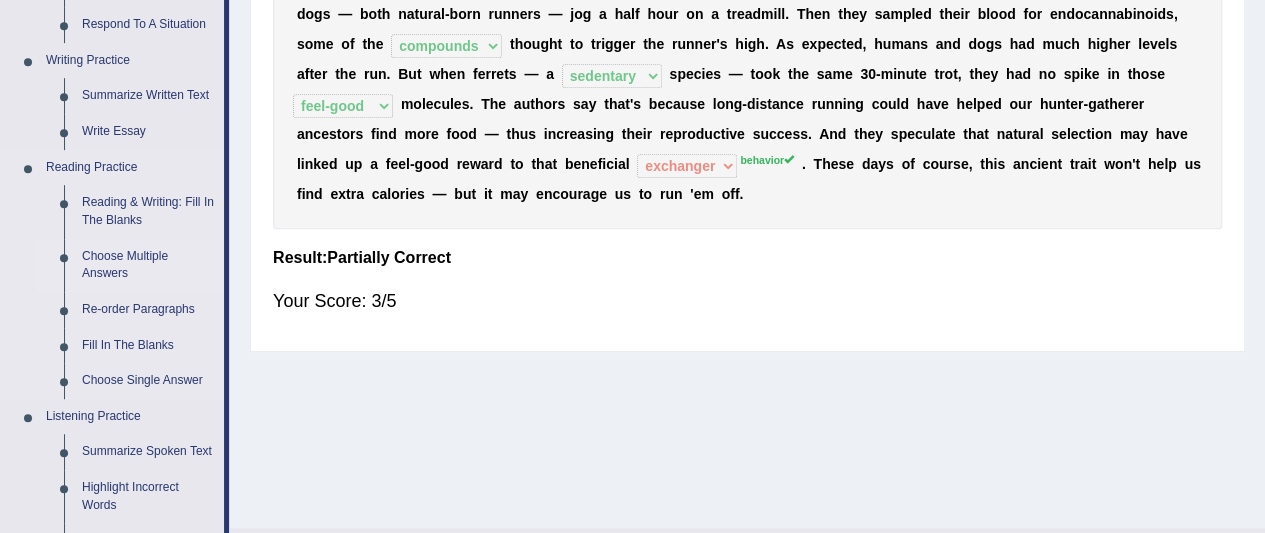 click on "Choose Multiple Answers" at bounding box center [148, 265] 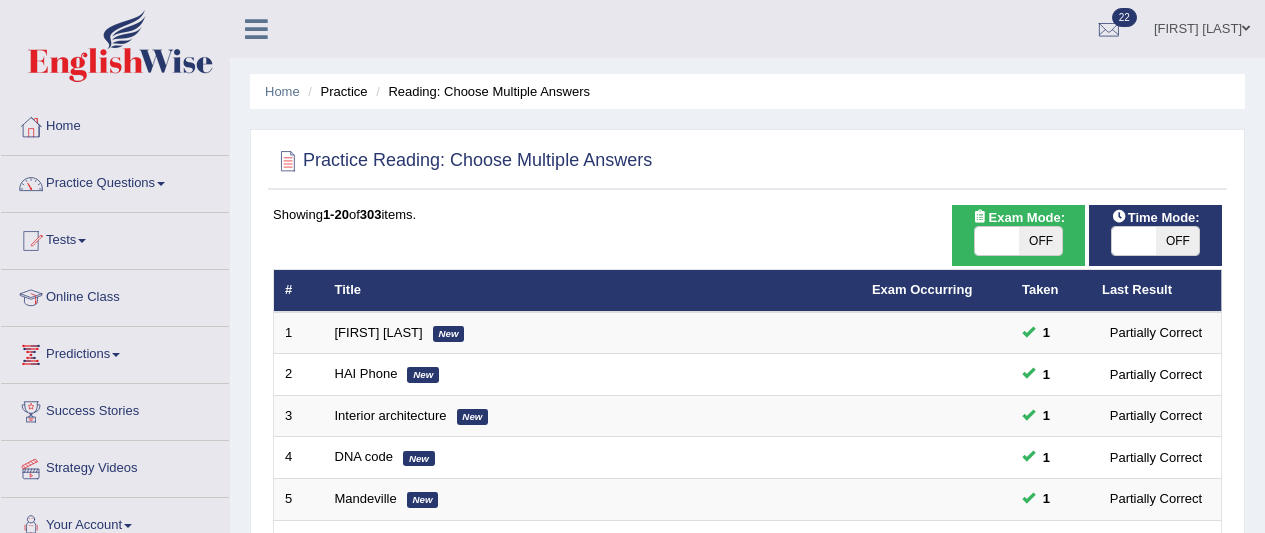 scroll, scrollTop: 0, scrollLeft: 0, axis: both 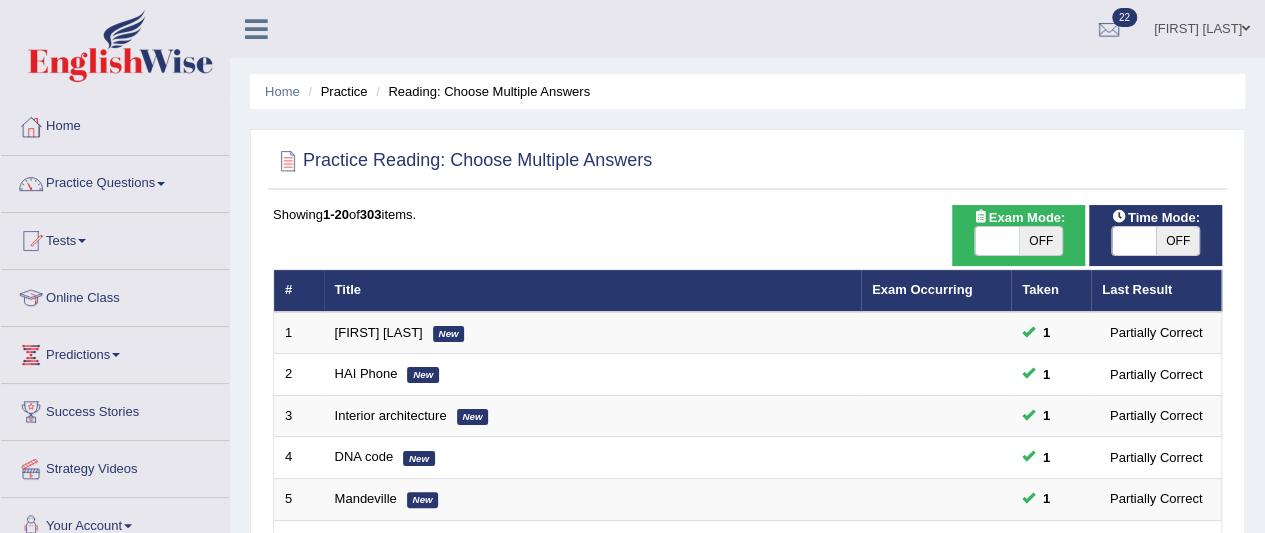 click at bounding box center (161, 184) 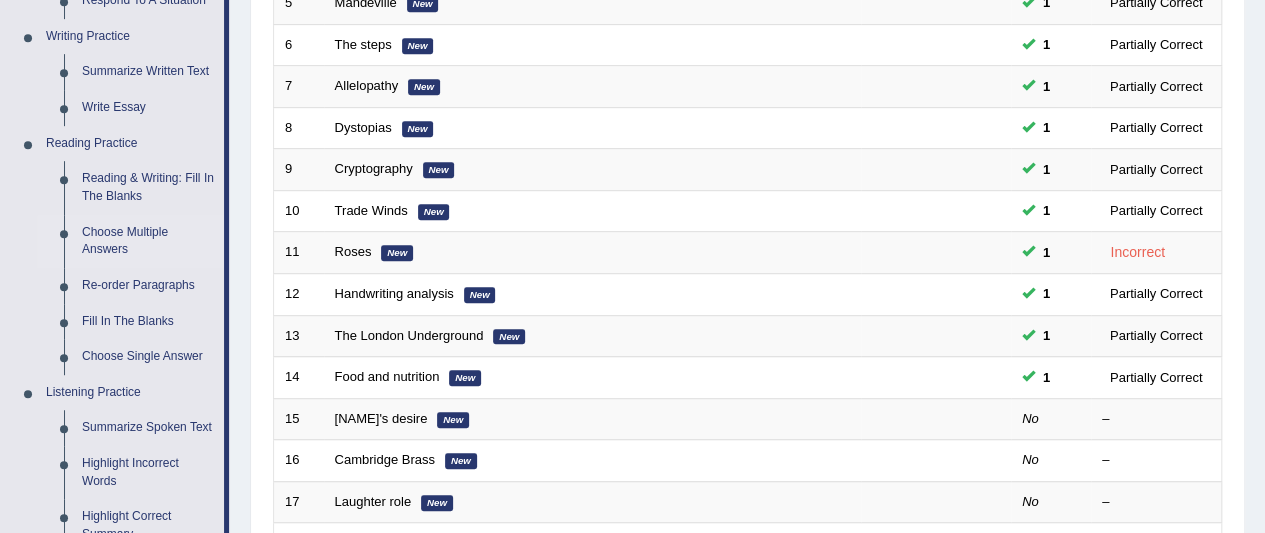 scroll, scrollTop: 525, scrollLeft: 0, axis: vertical 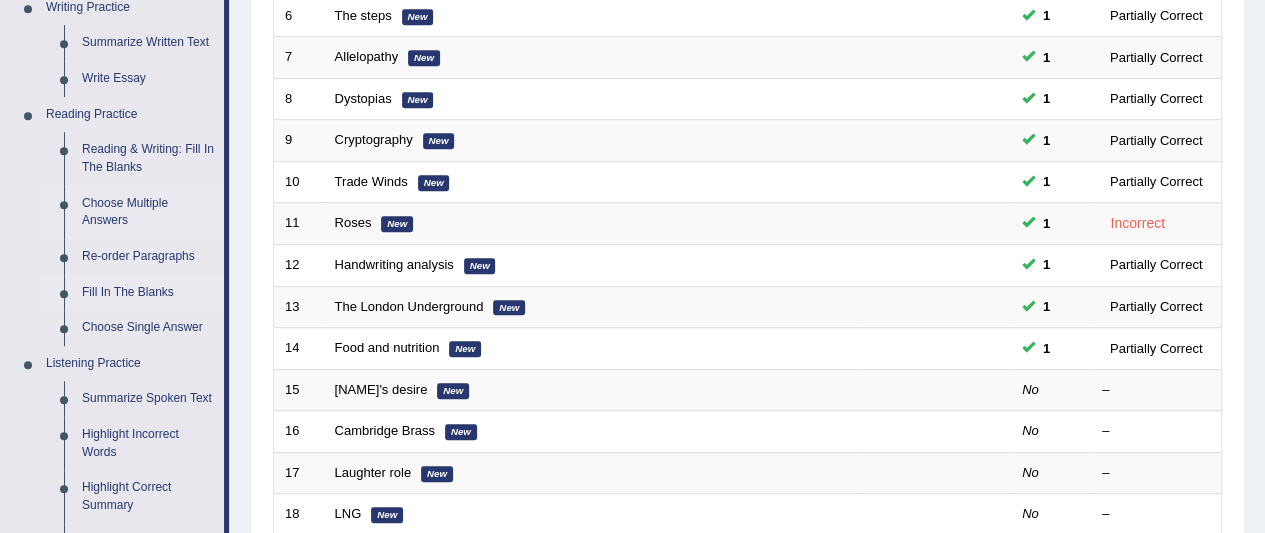 click on "Fill In The Blanks" at bounding box center (148, 293) 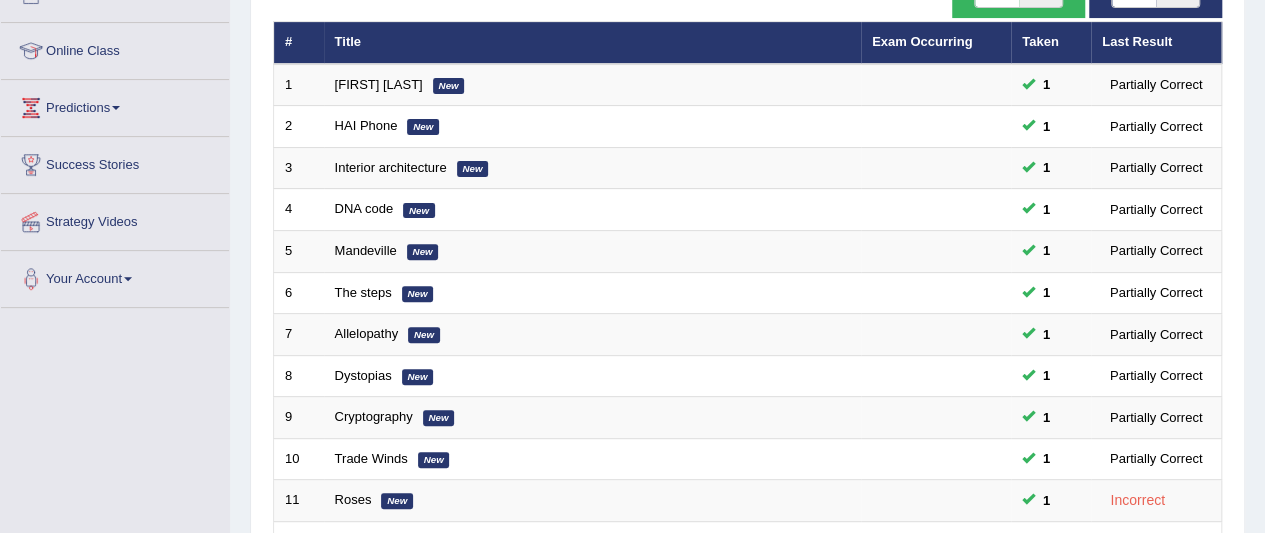 scroll, scrollTop: 268, scrollLeft: 0, axis: vertical 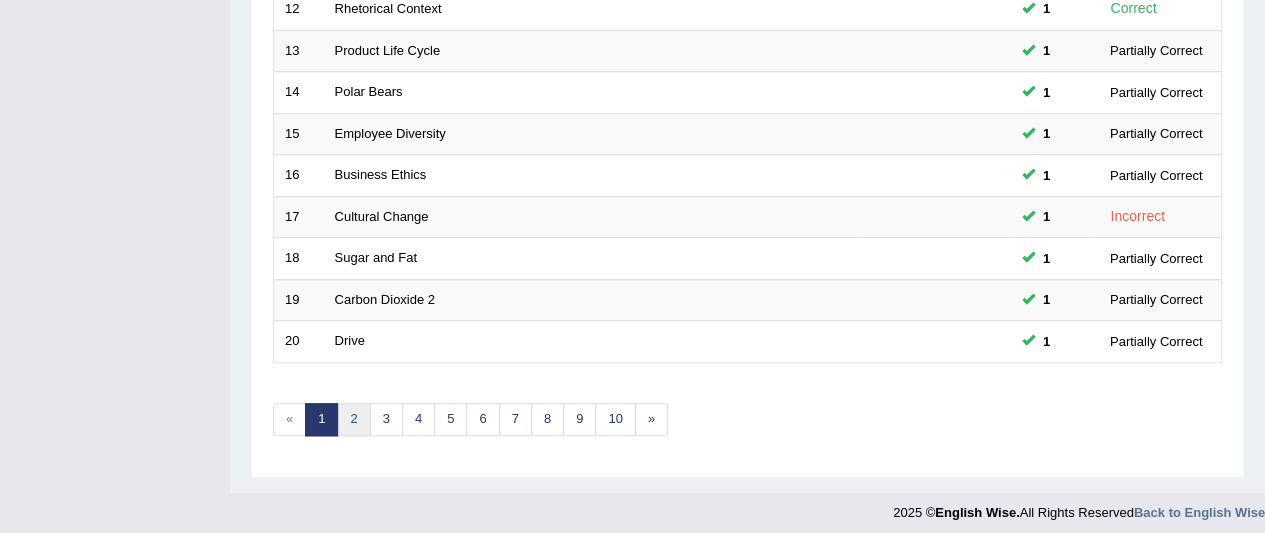 click on "2" at bounding box center [353, 419] 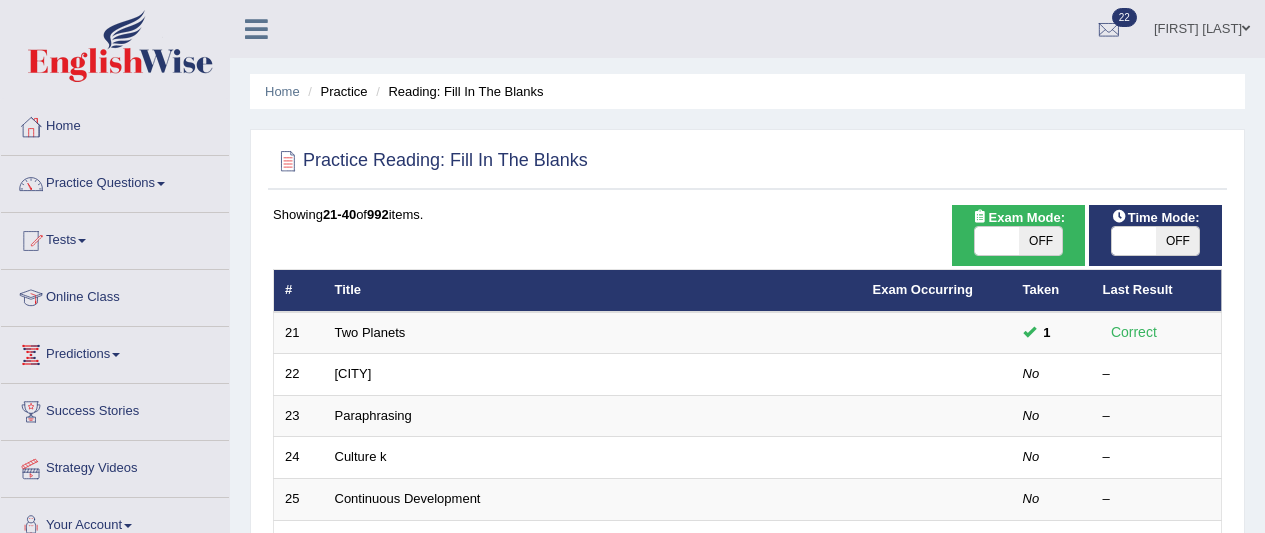 scroll, scrollTop: 0, scrollLeft: 0, axis: both 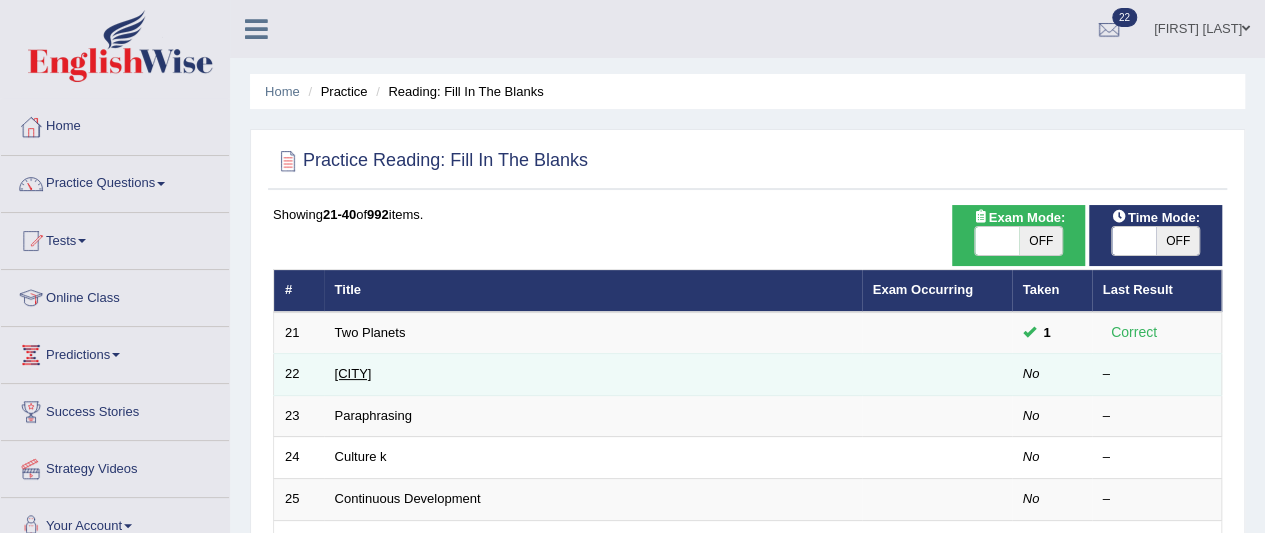 click on "[CITY]" at bounding box center [353, 373] 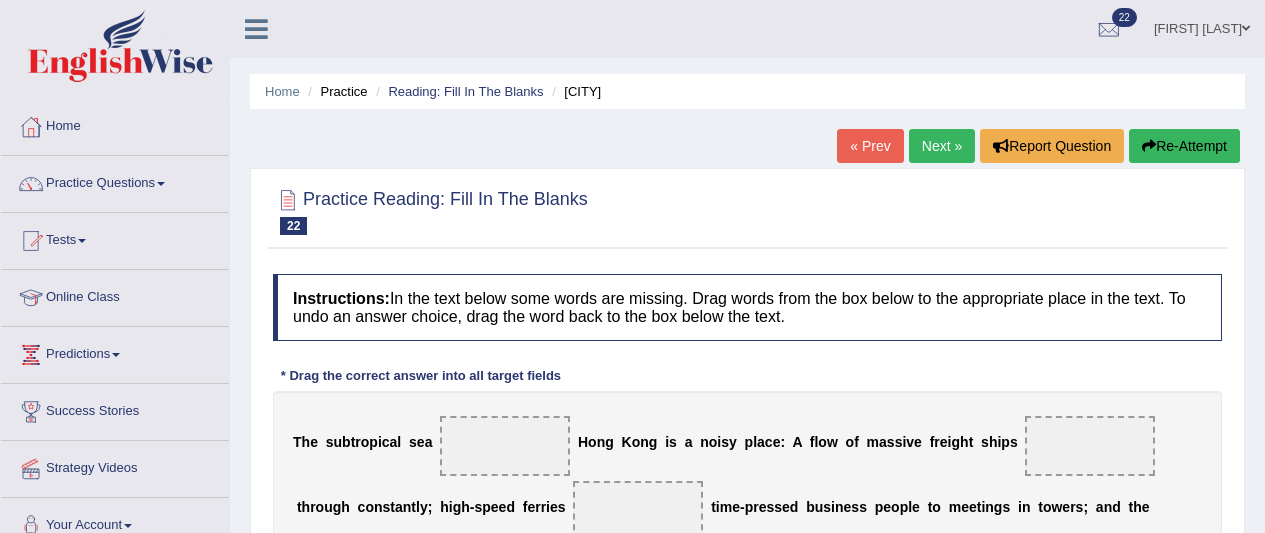 scroll, scrollTop: 0, scrollLeft: 0, axis: both 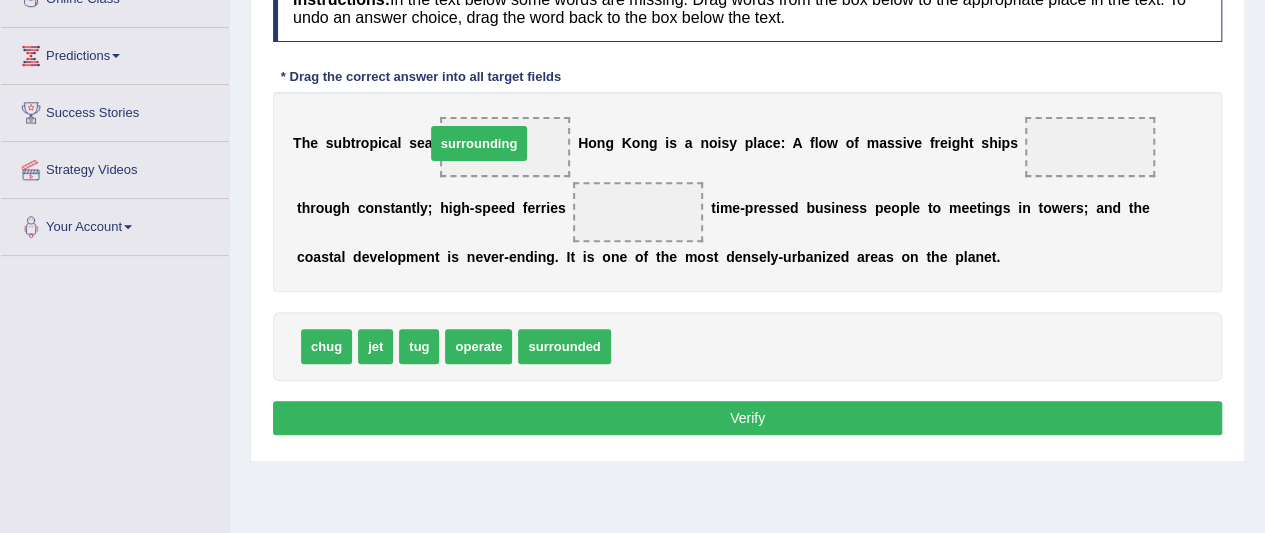 drag, startPoint x: 653, startPoint y: 351, endPoint x: 460, endPoint y: 150, distance: 278.6575 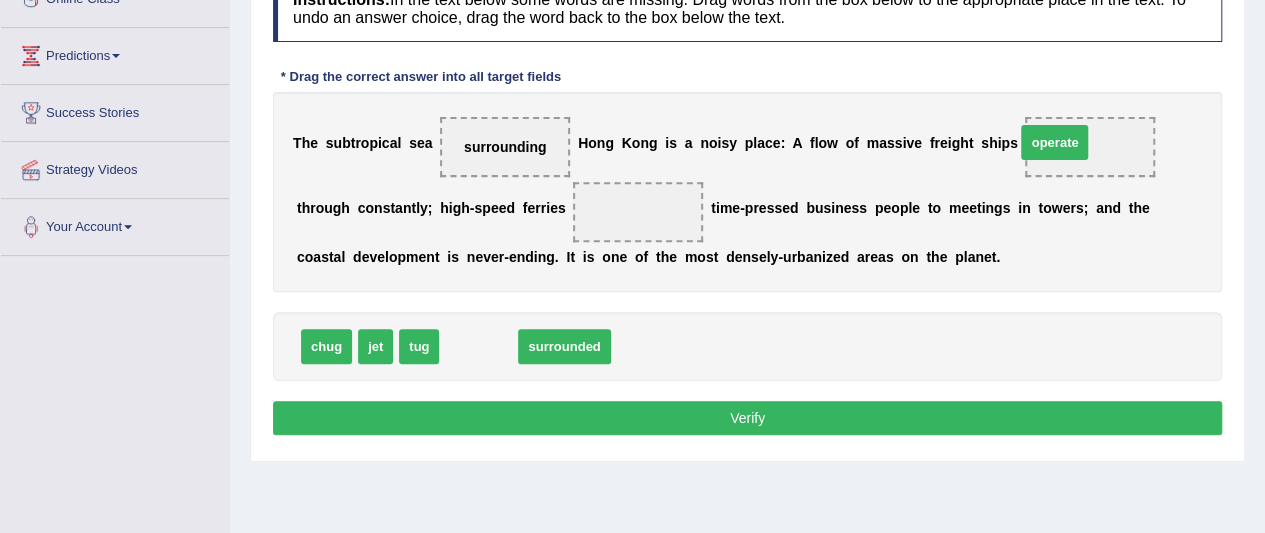 drag, startPoint x: 492, startPoint y: 347, endPoint x: 1068, endPoint y: 143, distance: 611.0581 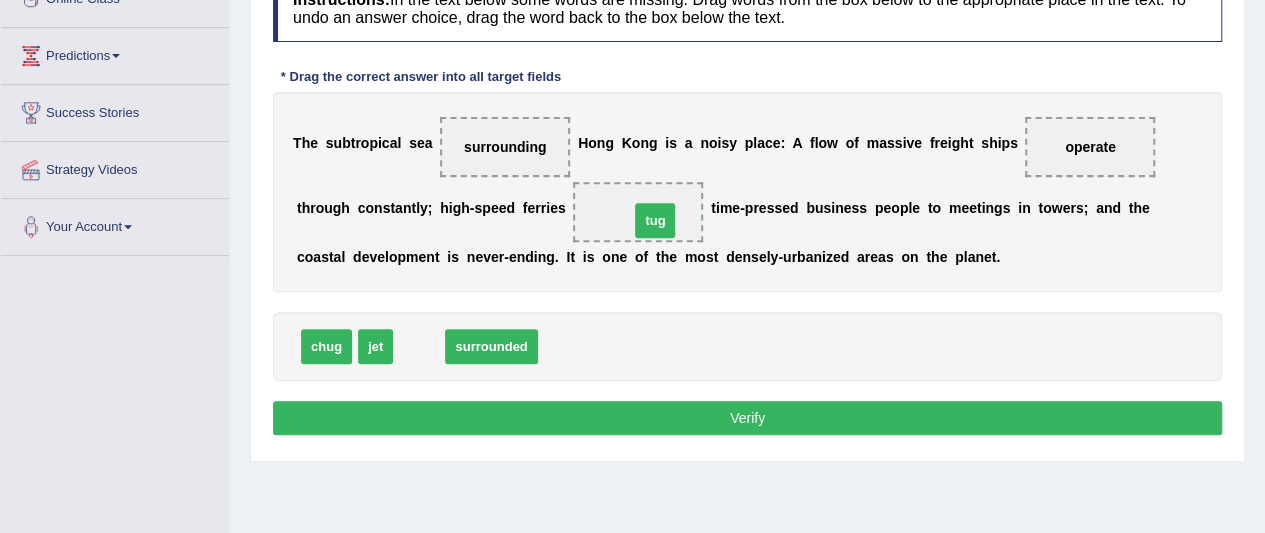 drag, startPoint x: 412, startPoint y: 343, endPoint x: 648, endPoint y: 218, distance: 267.0599 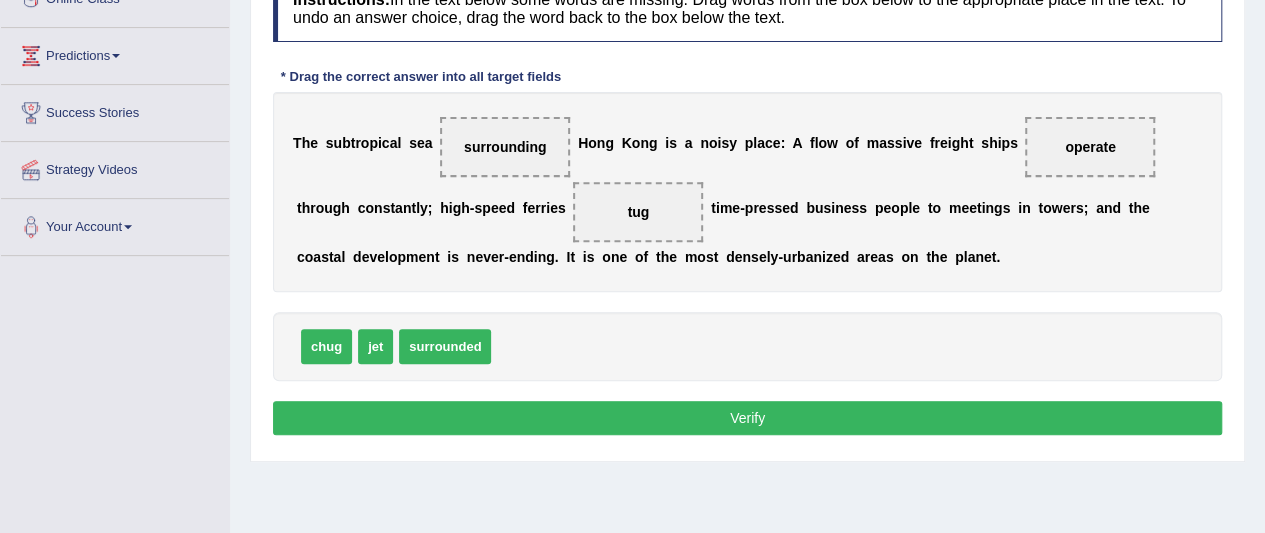 click on "Verify" at bounding box center [747, 418] 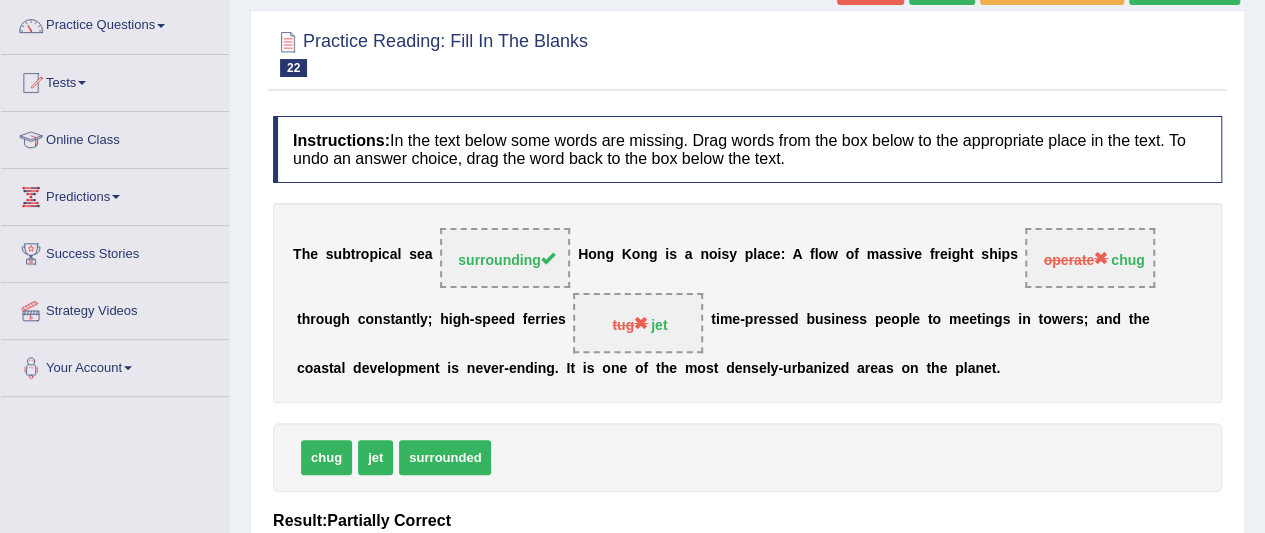 scroll, scrollTop: 110, scrollLeft: 0, axis: vertical 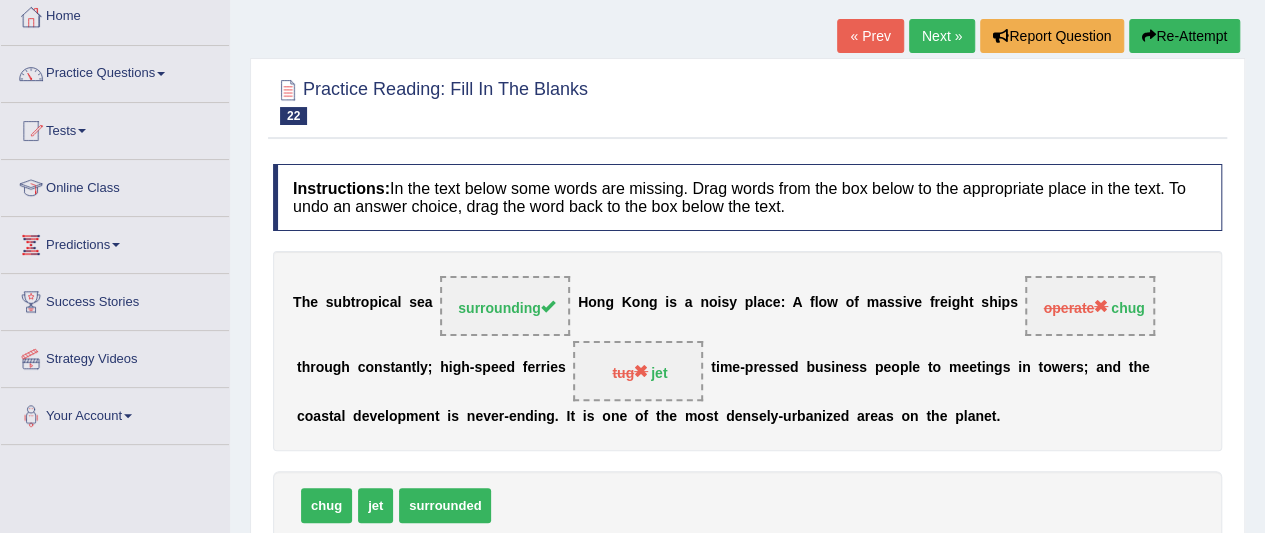 click on "Next »" at bounding box center [942, 36] 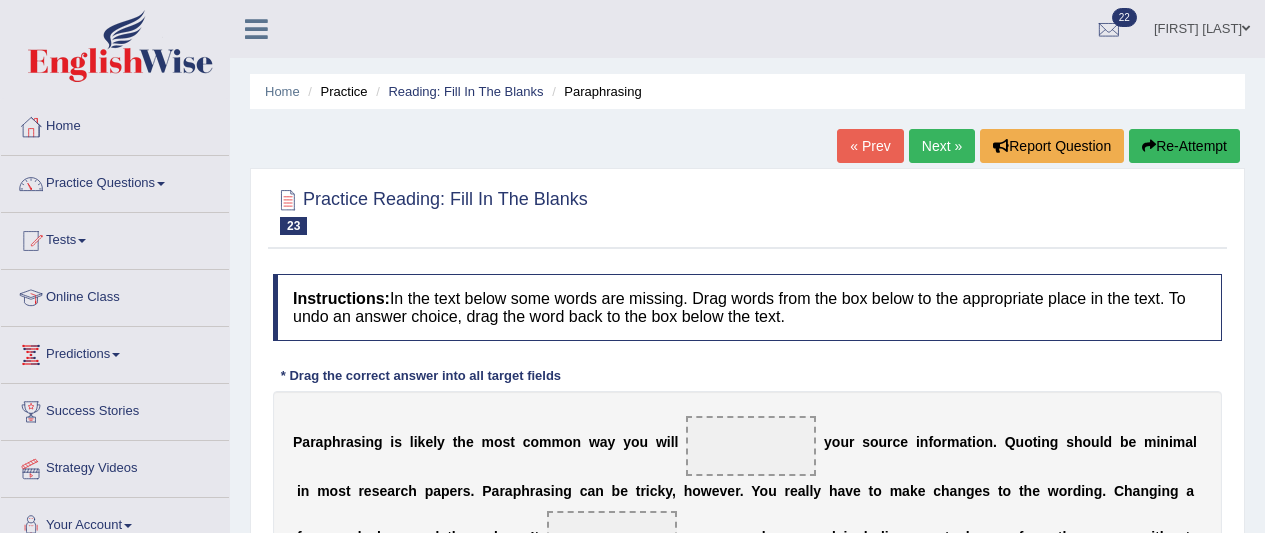 scroll, scrollTop: 0, scrollLeft: 0, axis: both 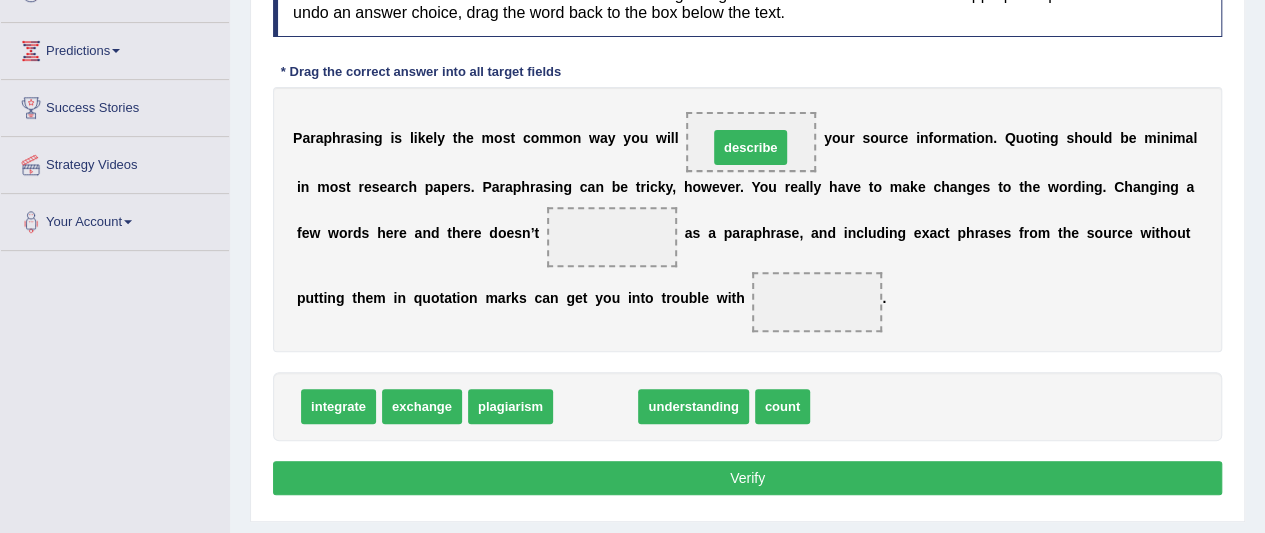 drag, startPoint x: 597, startPoint y: 399, endPoint x: 752, endPoint y: 141, distance: 300.98007 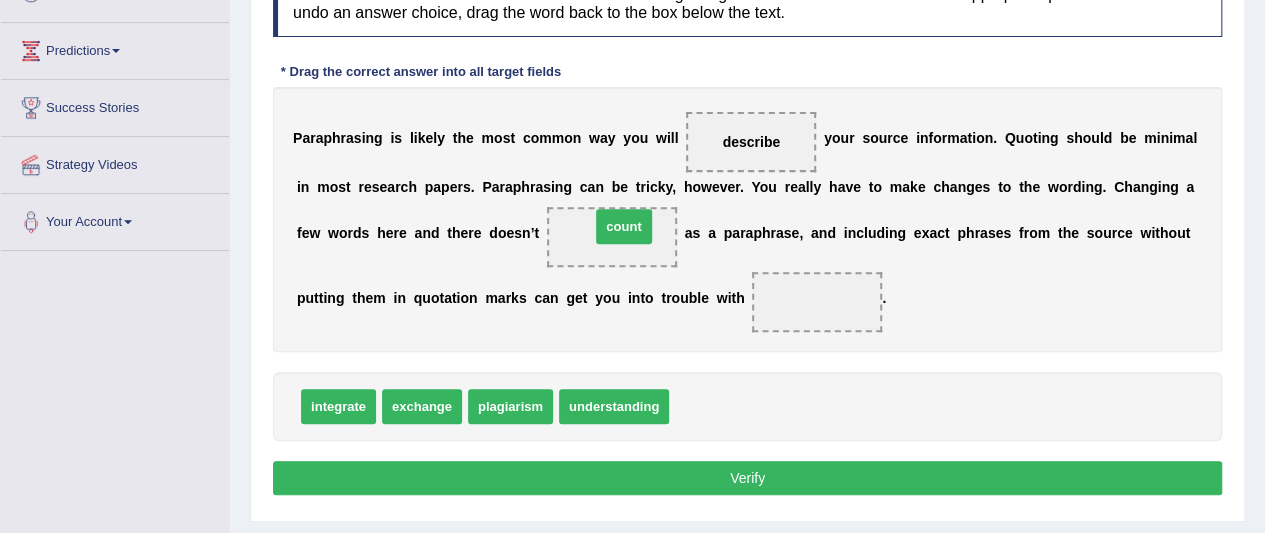 drag, startPoint x: 707, startPoint y: 397, endPoint x: 628, endPoint y: 217, distance: 196.57314 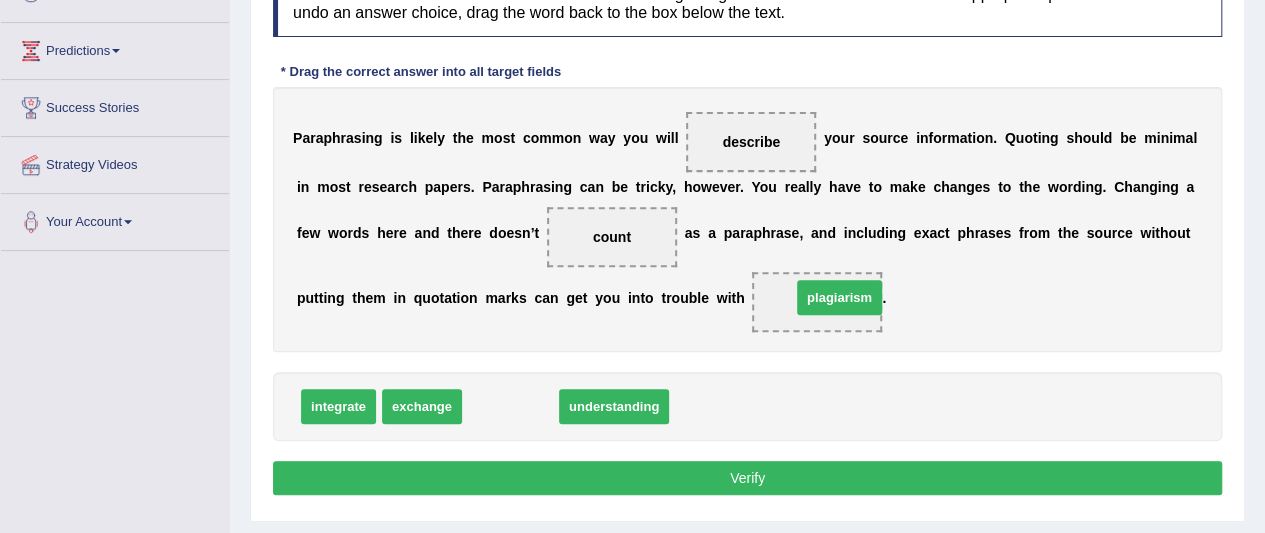 drag, startPoint x: 511, startPoint y: 409, endPoint x: 841, endPoint y: 302, distance: 346.91354 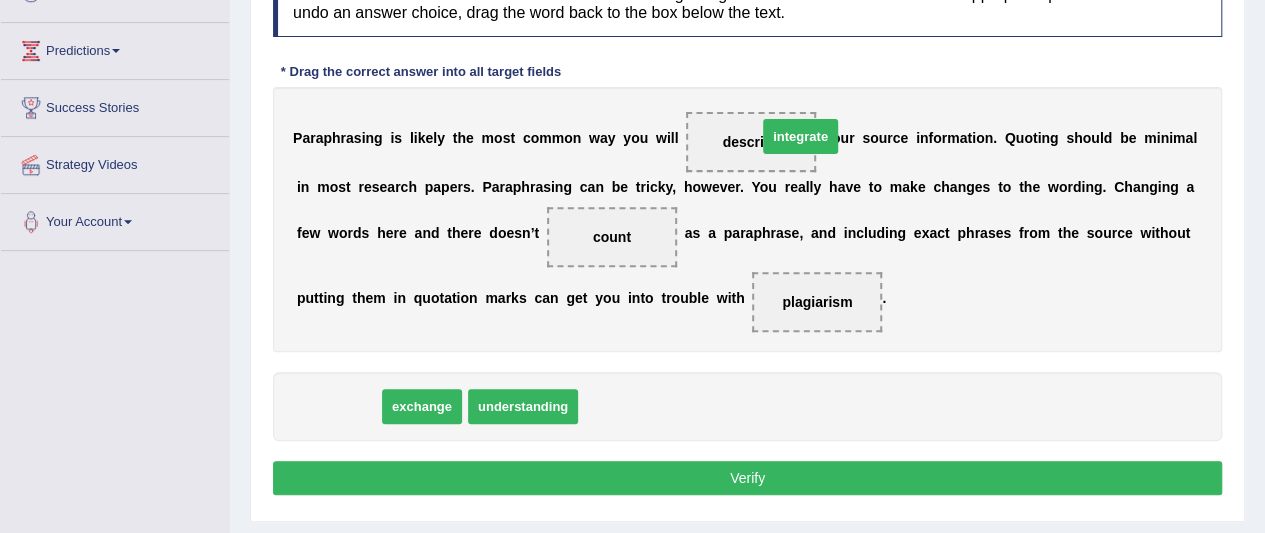 drag, startPoint x: 356, startPoint y: 397, endPoint x: 804, endPoint y: 131, distance: 521.01825 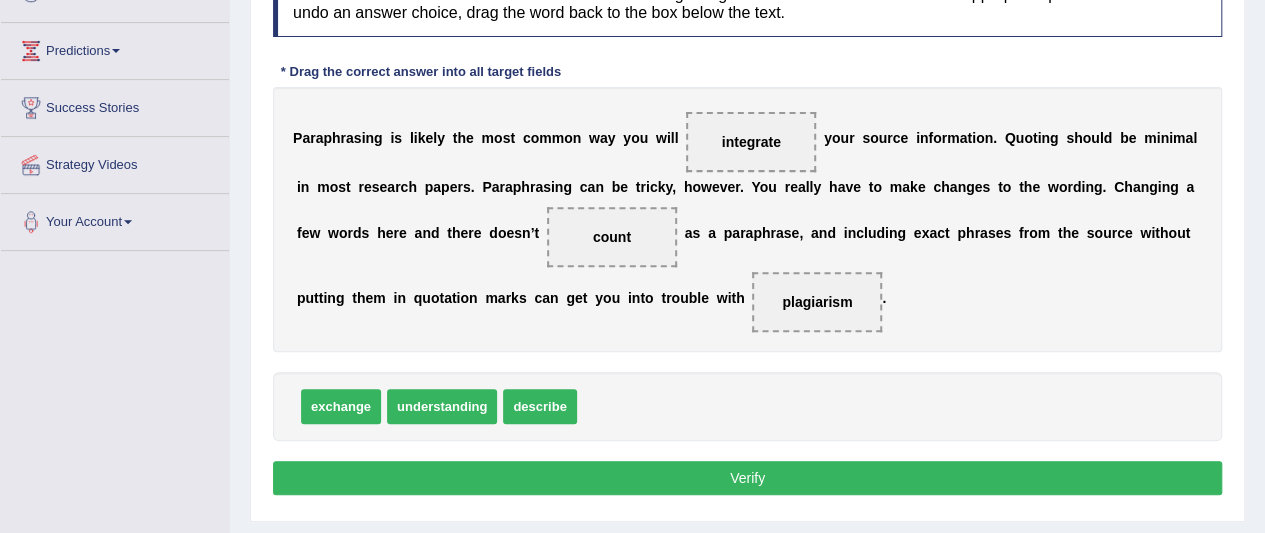 click on "Verify" at bounding box center [747, 478] 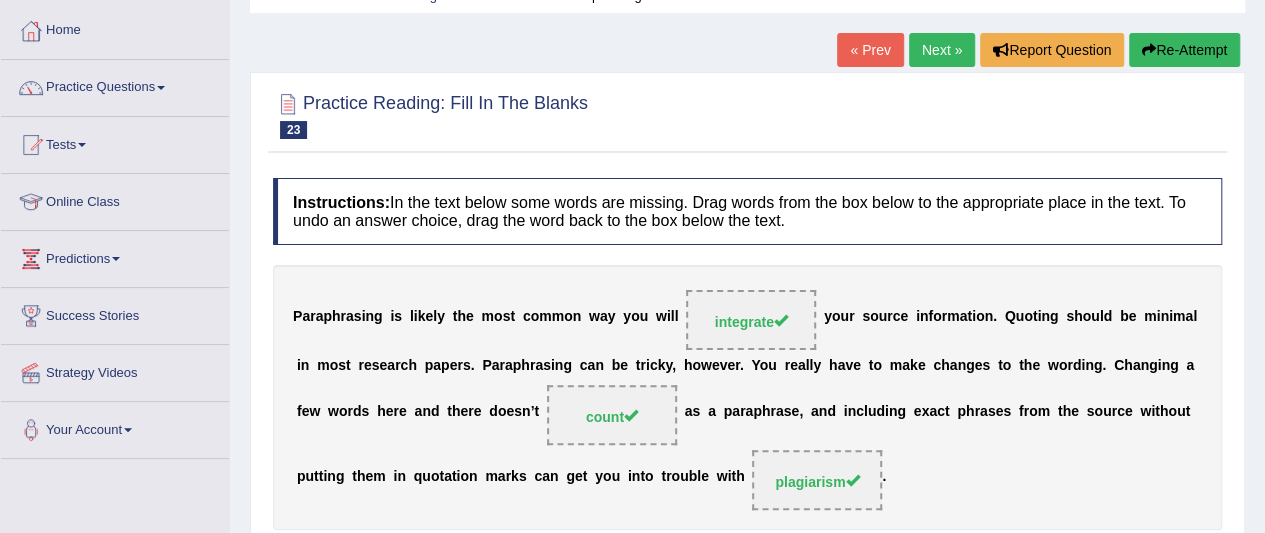 scroll, scrollTop: 66, scrollLeft: 0, axis: vertical 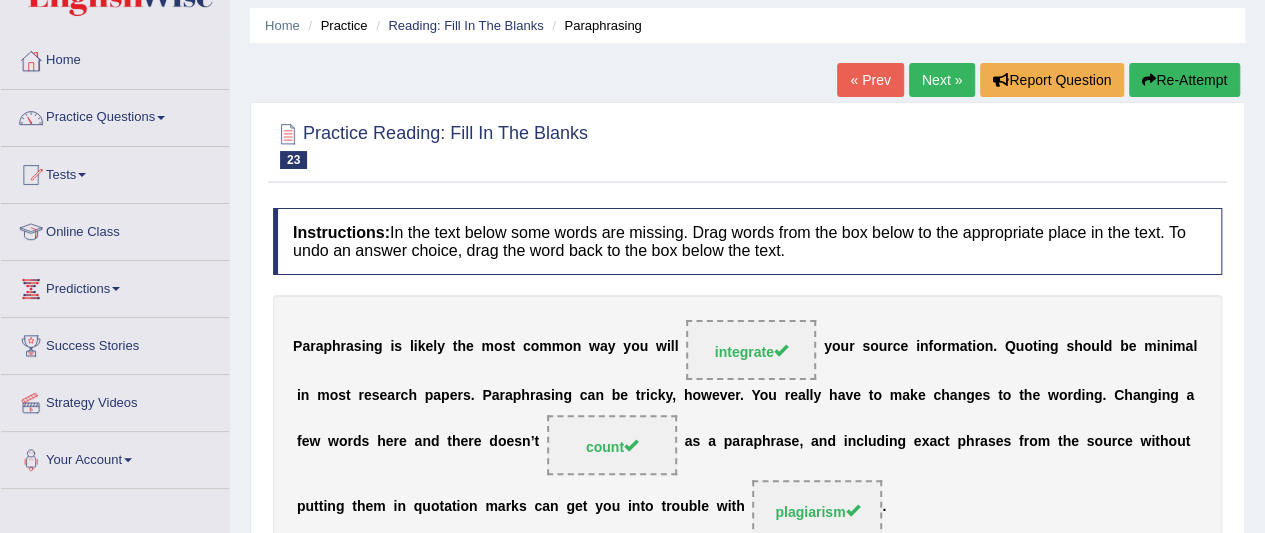 click on "Next »" at bounding box center [942, 80] 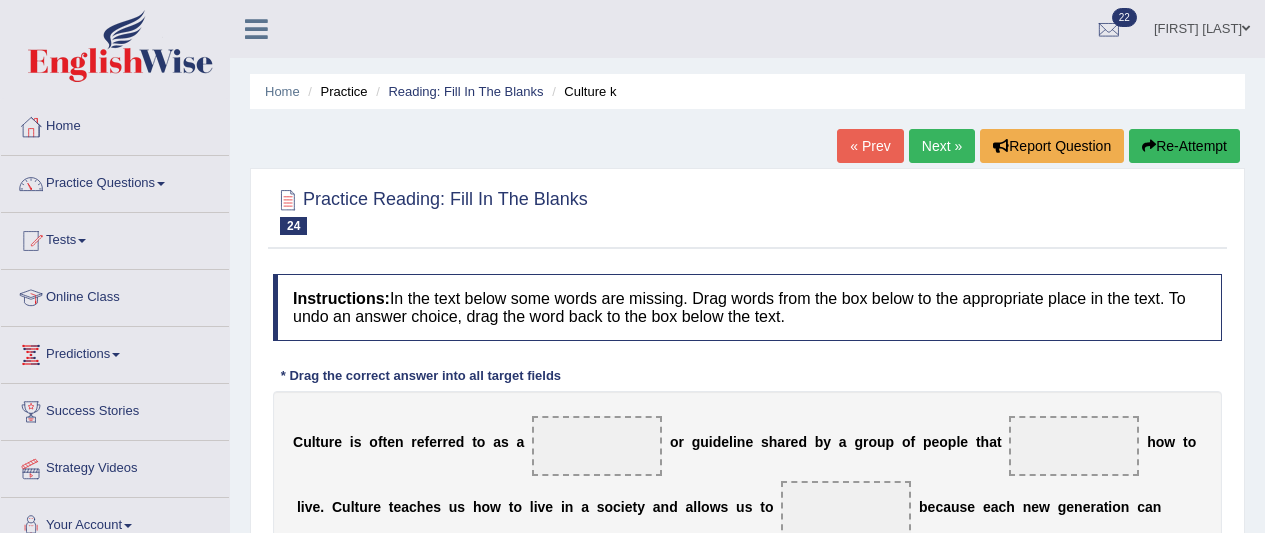 scroll, scrollTop: 0, scrollLeft: 0, axis: both 